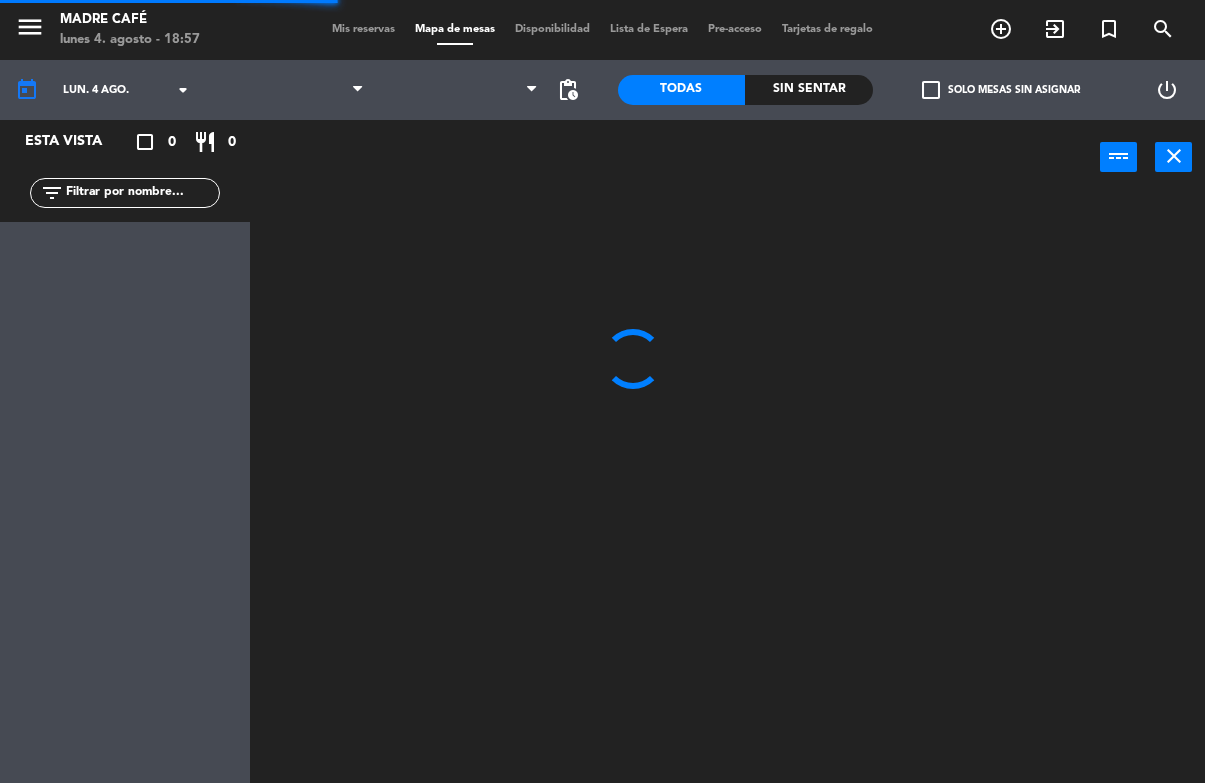 scroll, scrollTop: 0, scrollLeft: 0, axis: both 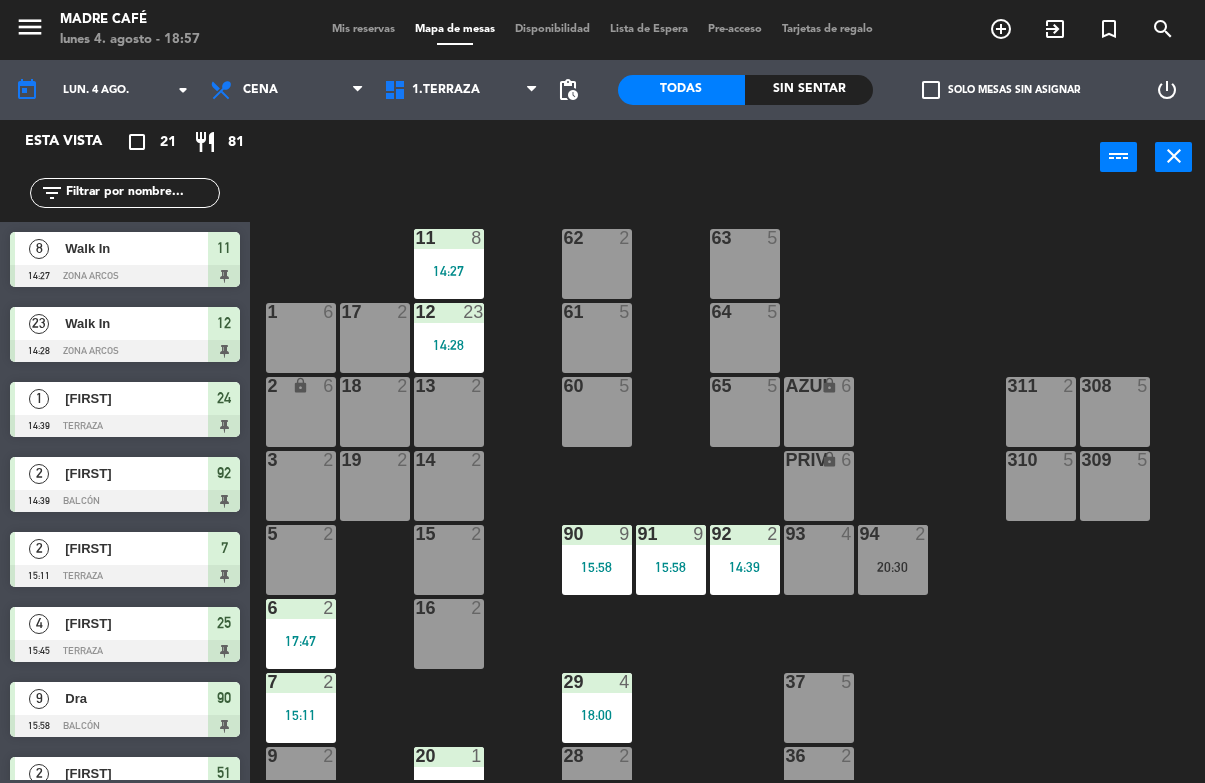click on "14:27" at bounding box center [449, 271] 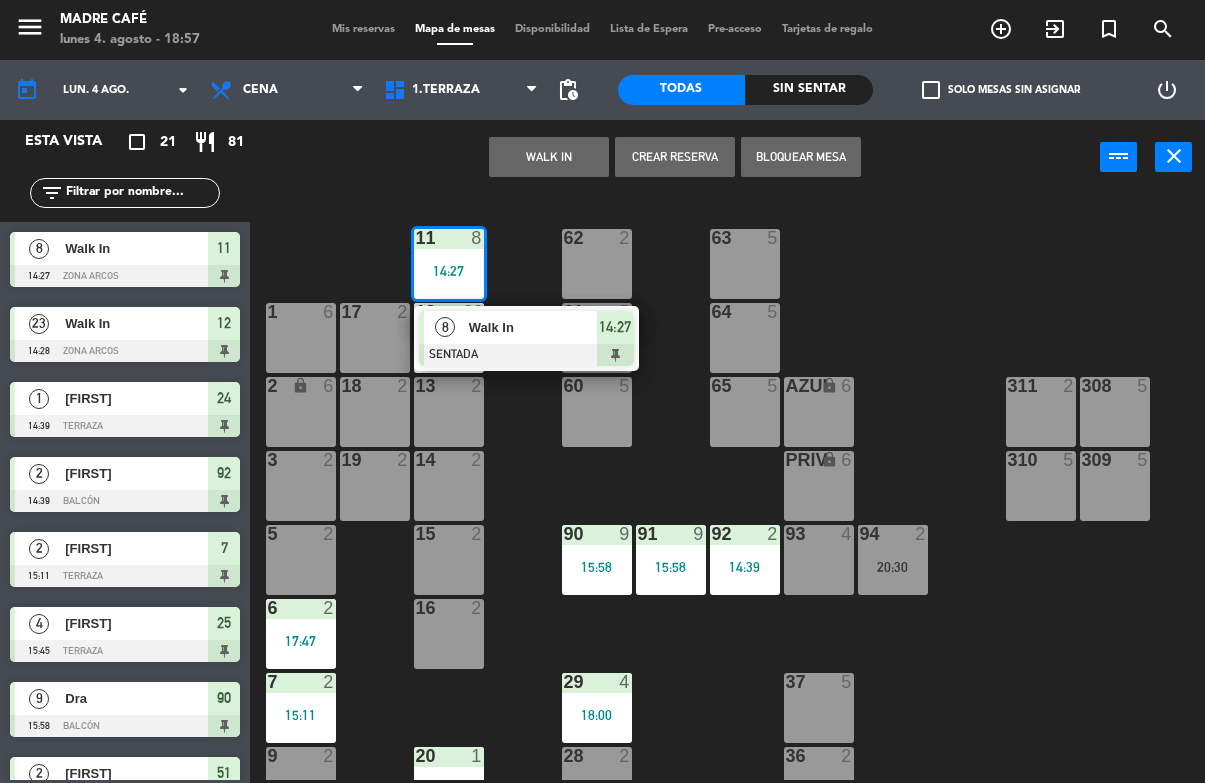 click at bounding box center [526, 355] 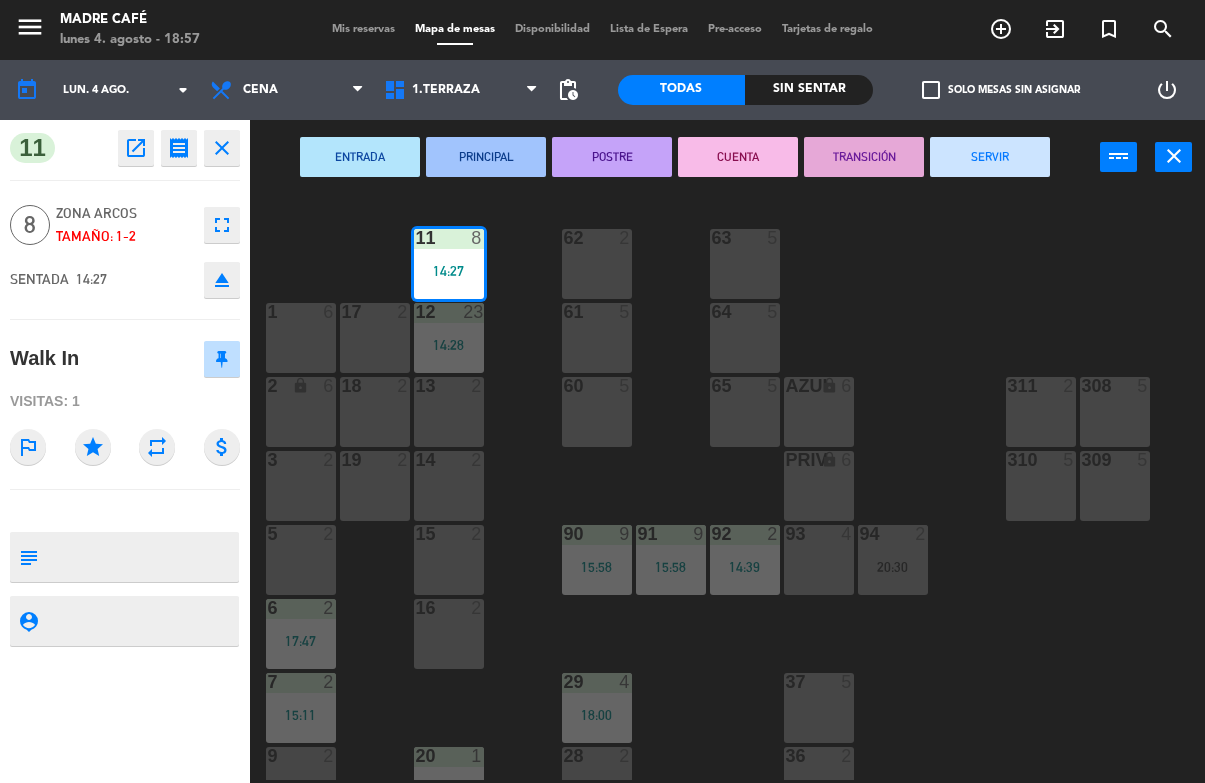 click on "SERVIR" at bounding box center [990, 157] 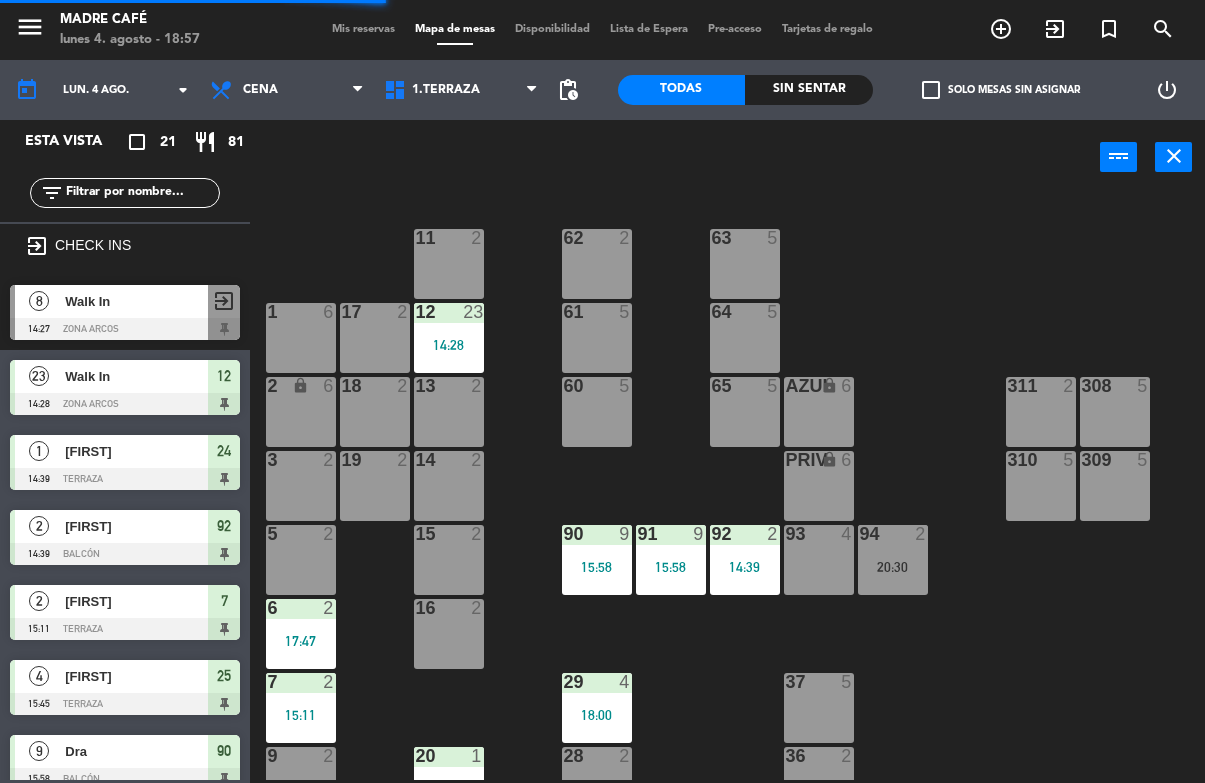 click on "12  23   14:28" at bounding box center (449, 338) 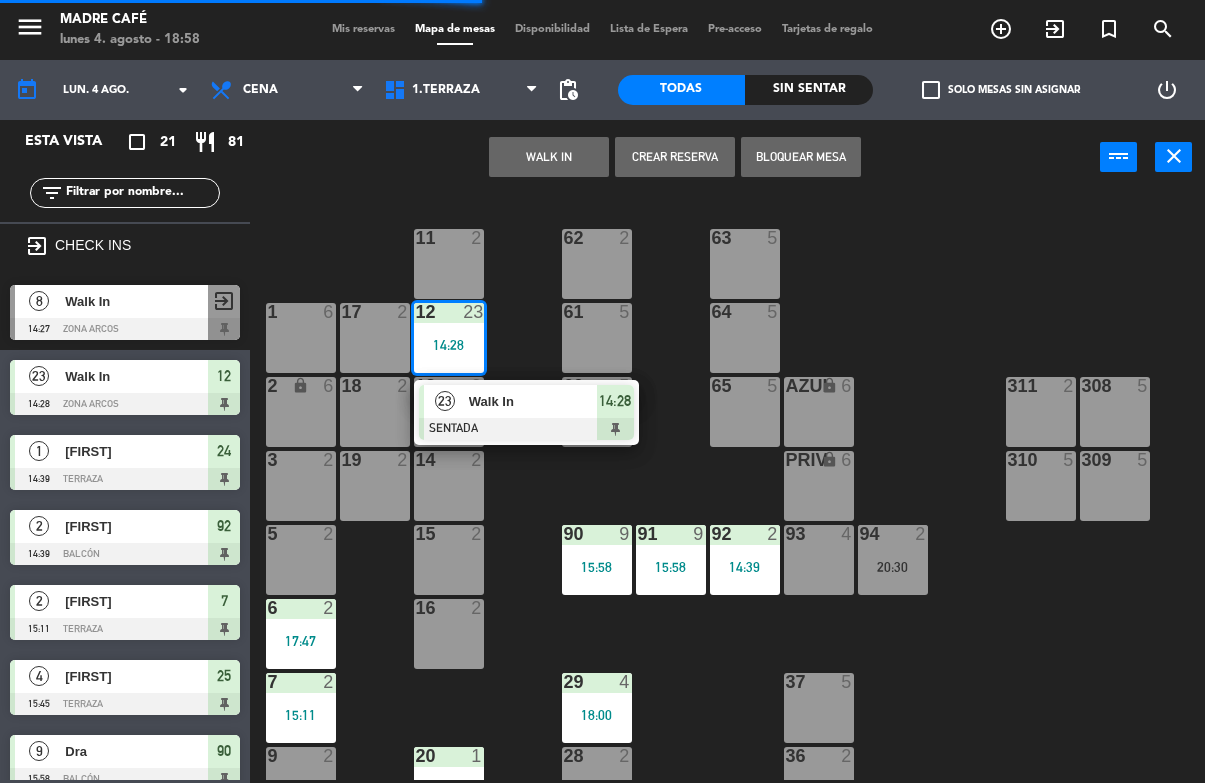 click at bounding box center (526, 429) 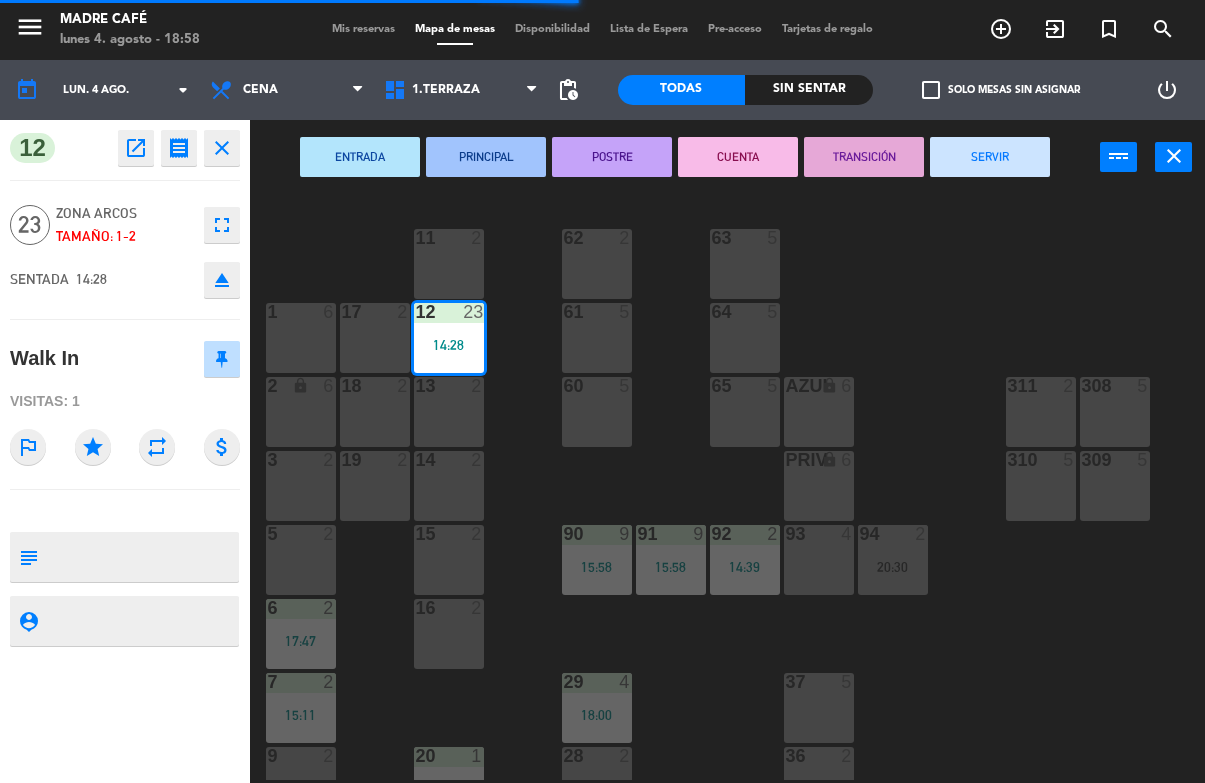 click on "SERVIR" at bounding box center (990, 157) 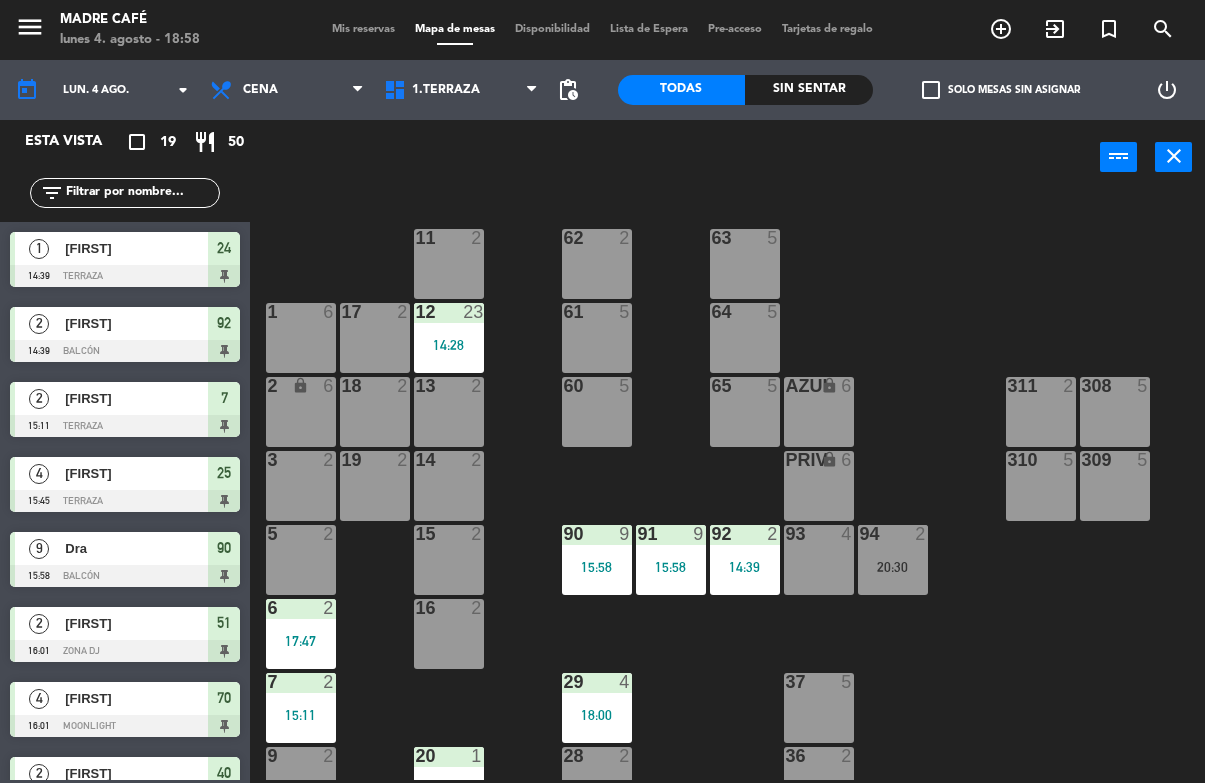 click on "14:28" at bounding box center [449, 345] 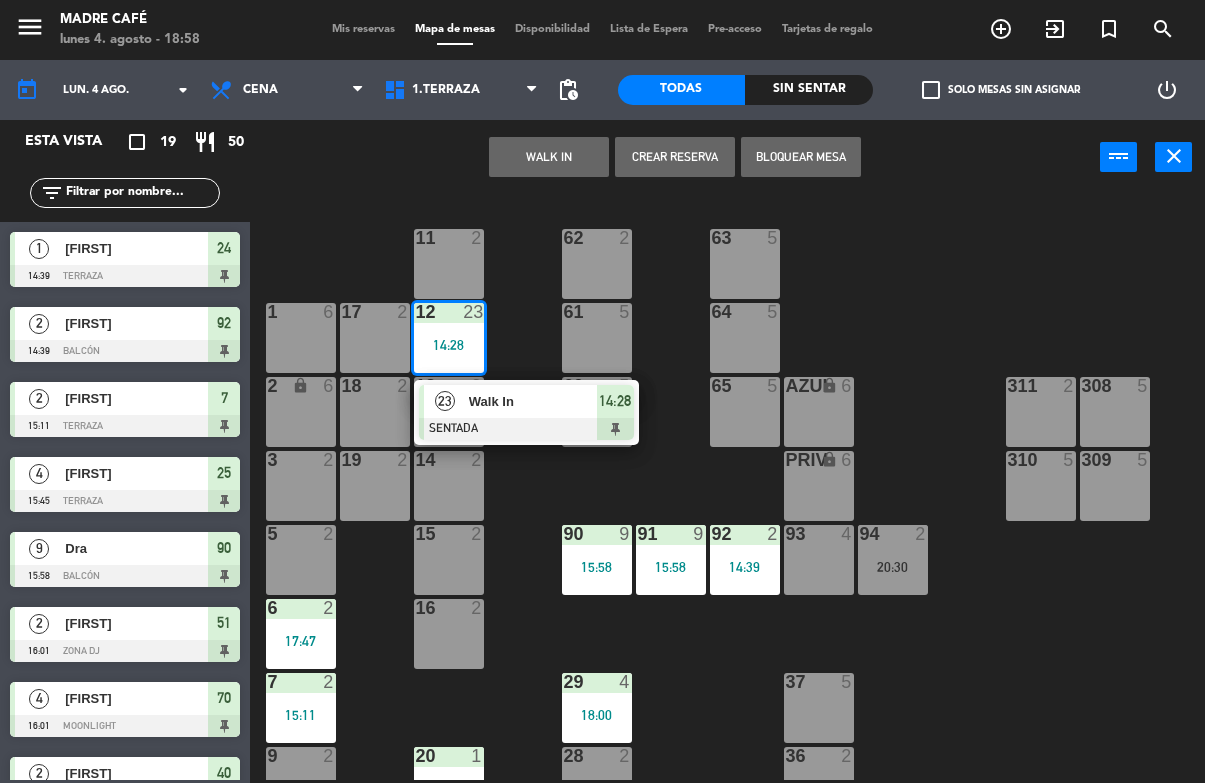 click on "Walk In" at bounding box center (533, 401) 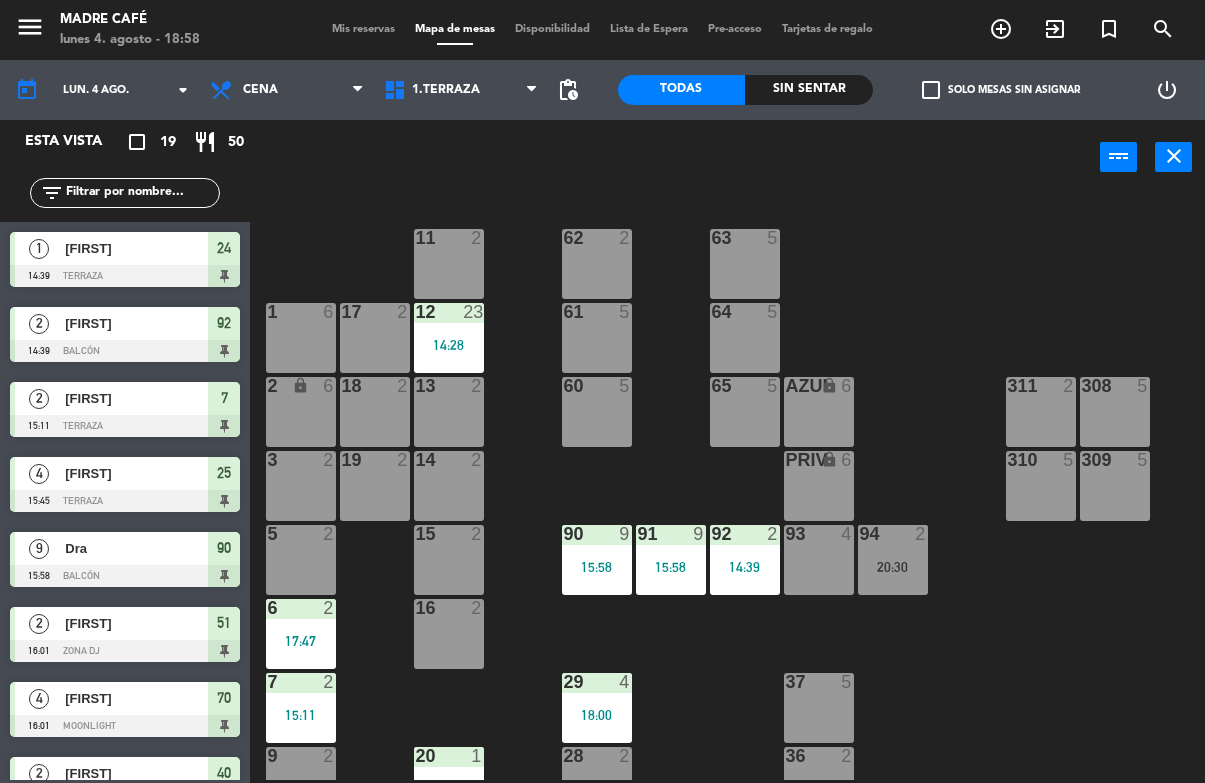 click on "11  2  63  5  62  2  12  23   14:28  1  6  61  5  64  5  17  2  13  2  2 lock  6  60  5  65  5  308  5  18  2  311  2  AZUL lock  6  14  2  3  2  309  5  310  5  19  2  PRIV lock  6  93  4  94  2   20:30  15  2  92  2   14:39  91  9   15:58  90  9   15:58  5  2  16  2  6  2   17:47  29  4   18:00  7  2   15:11  37  5  36  2  9  2  28  2  20  1   18:56  10  3   19:30  21  2  26  2  35  2  22  2  23  2   17:18  25  4   15:45  34  2  206  2  207  2  33  2  24  1   14:39  101  2  100  2  104  2  102  2  103  2  32  2  31  2  30  2" 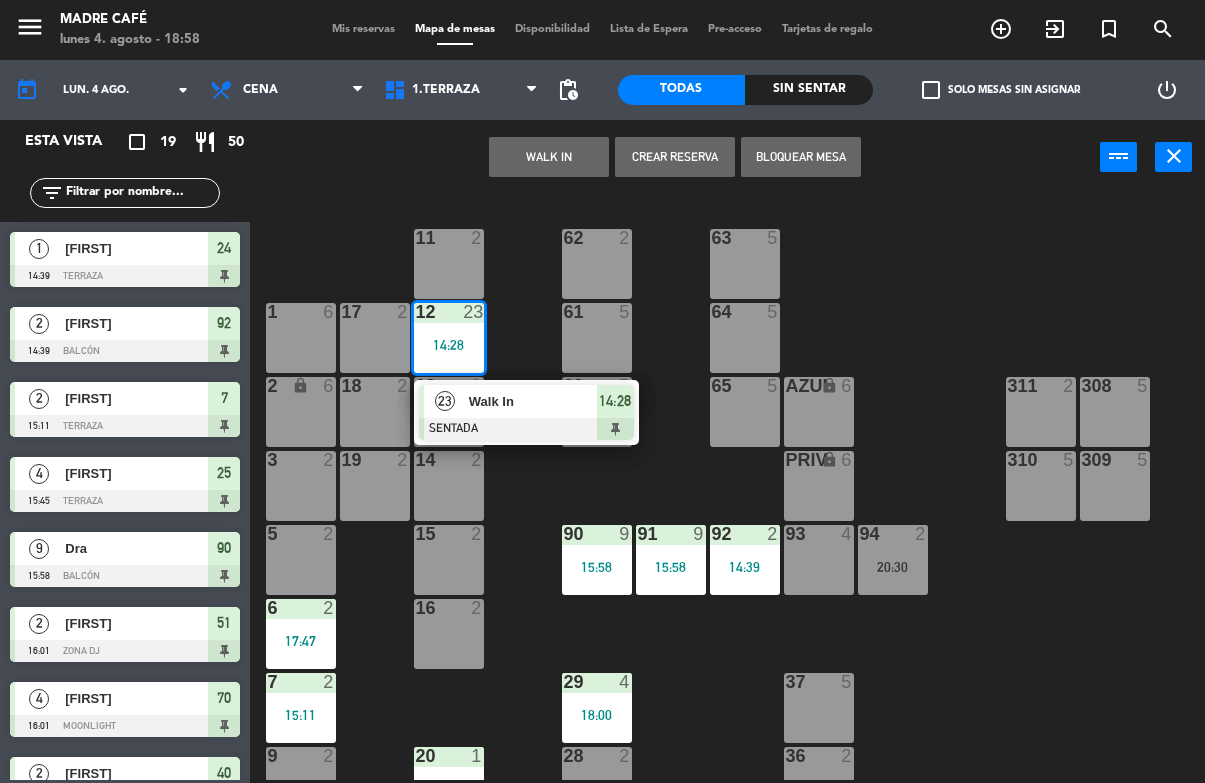 click on "Walk In" at bounding box center [532, 401] 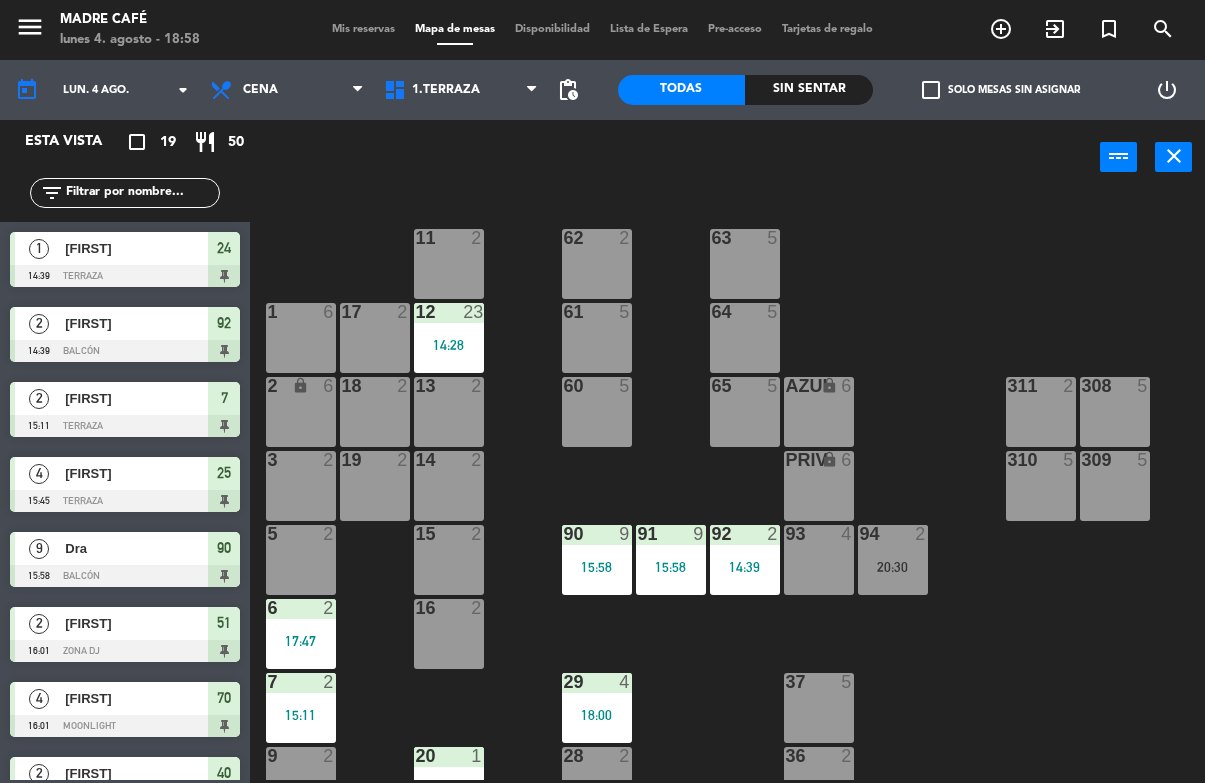 click on "11  2  63  5  62  2  12  23   14:28  1  6  61  5  64  5  17  2  13  2  2 lock  6  60  5  65  5  308  5  18  2  311  2  AZUL lock  6  14  2  3  2  309  5  310  5  19  2  PRIV lock  6  93  4  94  2   20:30  15  2  92  2   14:39  91  9   15:58  90  9   15:58  5  2  16  2  6  2   17:47  29  4   18:00  7  2   15:11  37  5  36  2  9  2  28  2  20  1   18:56  10  3   19:30  21  2  26  2  35  2  22  2  23  2   17:18  25  4   15:45  34  2  206  2  207  2  33  2  24  1   14:39  101  2  100  2  104  2  102  2  103  2  32  2  31  2  30  2" 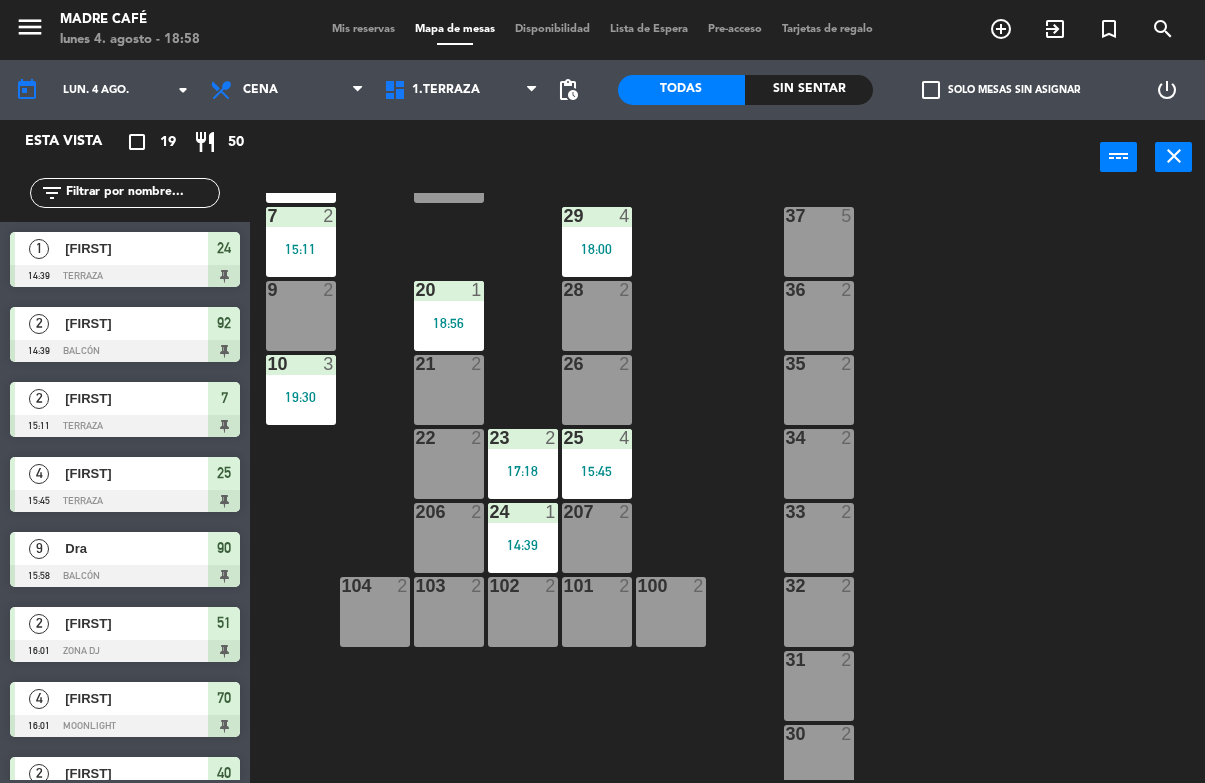 scroll, scrollTop: 465, scrollLeft: 0, axis: vertical 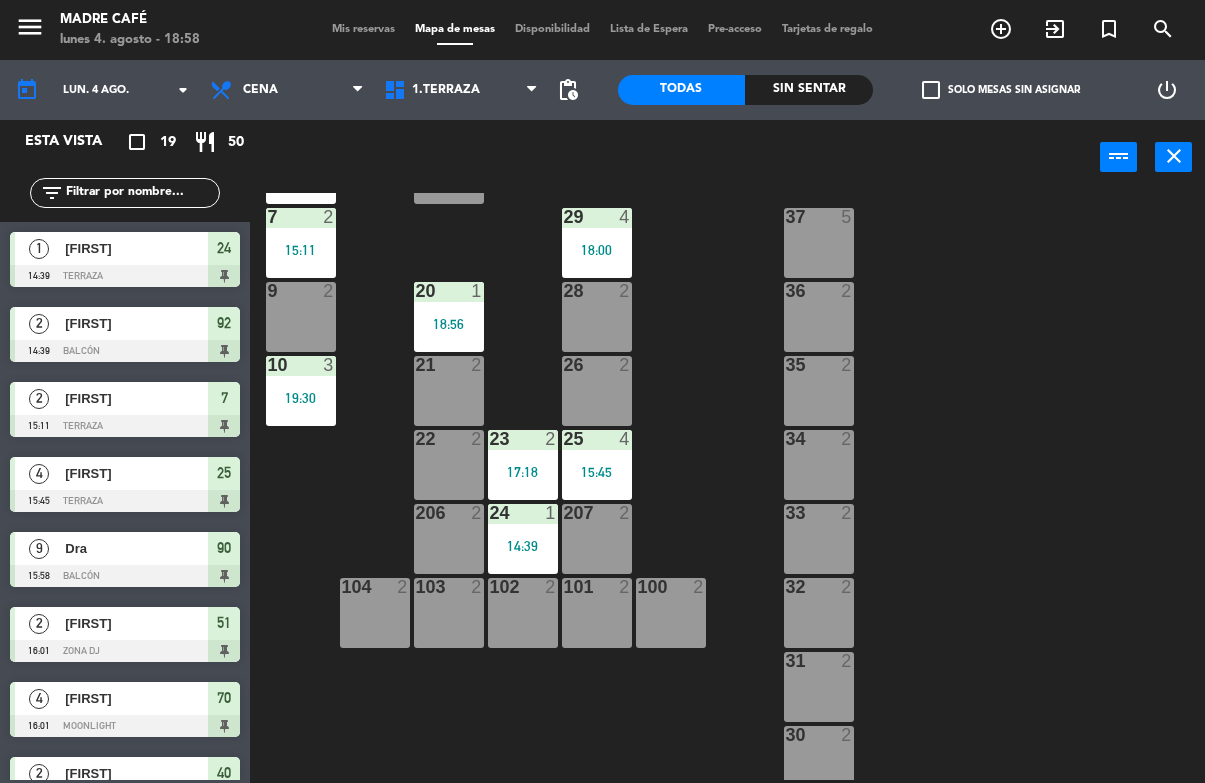 click on "23  2   [TIME]" at bounding box center (523, 465) 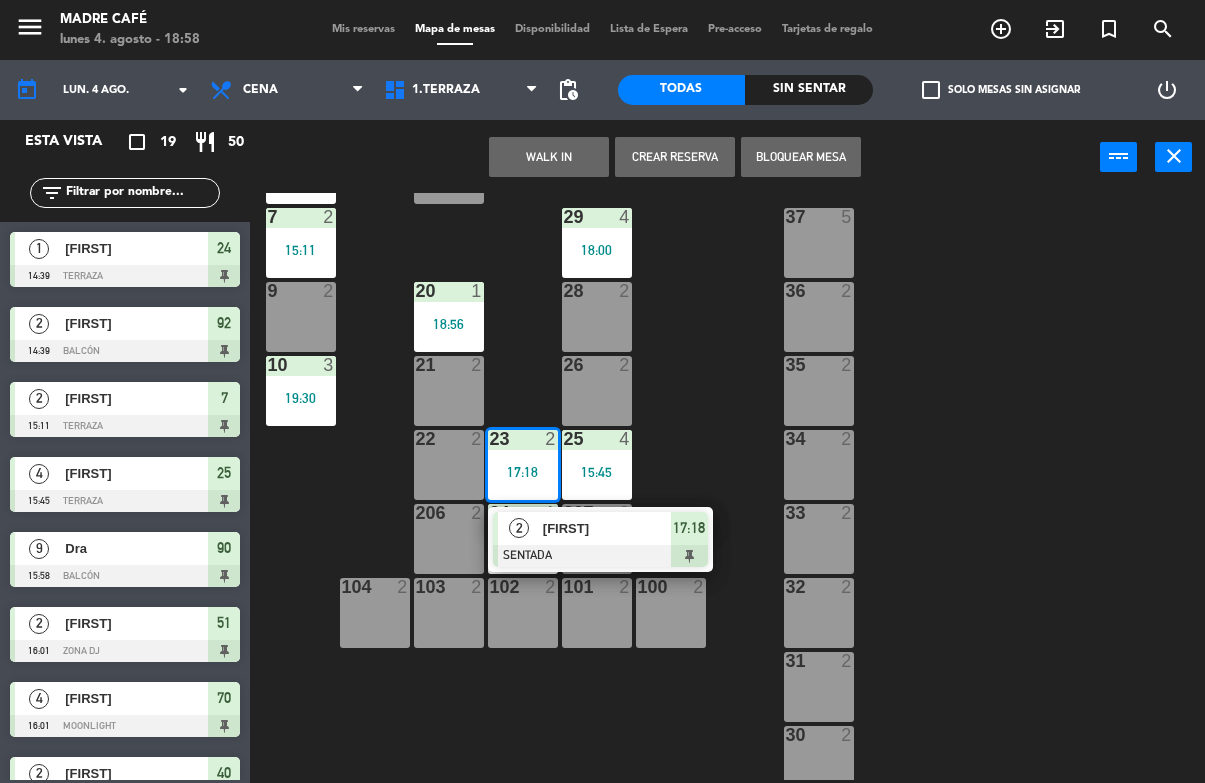 click on "[FIRST]" at bounding box center [606, 528] 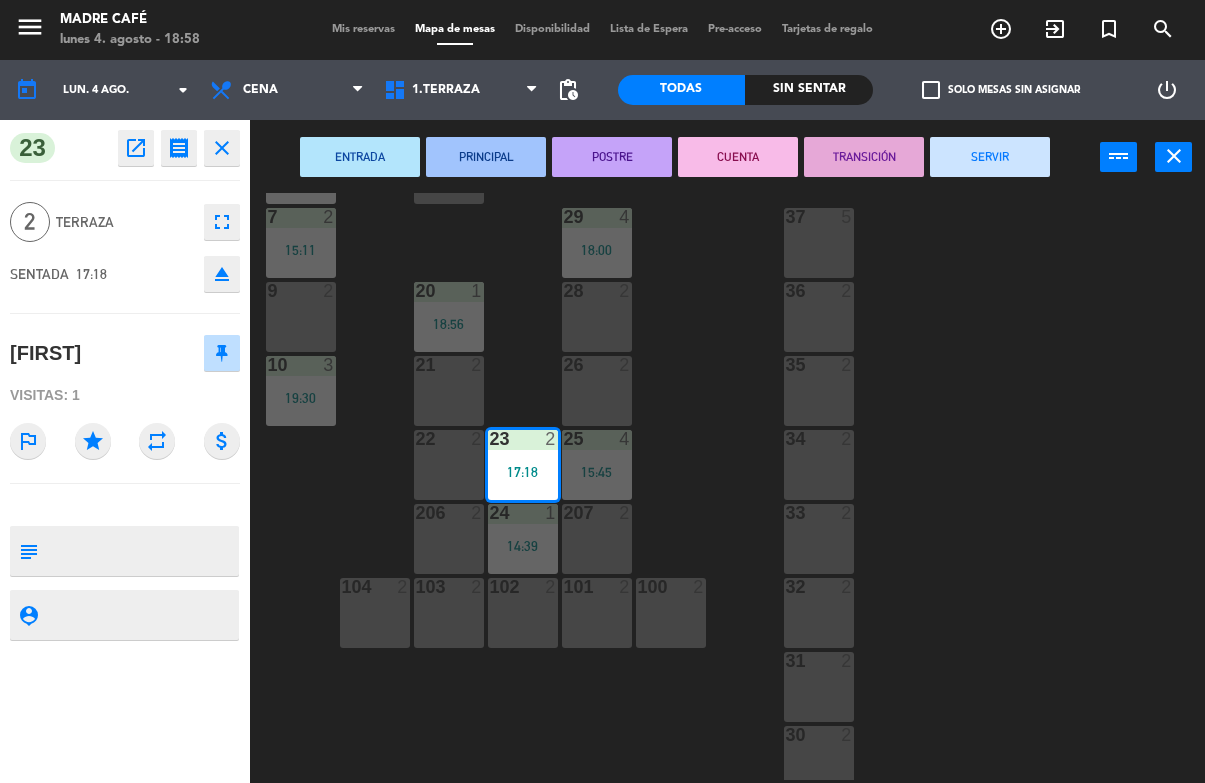 click on "SERVIR" at bounding box center (990, 157) 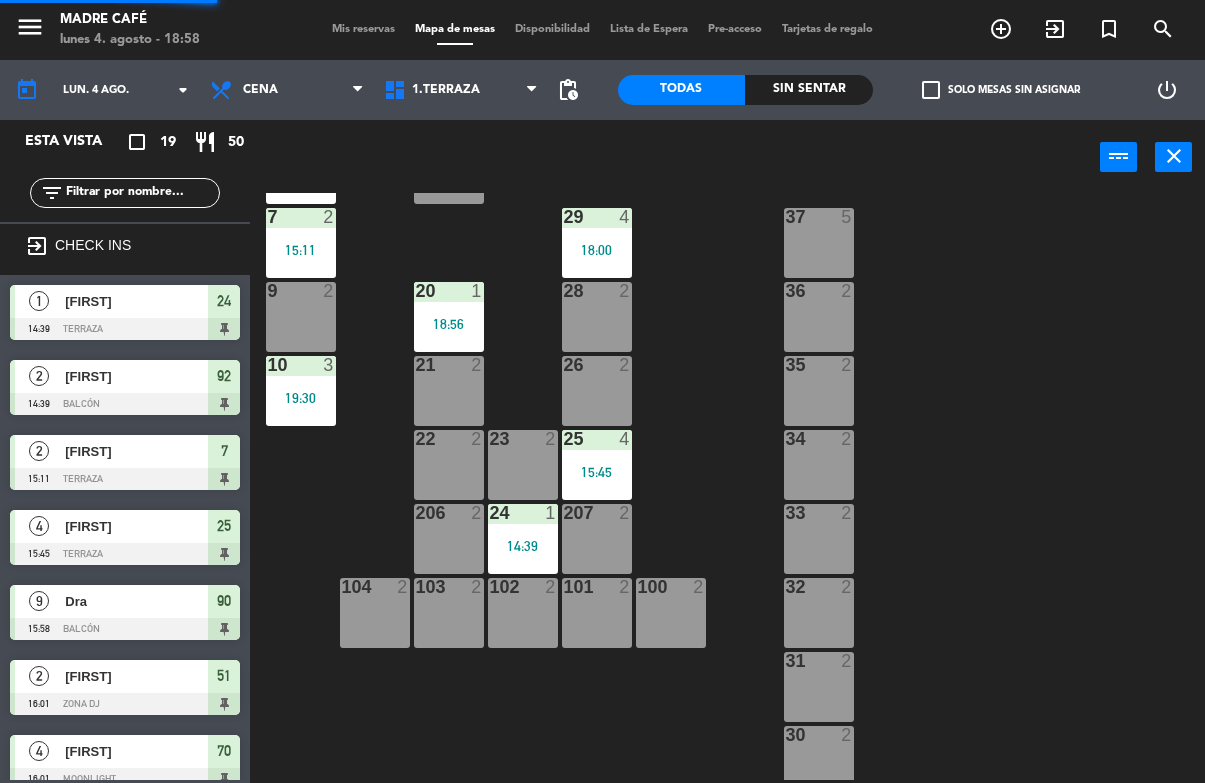 scroll, scrollTop: 0, scrollLeft: 0, axis: both 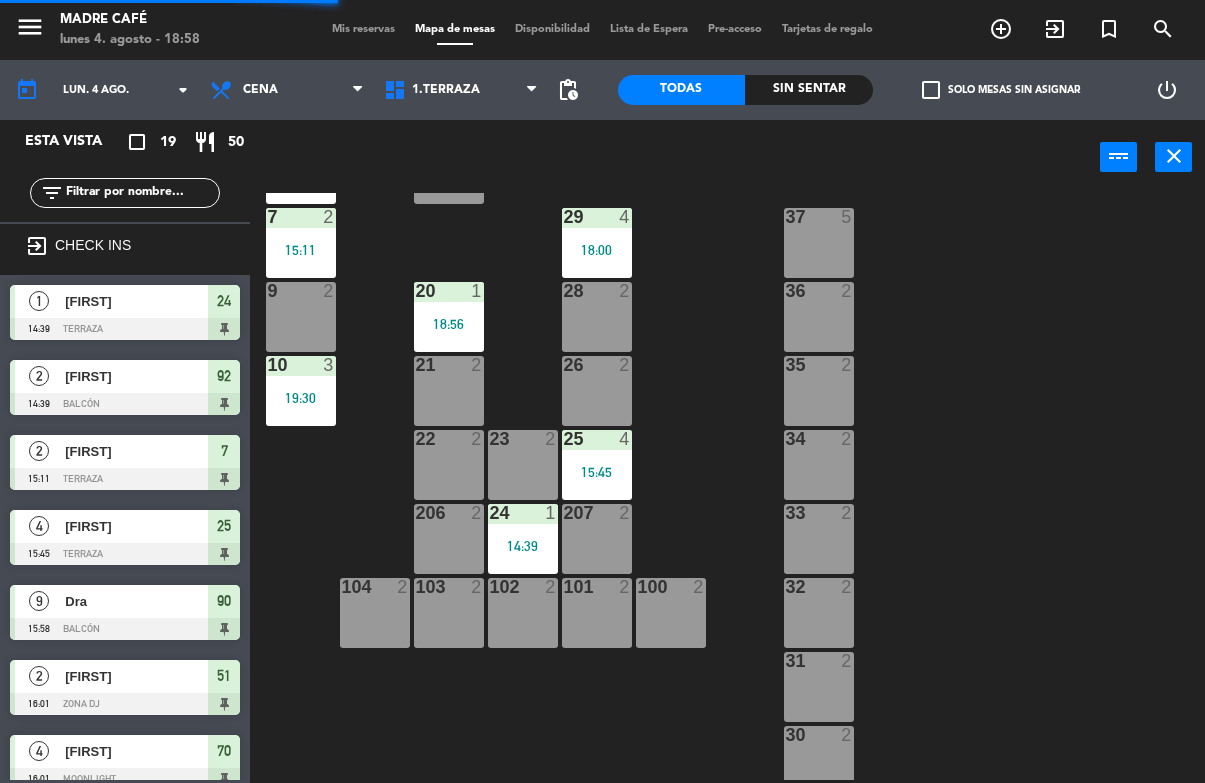 click on "14:39" at bounding box center [523, 546] 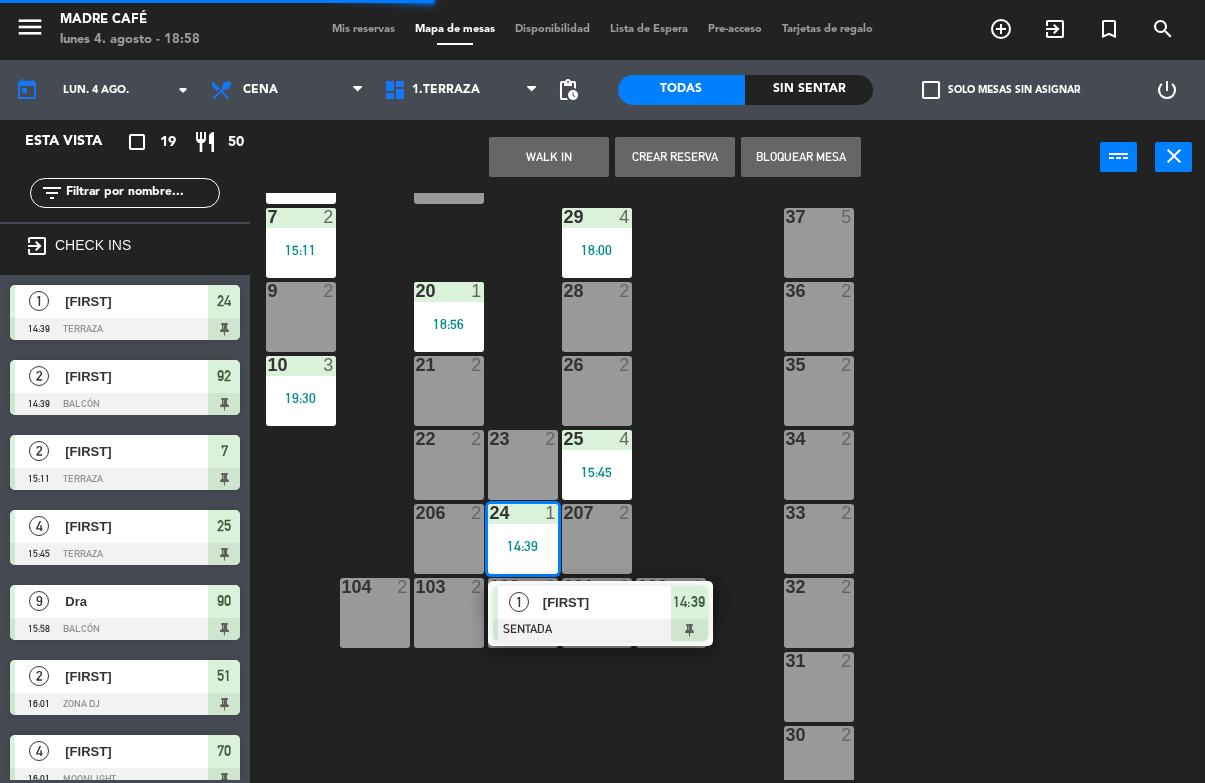 click on "[FIRST]" at bounding box center [607, 602] 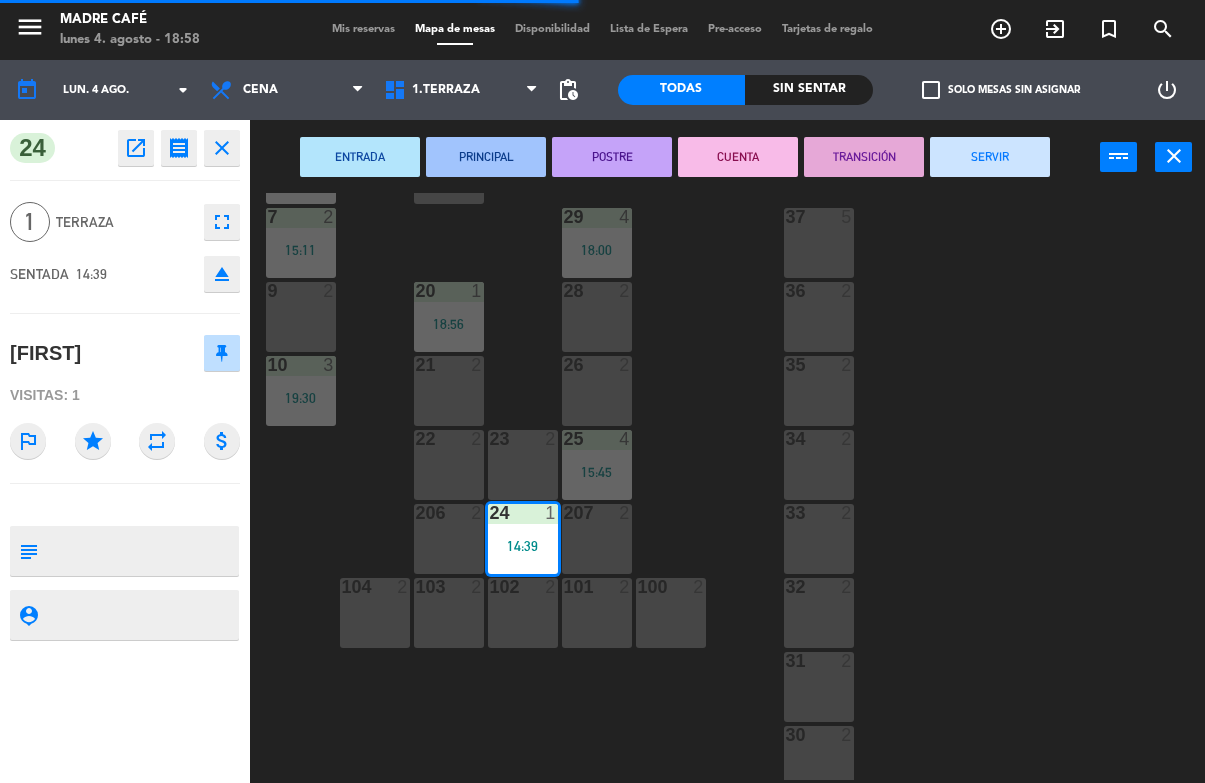 click on "SERVIR" at bounding box center (990, 157) 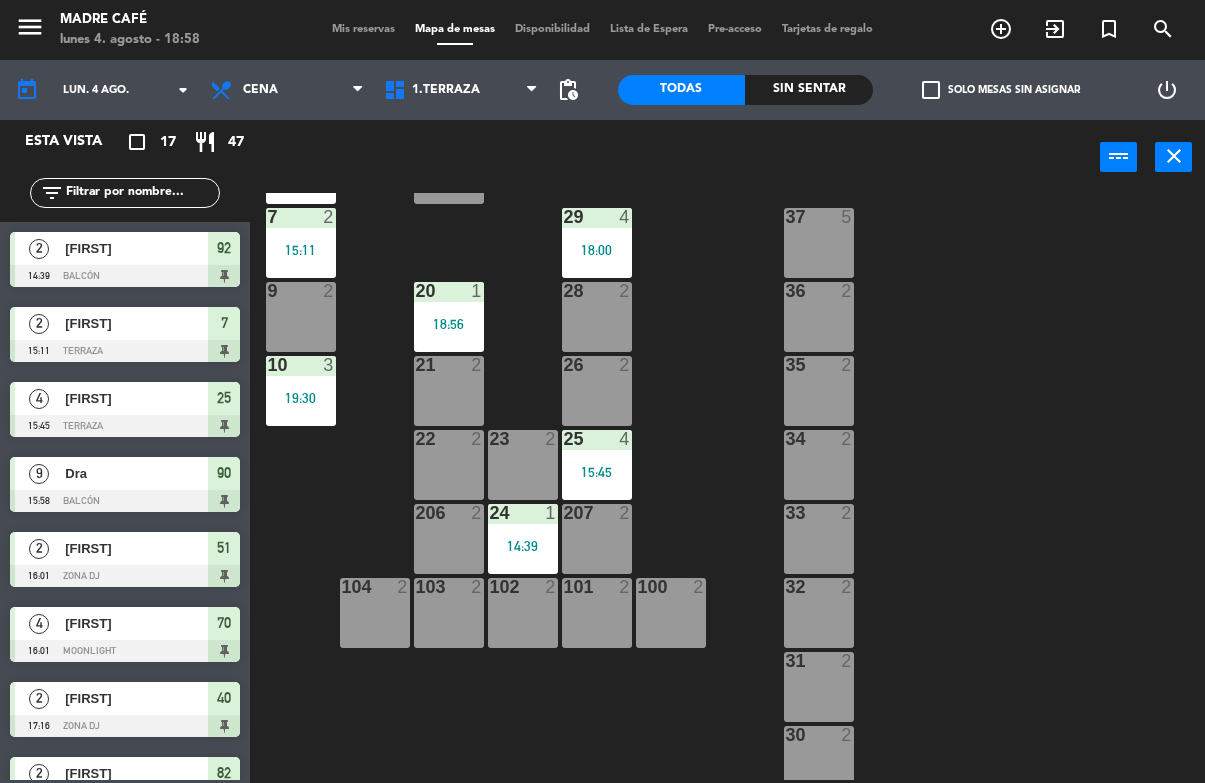 click on "15:45" at bounding box center [597, 472] 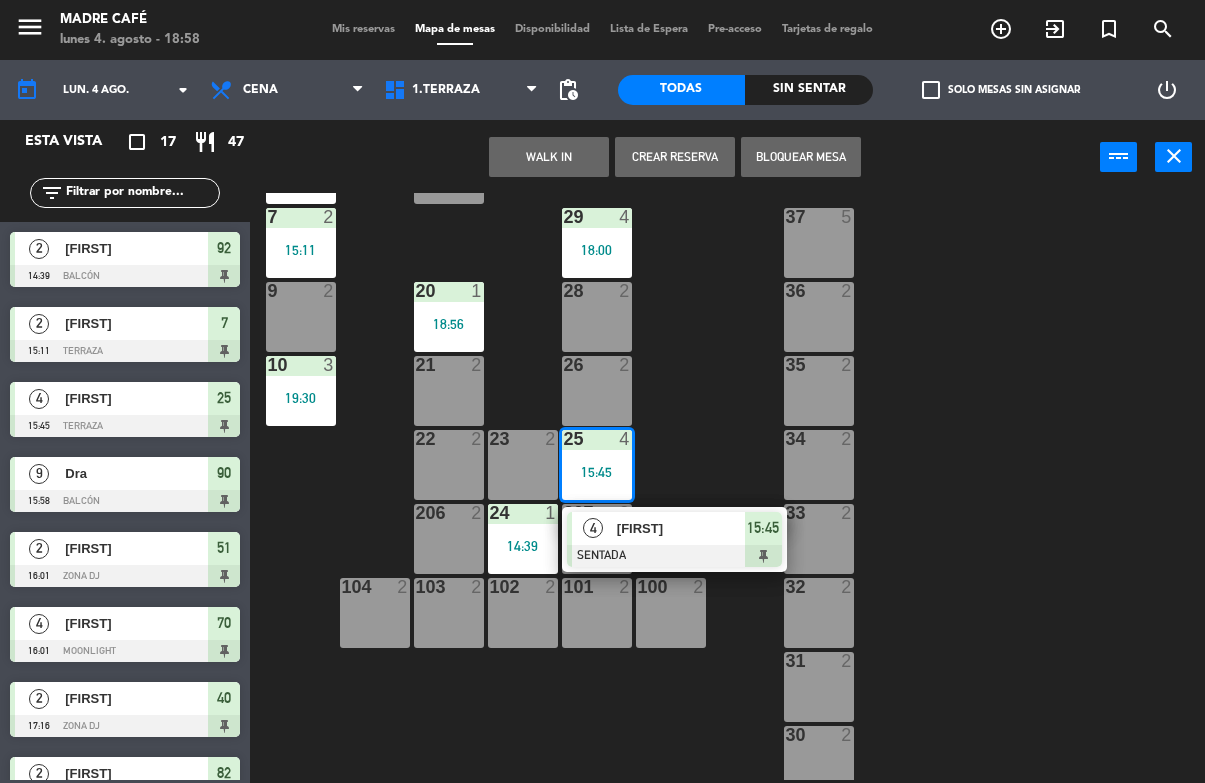 click on "[FIRST]" at bounding box center (681, 528) 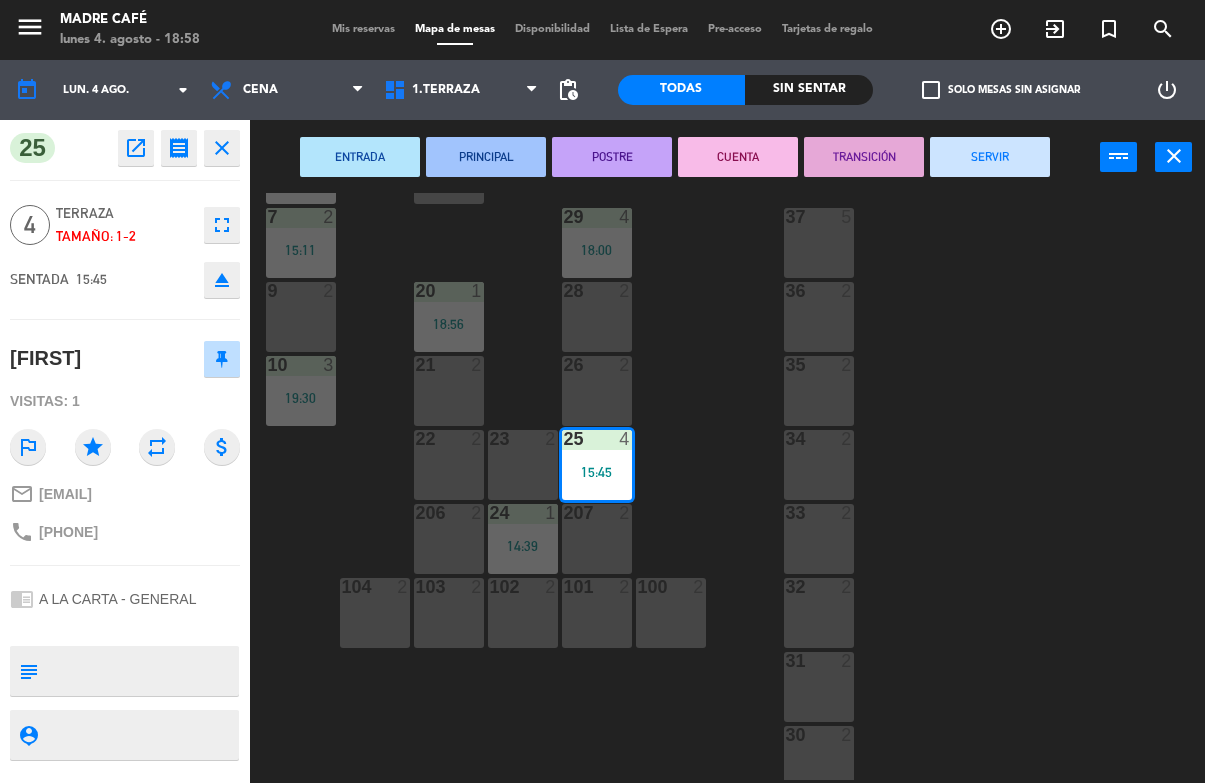 click on "SERVIR" at bounding box center [990, 157] 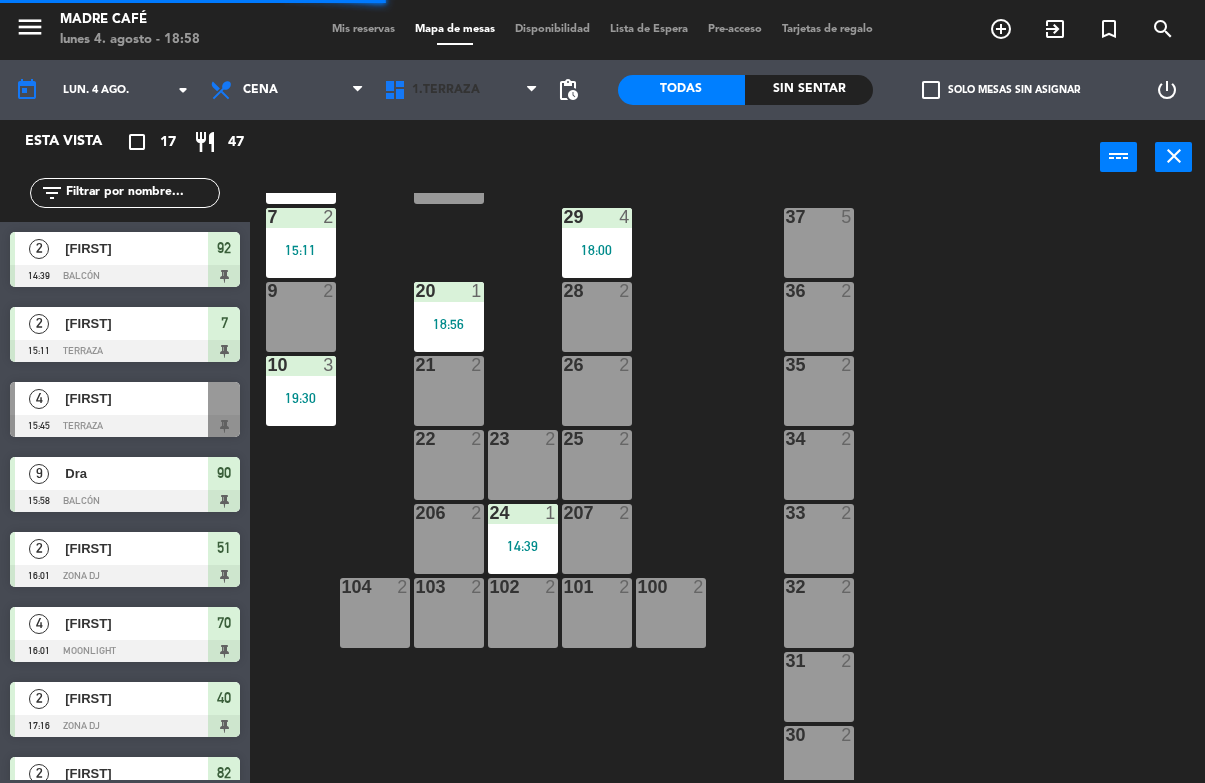 click on "1.Terraza" at bounding box center (461, 90) 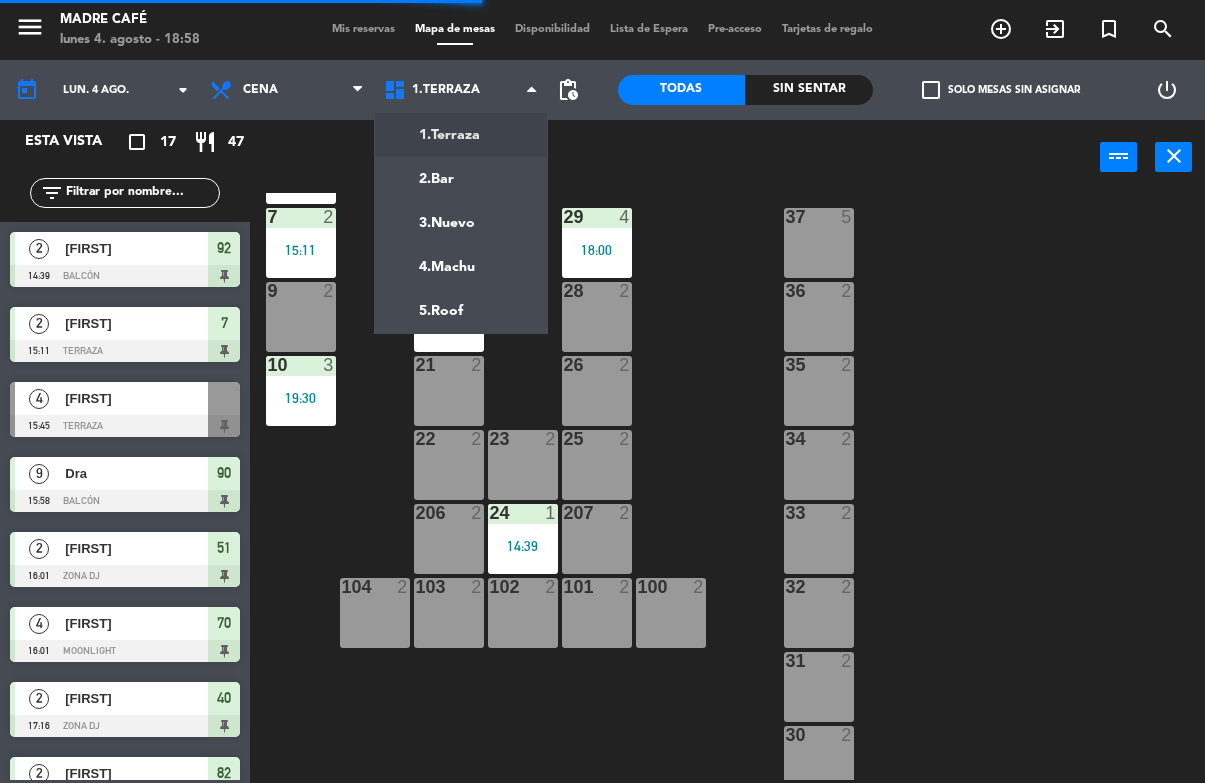 click on "menu  Madre Café   lunes 4. agosto - 18:58   Mis reservas   Mapa de mesas   Disponibilidad   Lista de Espera   Pre-acceso   Tarjetas de regalo  add_circle_outline exit_to_app turned_in_not search today    lun. 4 ago. arrow_drop_down  Desayuno  Comida  Cena  Cena  Desayuno  Comida  Cena  1.Terraza   2.Bar   3.Nuevo   4.Machu   5.Roof   1.Terraza   1.Terraza   2.Bar   3.Nuevo   4.Machu   5.Roof  pending_actions  Todas  Sin sentar  check_box_outline_blank   Solo mesas sin asignar   power_settings_new   Esta vista   crop_square  17  restaurant  47 filter_list  2   [FIRST]    14:39   Balcón  92  2   [FIRST]   15:11   Terraza  7  4   [FIRST]   15:45   Terraza   9   Dra   15:58   Balcón  90  2   [FIRST]   16:01   Zona DJ  51  4   [FIRST]    16:01   Moonlight  70  2   [FIRST]    17:16   Zona DJ  40  2   [FIRST]    17:16   Moonlight  82  2   [FIRST]    17:47   Terraza  6  2   Walk in 71   18:11   Moonlight  71  2   [FIRST]   18:12   Moonlight  86  2   [FIRST]   18:12   Moonlight  85  2   [FIRST]   18:12   Moonlight  84" 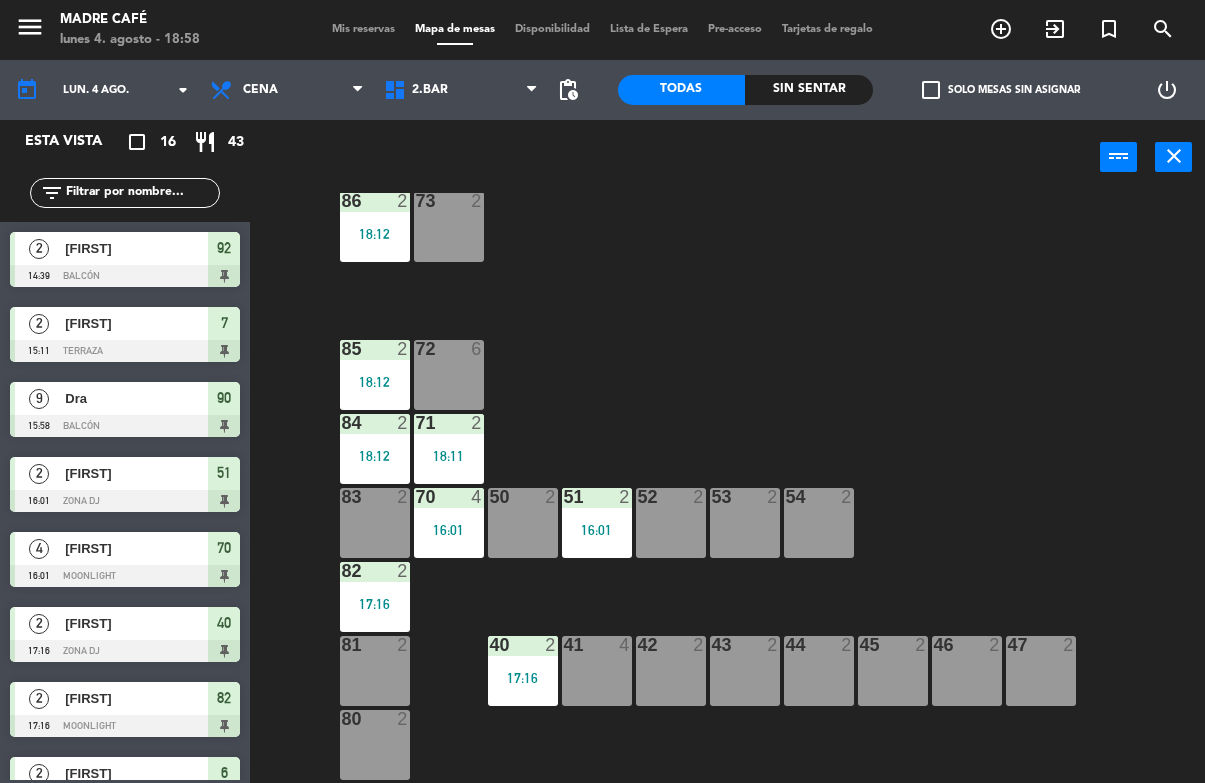 scroll, scrollTop: 111, scrollLeft: 0, axis: vertical 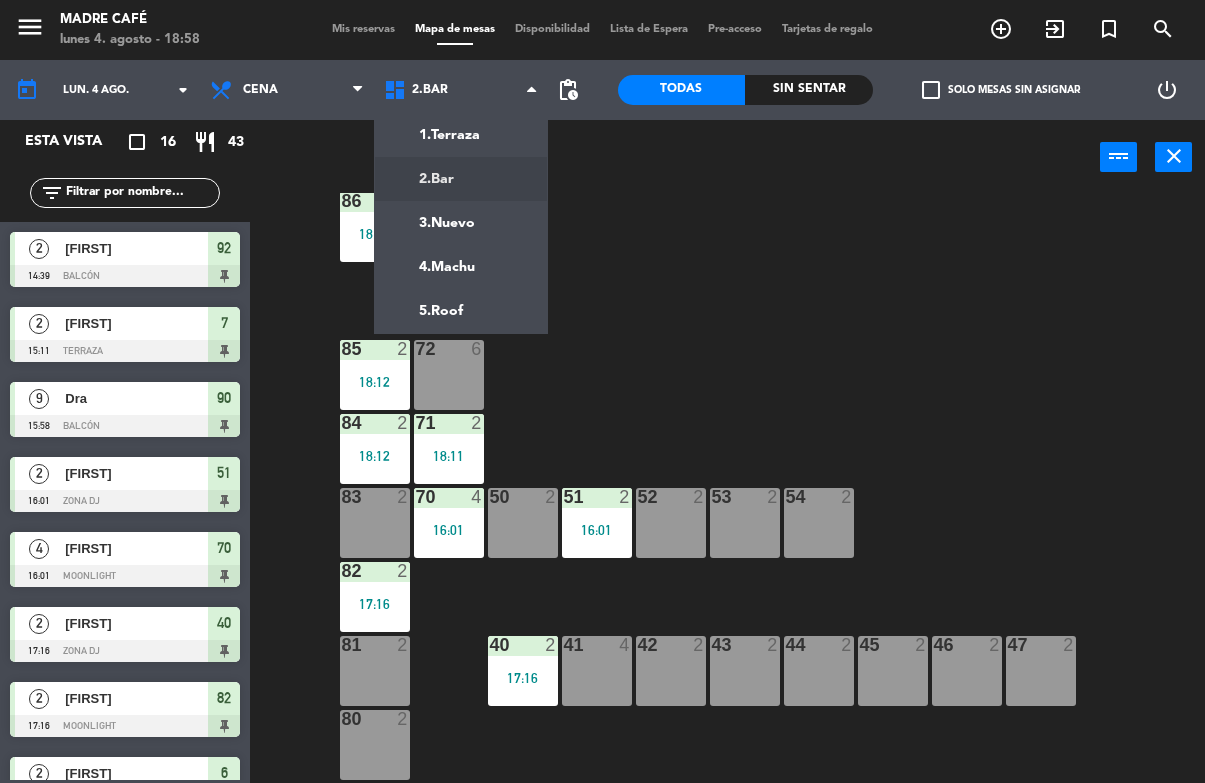 click on "menu  Madre Café   lunes 4. agosto - 18:58   Mis reservas   Mapa de mesas   Disponibilidad   Lista de Espera   Pre-acceso   Tarjetas de regalo  add_circle_outline exit_to_app turned_in_not search today    lun. 4 ago. arrow_drop_down  Desayuno  Comida  Cena  Cena  Desayuno  Comida  Cena  1.Terraza   2.Bar   3.Nuevo   4.Machu   5.Roof   2.Bar   1.Terraza   2.Bar   3.Nuevo   4.Machu   5.Roof  pending_actions  Todas  Sin sentar  check_box_outline_blank   Solo mesas sin asignar   power_settings_new   Esta vista   crop_square  16  restaurant  43 filter_list  2   [FIRST]    14:39   Balcón  92  2   [FIRST]   15:11   Terraza  7  9   Dra   15:58   Balcón  90  2   [FIRST]   16:01   Zona DJ  51  4   [FIRST]    16:01   Moonlight  70  2   [FIRST]    17:16   Zona DJ  40  2   [FIRST]    17:16   Moonlight  82  2   [FIRST]    17:47   Terraza  6  2   Walk in 71   18:11   Moonlight  71  2   [FIRST]   18:12   Moonlight  86  2   [FIRST]   18:12   Moonlight  85  2   [FIRST]   18:12   Moonlight  84  4   [FIRST] [LAST]   18:00  29  1" 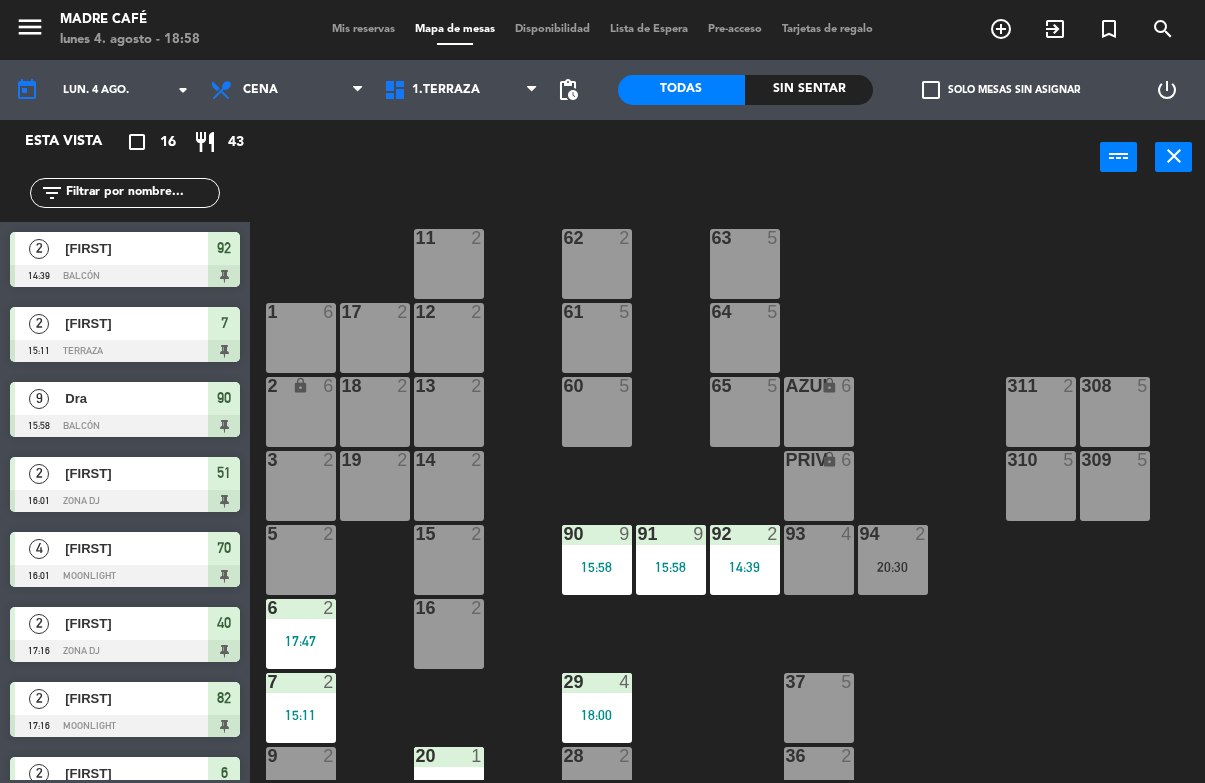 click on "Sin sentar" 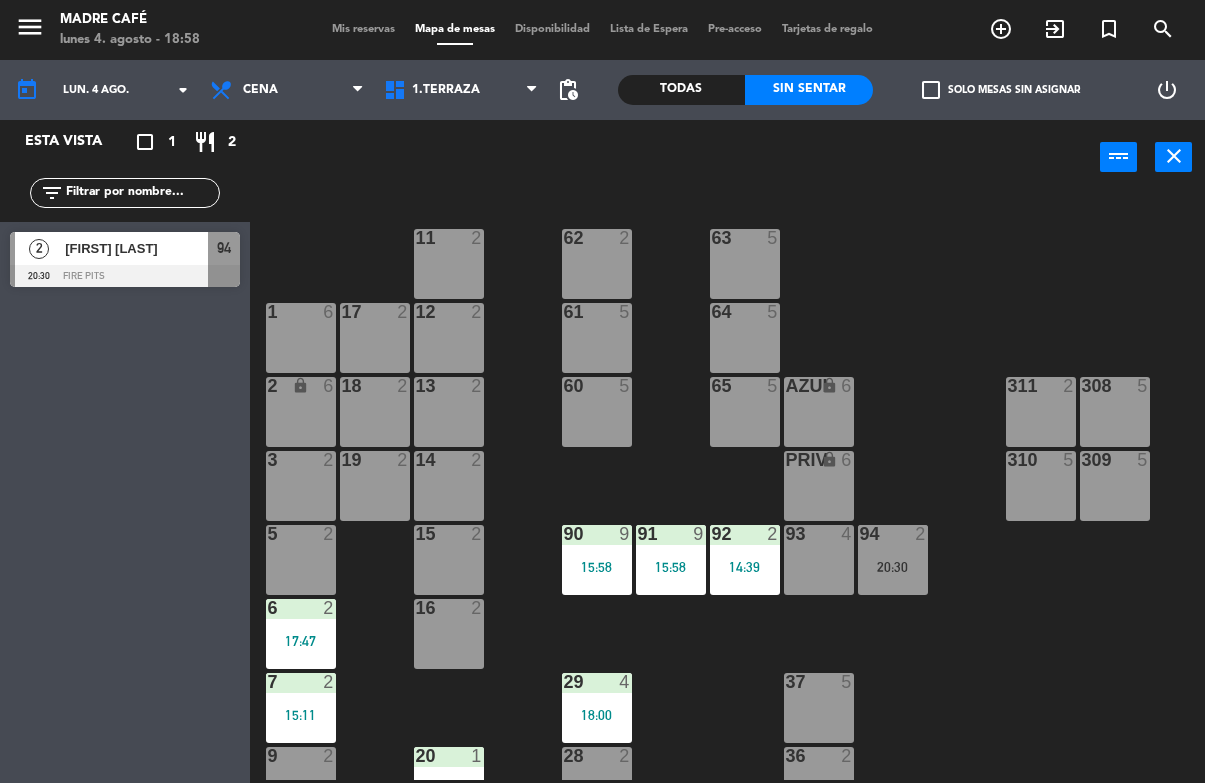 click on "Todas" 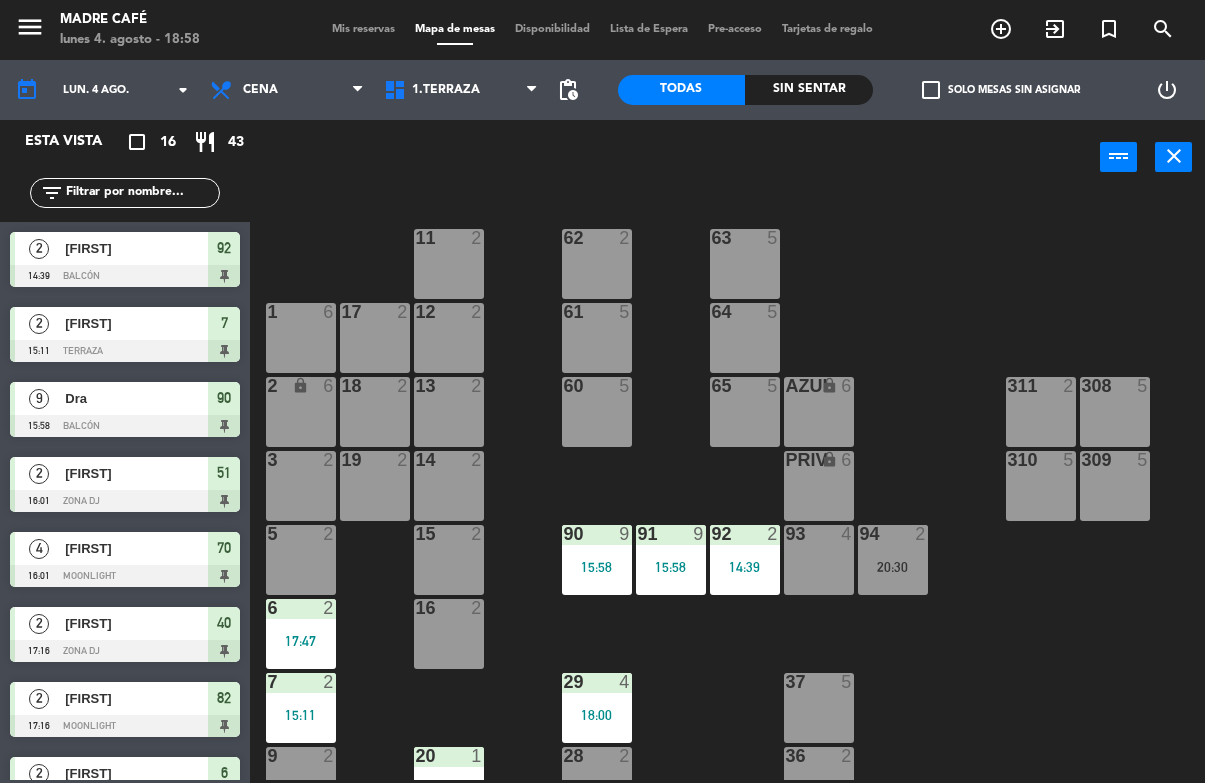 click on "Sin sentar" 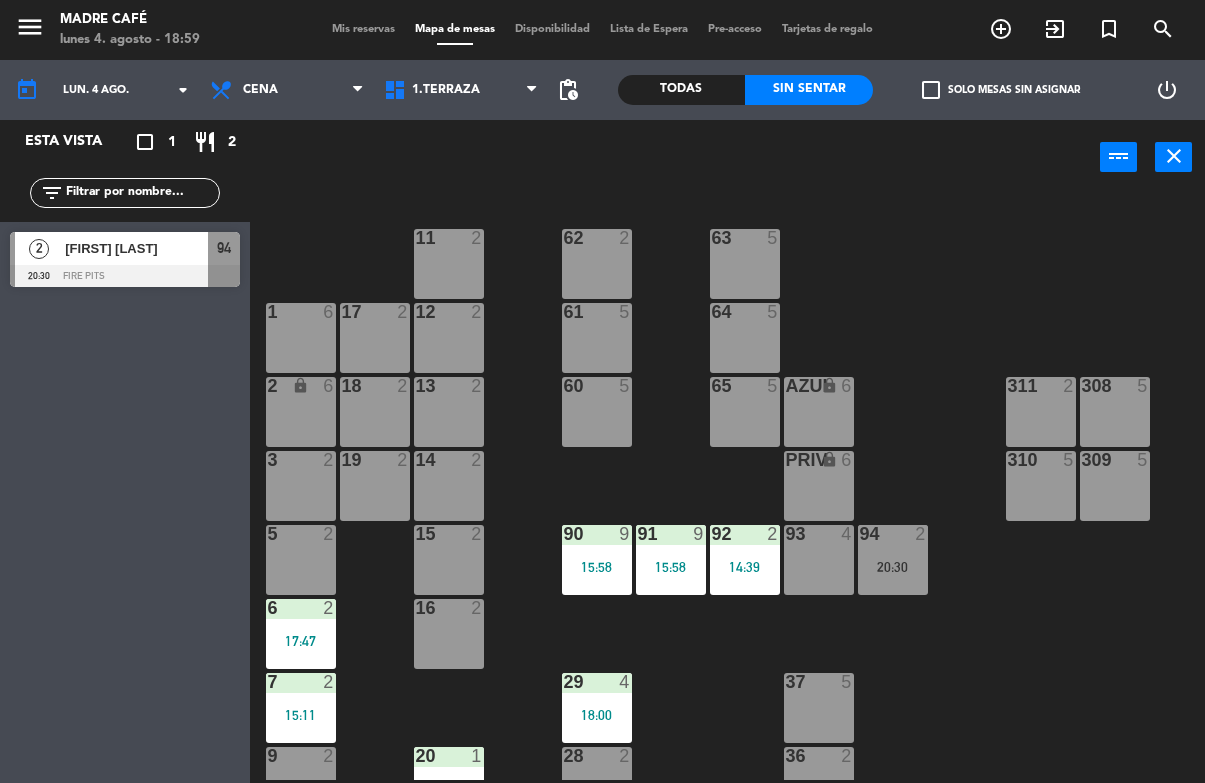 click on "Todas" 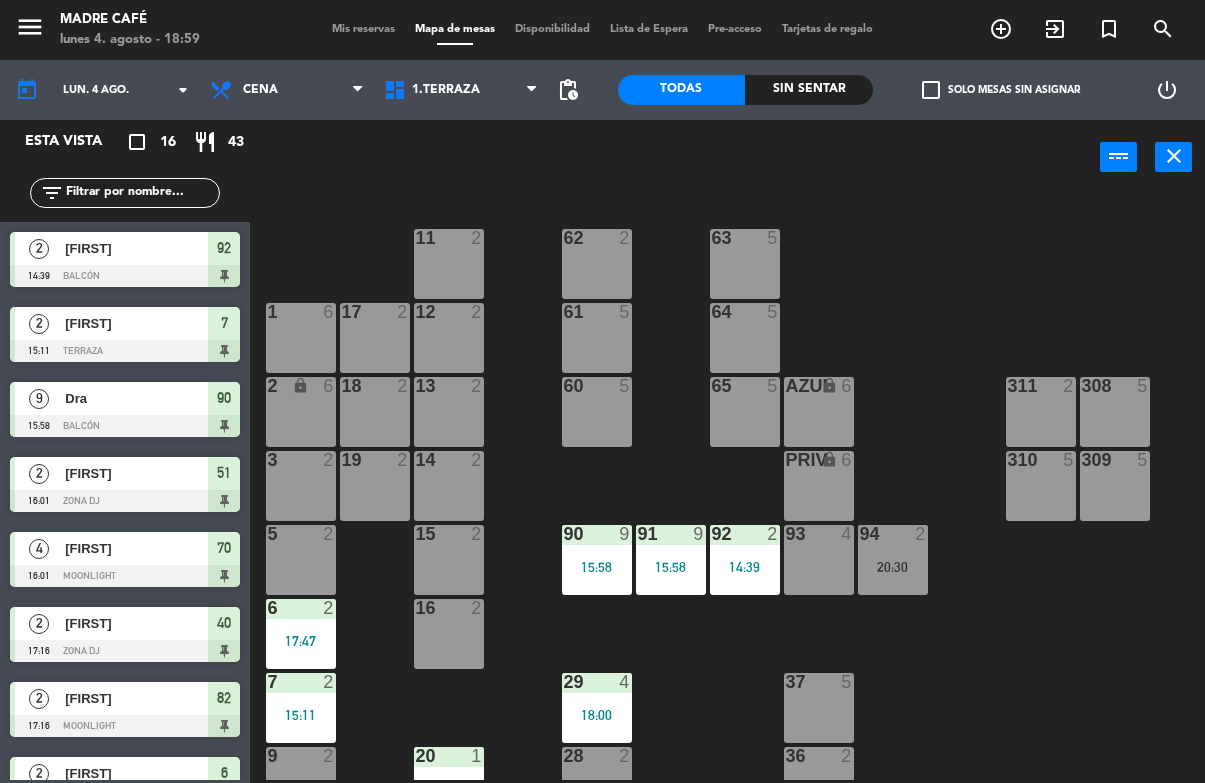 click on "Sin sentar" 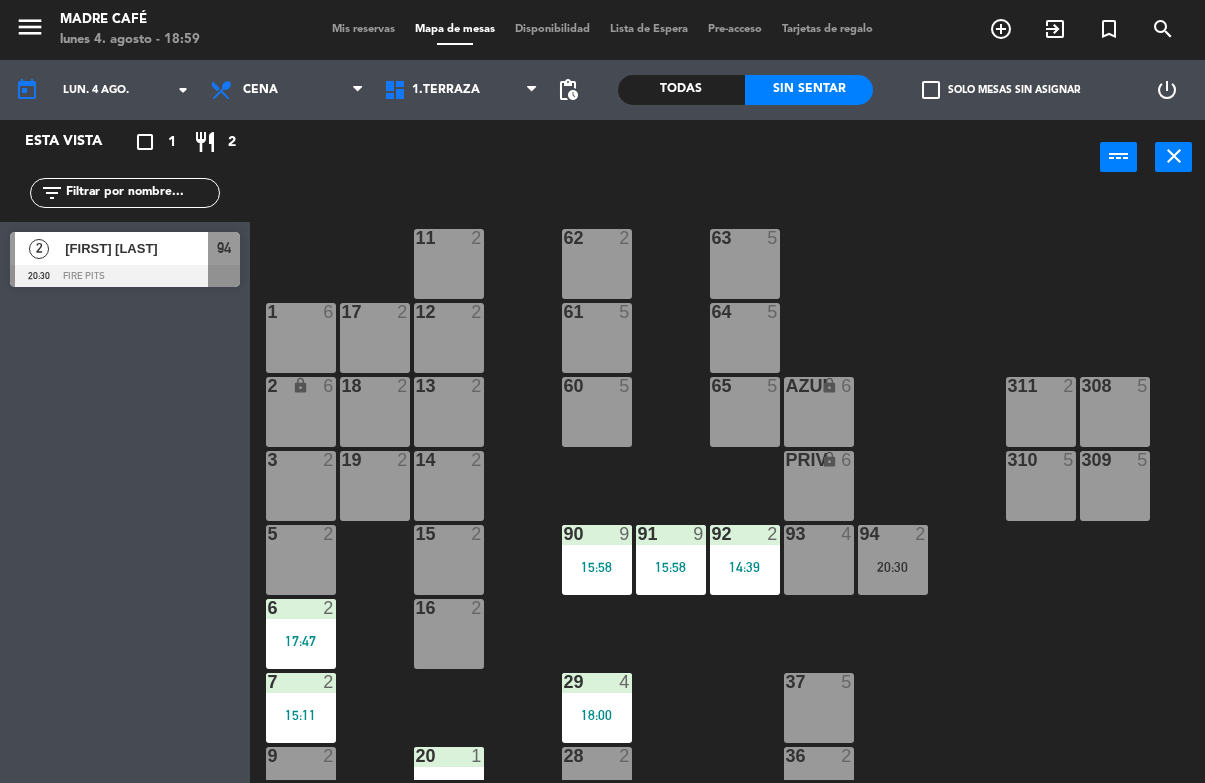 click on "11  2  63  5  62  2  12  2  1  6  61  5  64  5  17  2  13  2  2 lock  6  60  5  65  5  308  5  18  2  311  2  AZUL lock  6  14  2  3  2  309  5  310  5  19  2  PRIV lock  6  93  4  94  2   20:30  15  2  92  2   14:39  91  9   15:58  90  9   15:58  5  2  16  2  6  2   17:47  29  4   18:00  7  2   15:11  37  5  36  2  9  2  28  2  20  1   18:56  10  3   19:30  21  2  26  2  35  2  22  2  23  2  25  2  34  2  206  2  207  2  33  2  24  2  101  2  100  2  104  2  102  2  103  2  32  2  31  2  30  2" 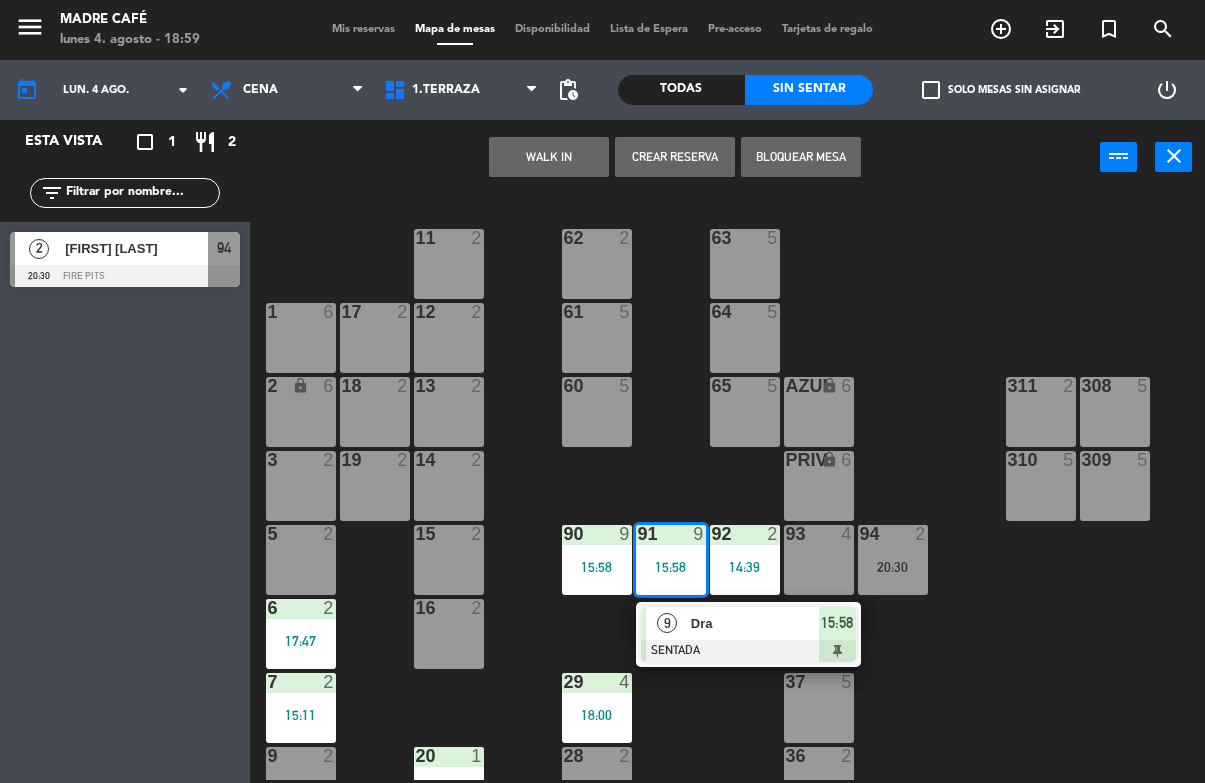 click on "9" at bounding box center (667, 623) 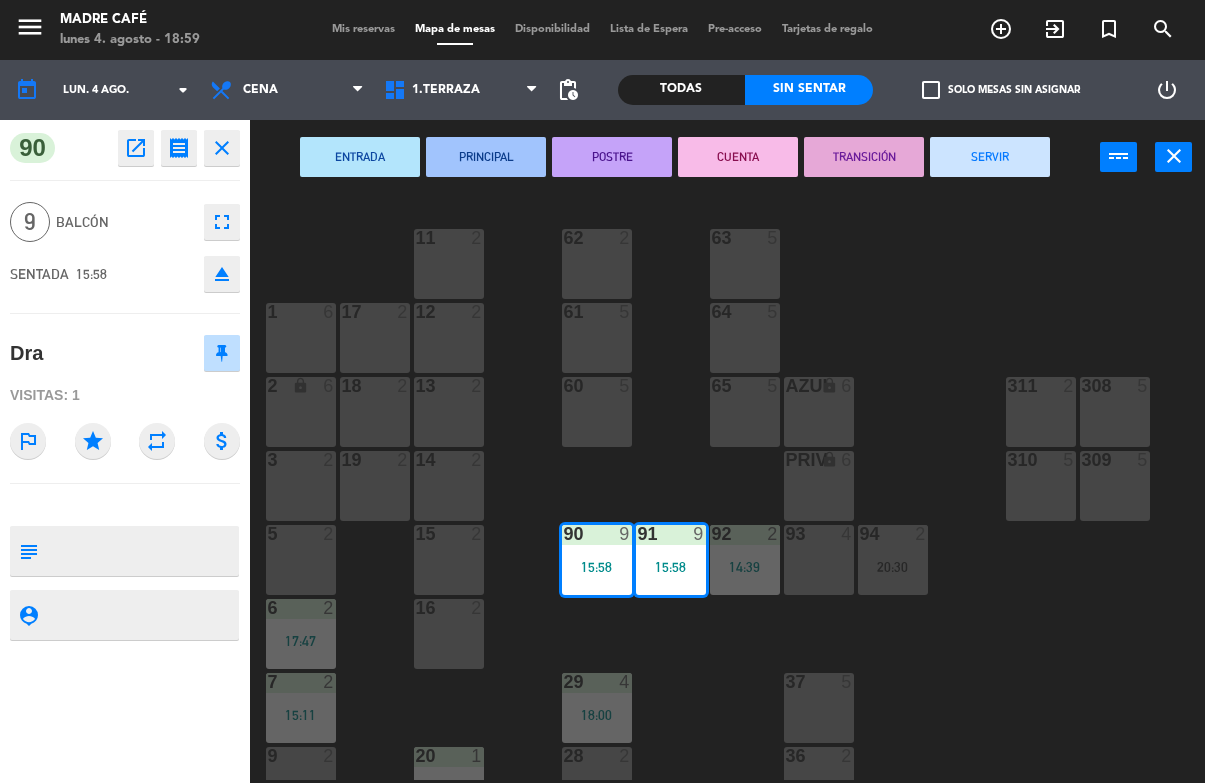 click on "SERVIR" at bounding box center (990, 157) 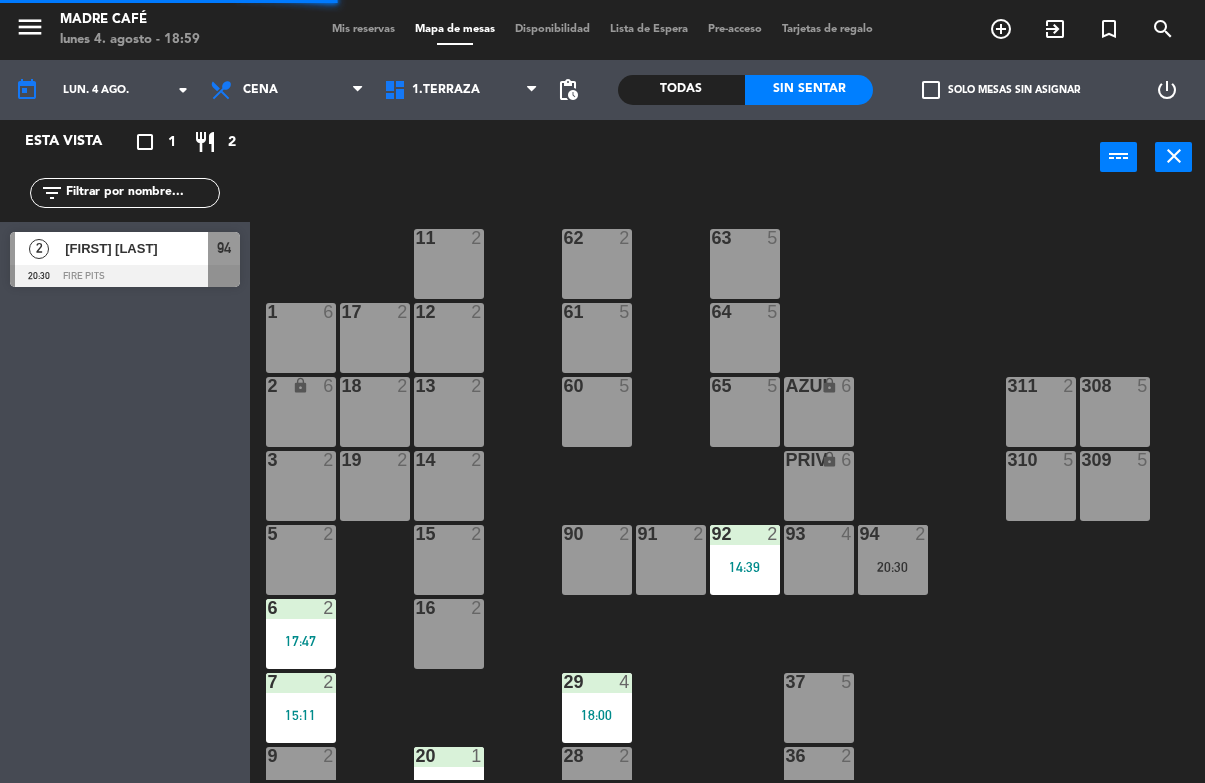 click on "14:39" at bounding box center [745, 567] 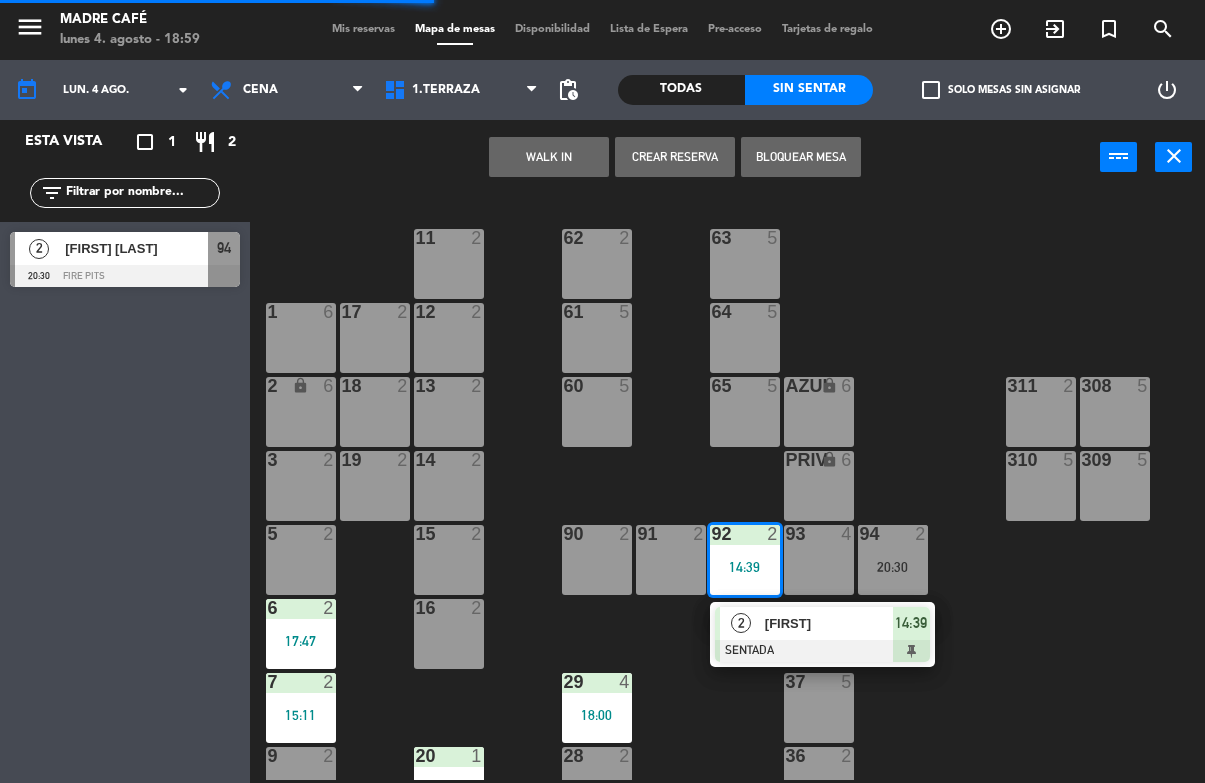 click on "2" at bounding box center (741, 623) 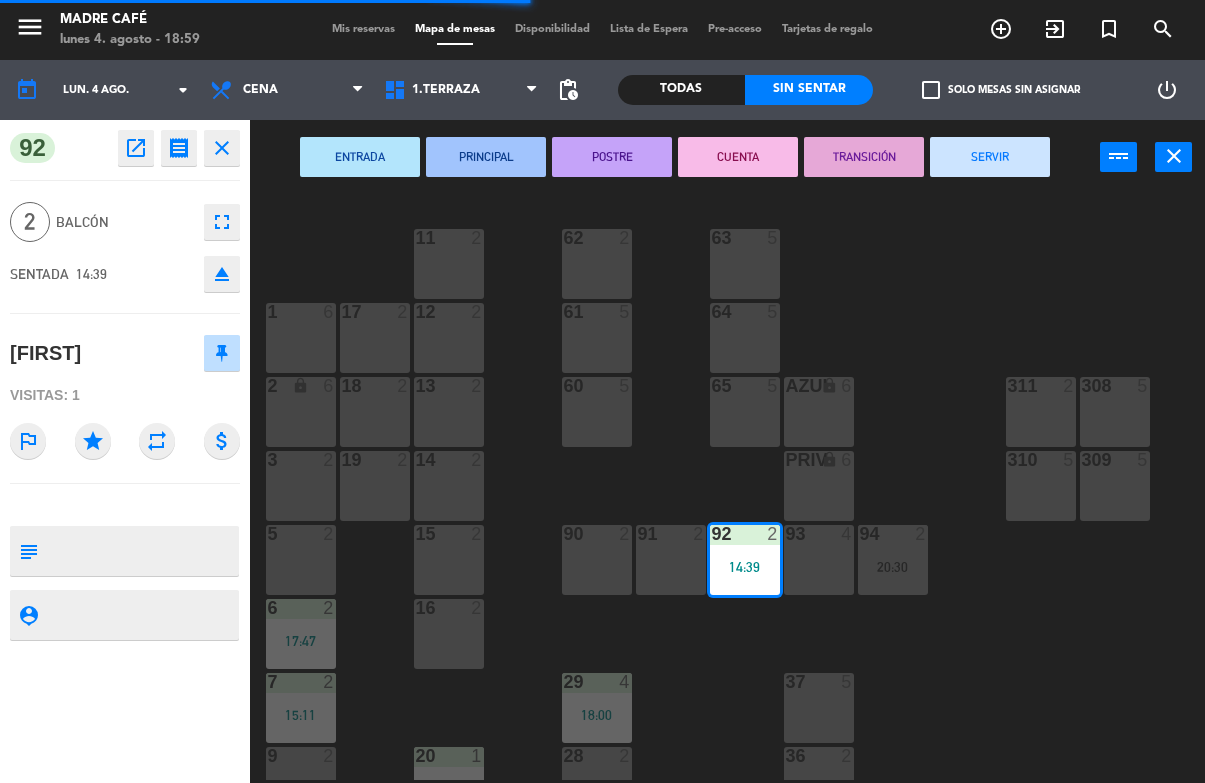 click on "SERVIR" at bounding box center [990, 157] 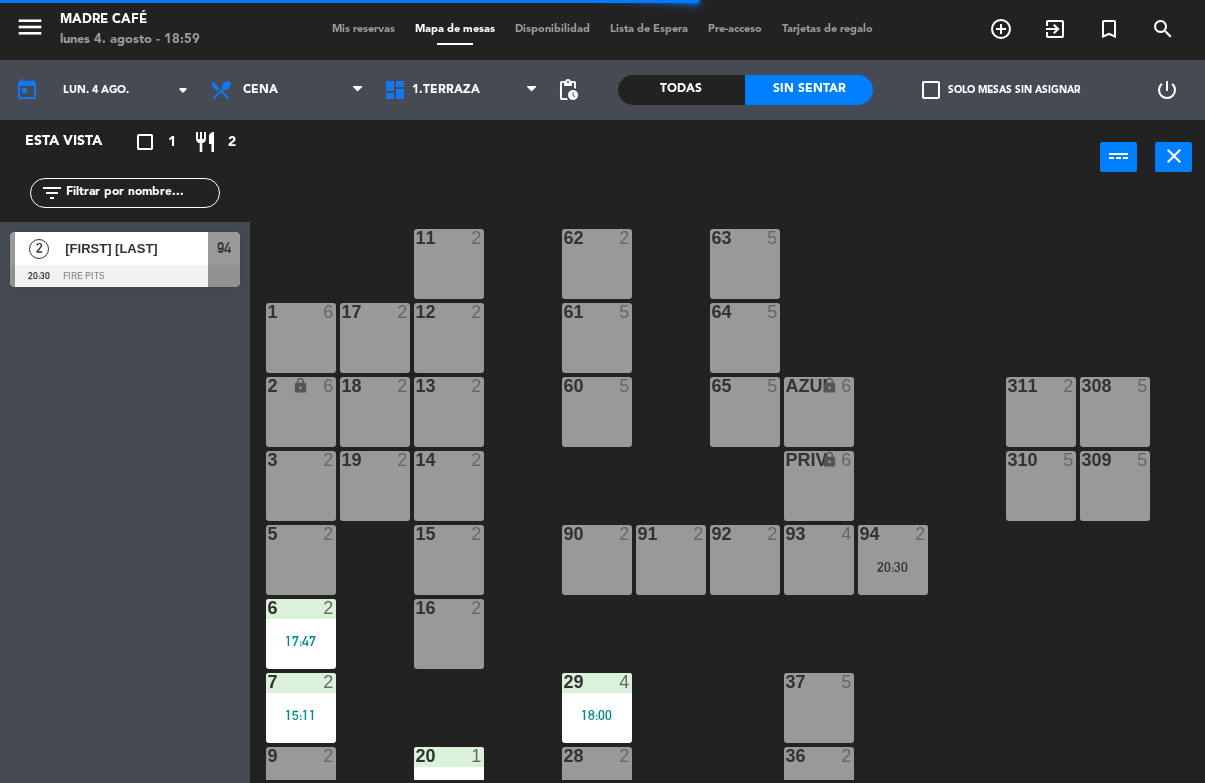 click on "90  2" at bounding box center [597, 560] 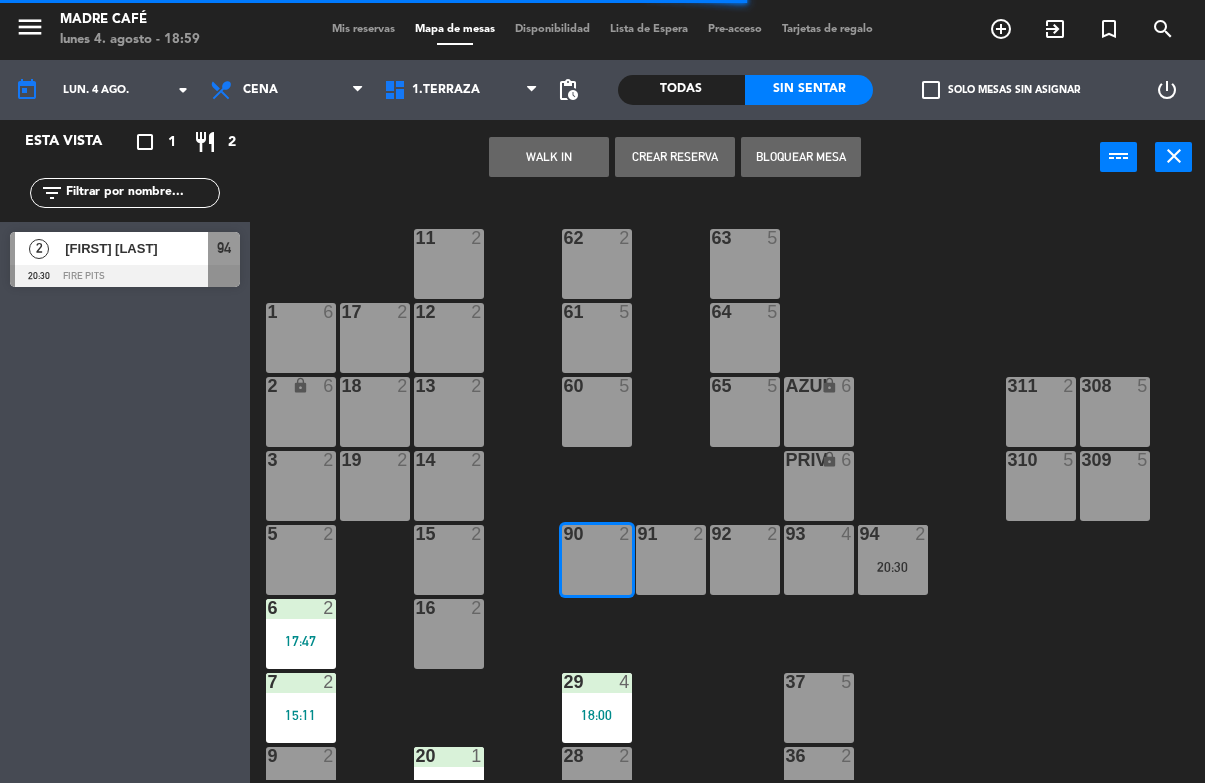 click on "WALK IN" at bounding box center (549, 157) 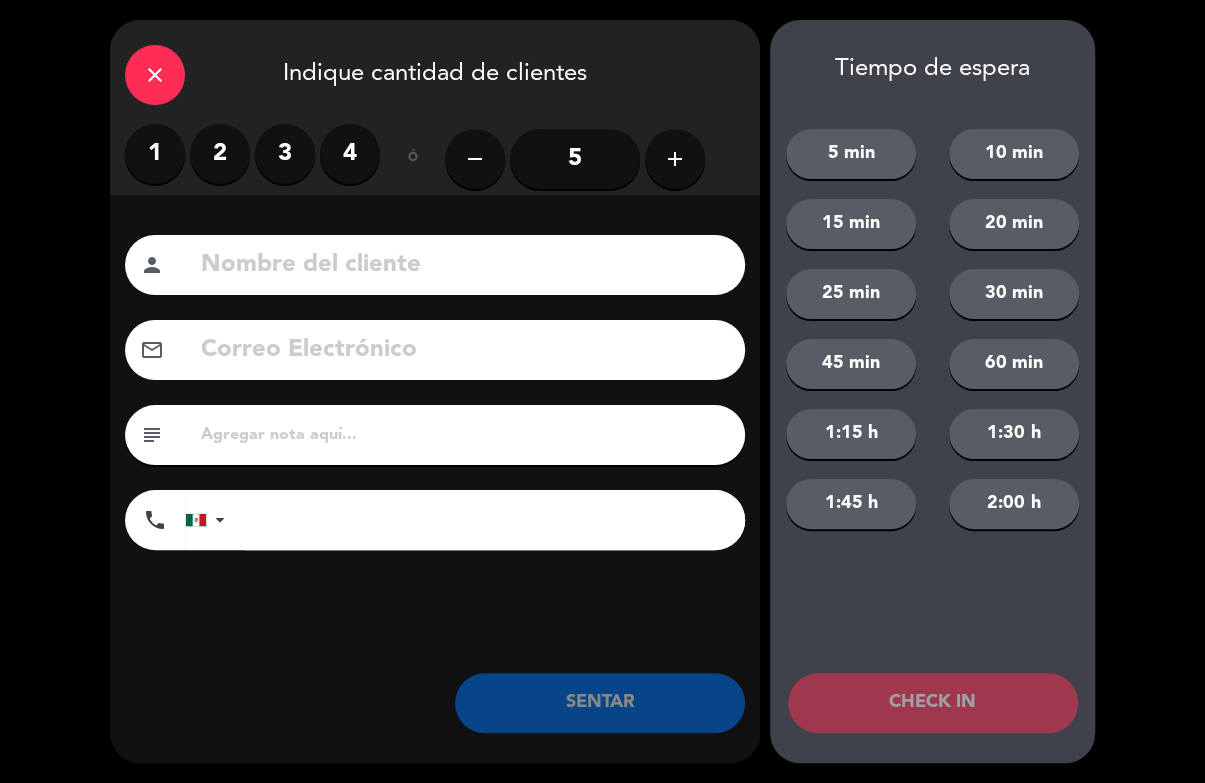 click on "close" 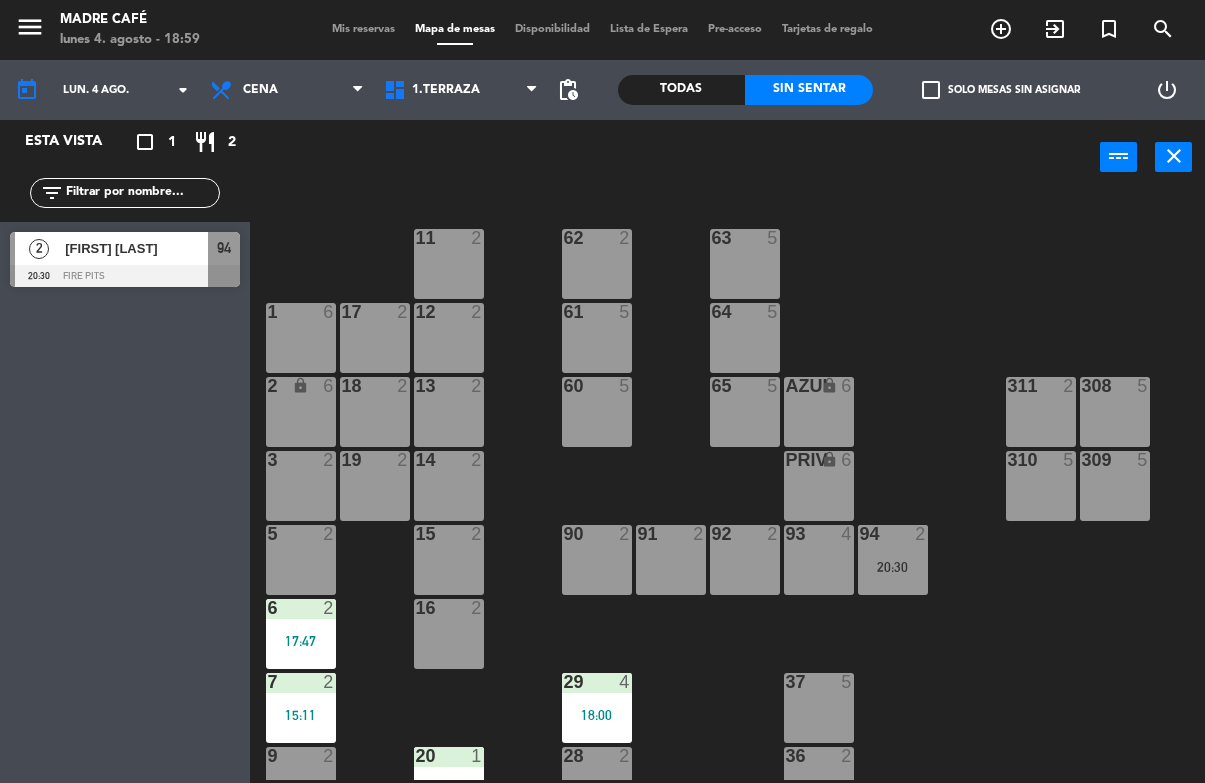 click on "11  2  63  5  62  2  12  2  1  6  61  5  64  5  17  2  13  2  2 lock  6  60  5  65  5  308  5  18  2  311  2  AZUL lock  6  14  2  3  2  309  5  310  5  19  2  PRIV lock  6  93  4  94  2   20:30  15  2  92  2  91  2  90  2  5  2  16  2  6  2   17:47  29  4   18:00  7  2   15:11  37  5  36  2  9  2  28  2  20  1   18:56  10  3   19:30  21  2  26  2  35  2  22  2  23  2  25  2  34  2  206  2  207  2  33  2  24  2  101  2  100  2  104  2  102  2  103  2  32  2  31  2  30  2" 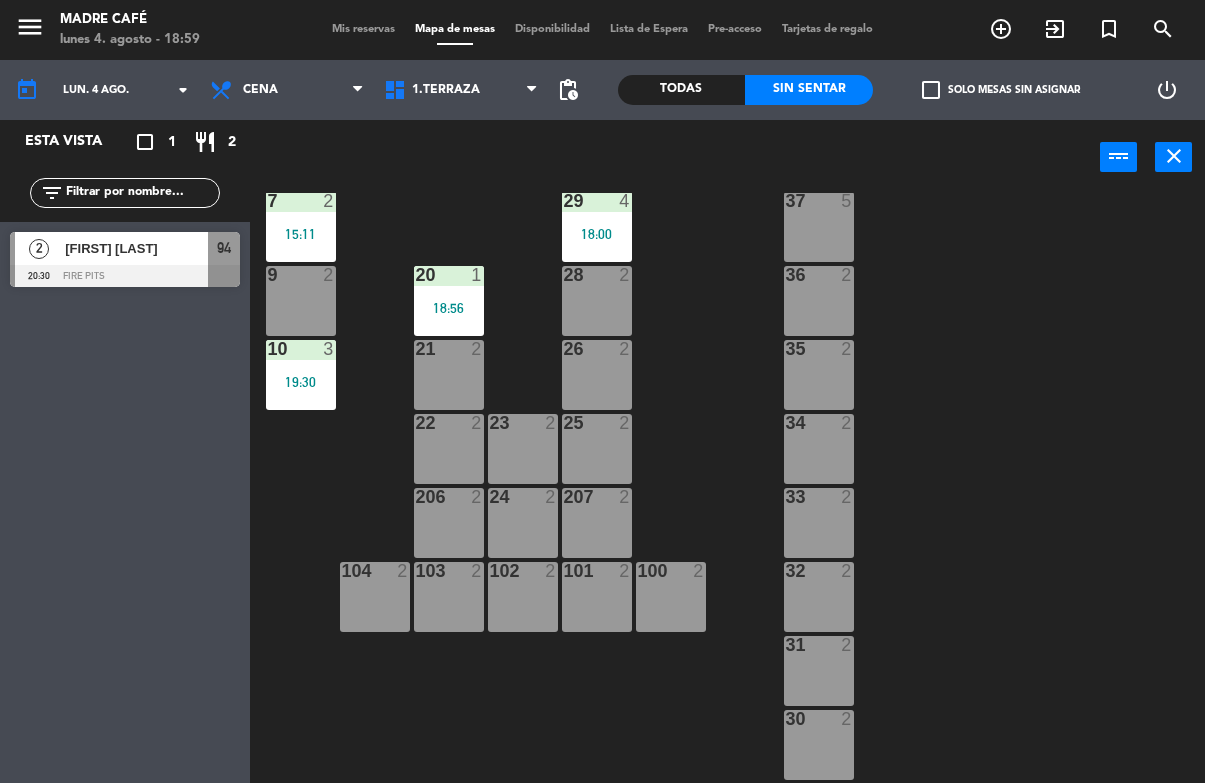 scroll, scrollTop: 481, scrollLeft: 0, axis: vertical 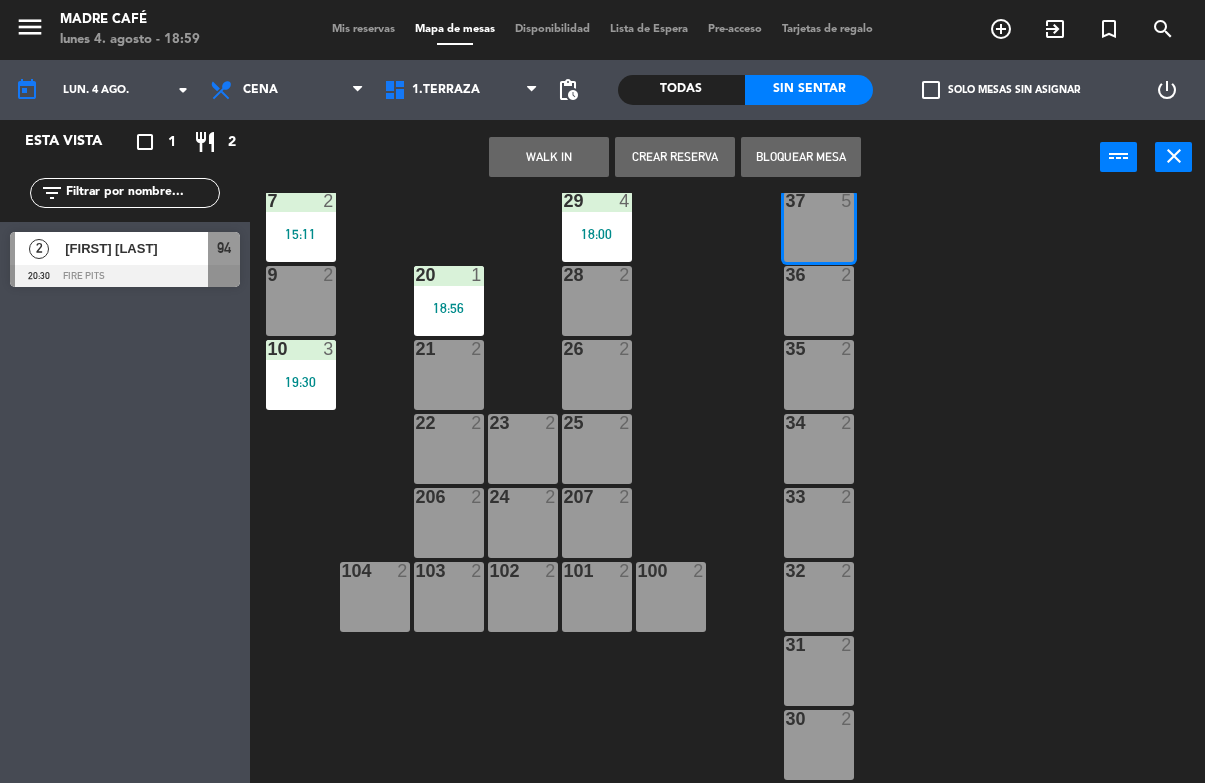 click on "36  2" at bounding box center (819, 301) 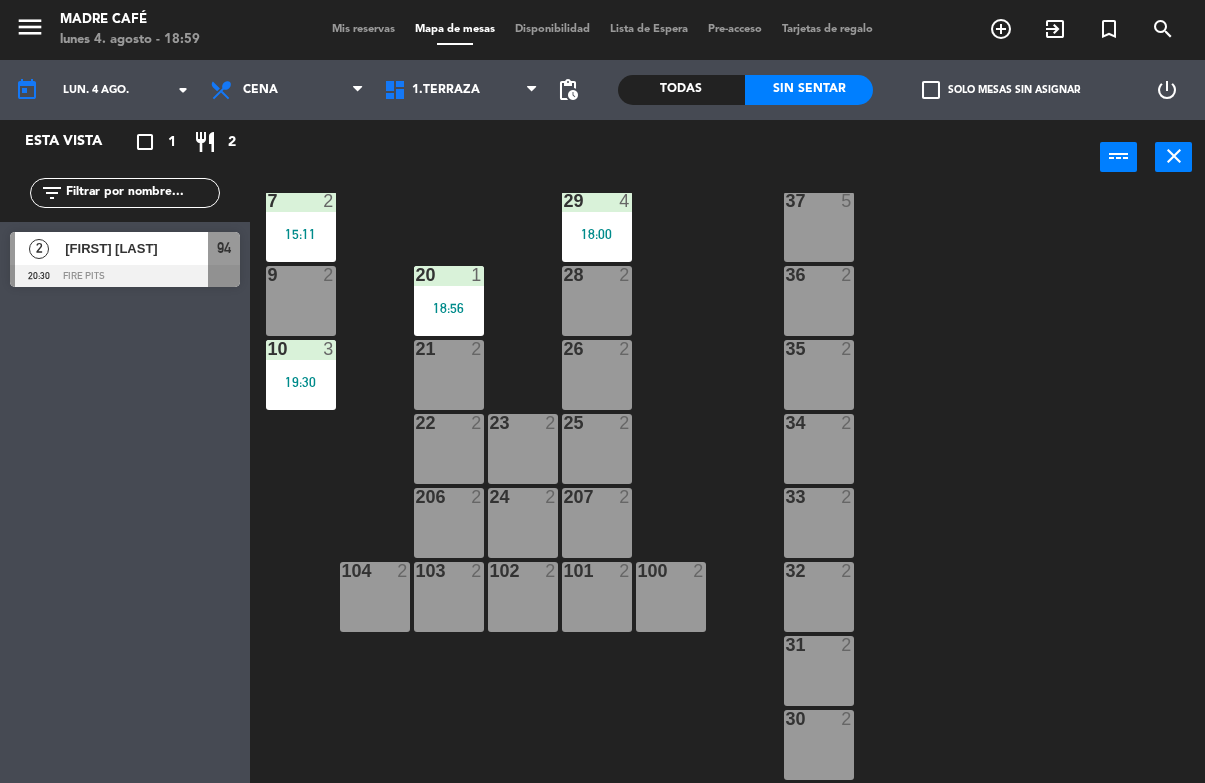 click on "11  2  63  5  62  2  12  2  1  6  61  5  64  5  17  2  13  2  2 lock  6  60  5  65  5  308  5  18  2  311  2  AZUL lock  6  14  2  3  2  309  5  310  5  19  2  PRIV lock  6  93  4  94  2   20:30  15  2  92  2  91  2  90  2  5  2  16  2  6  2   17:47  29  4   18:00  7  2   15:11  37  5  36  2  9  2  28  2  20  1   18:56  10  3   19:30  21  2  26  2  35  2  22  2  23  2  25  2  34  2  206  2  207  2  33  2  24  2  101  2  100  2  104  2  102  2  103  2  32  2  31  2  30  2" 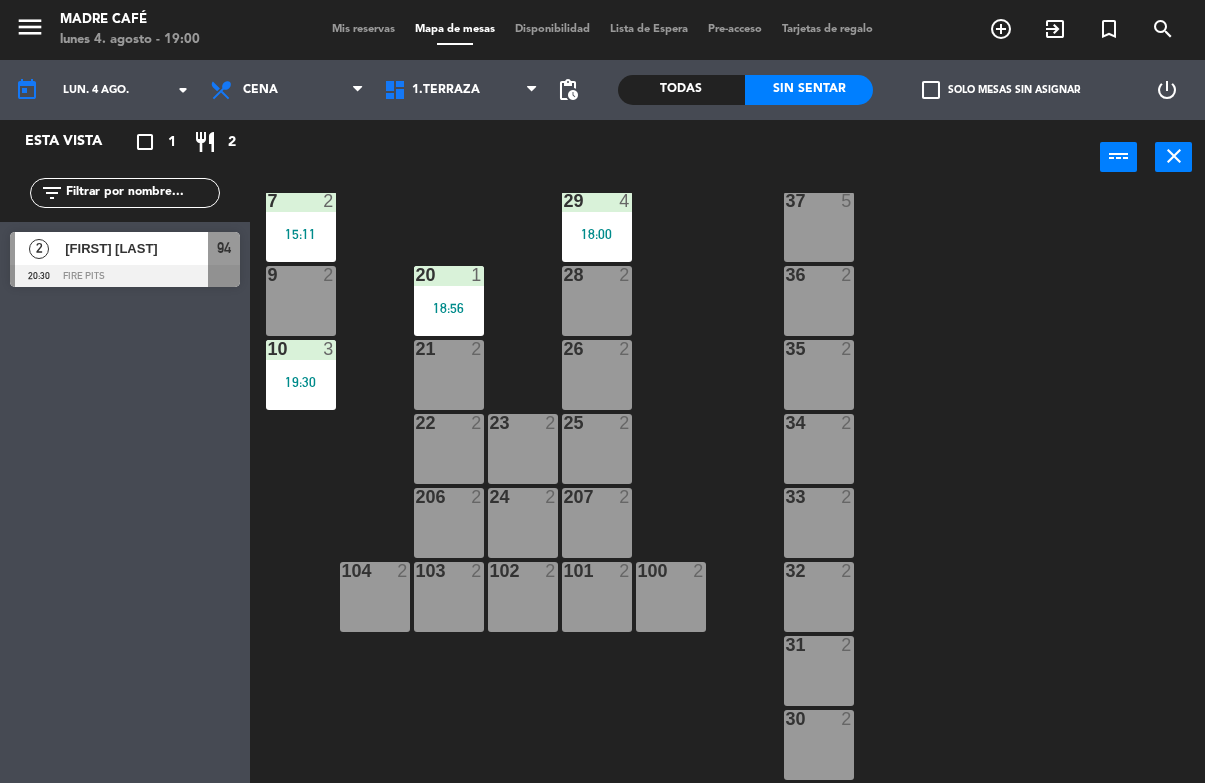 click on "30  2" at bounding box center [819, 745] 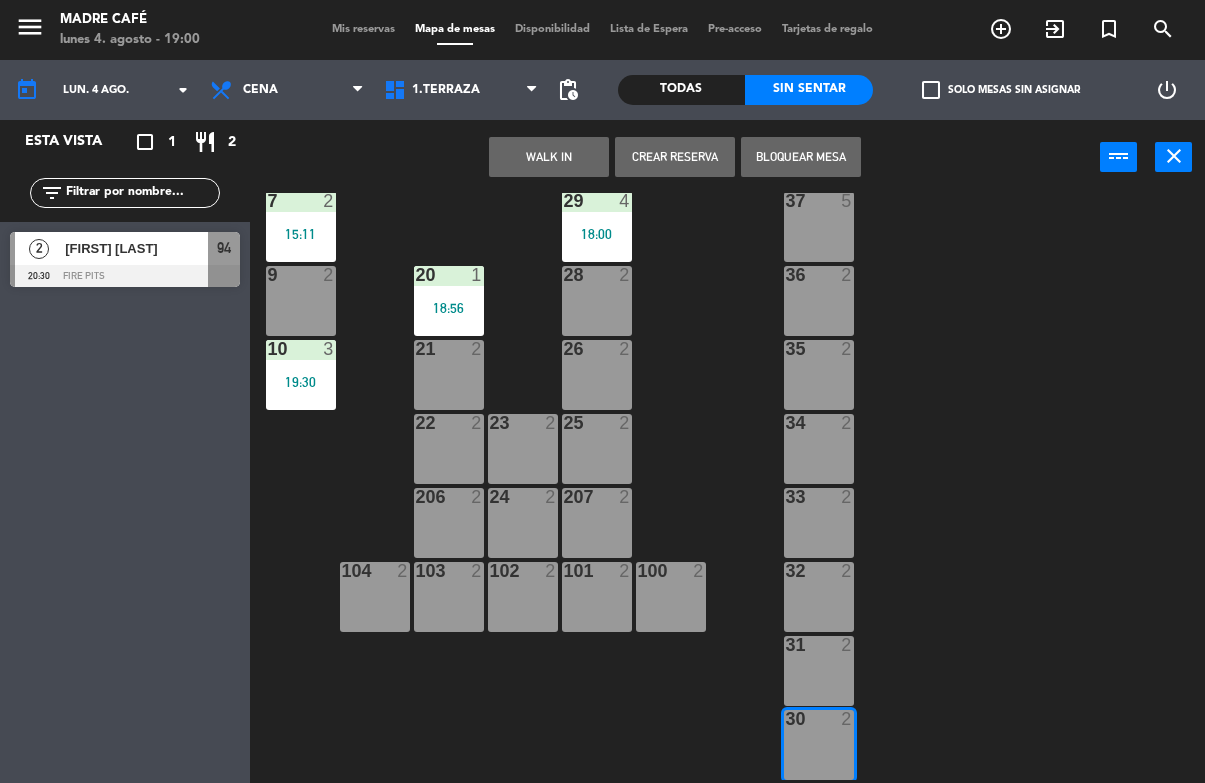 click at bounding box center (818, 645) 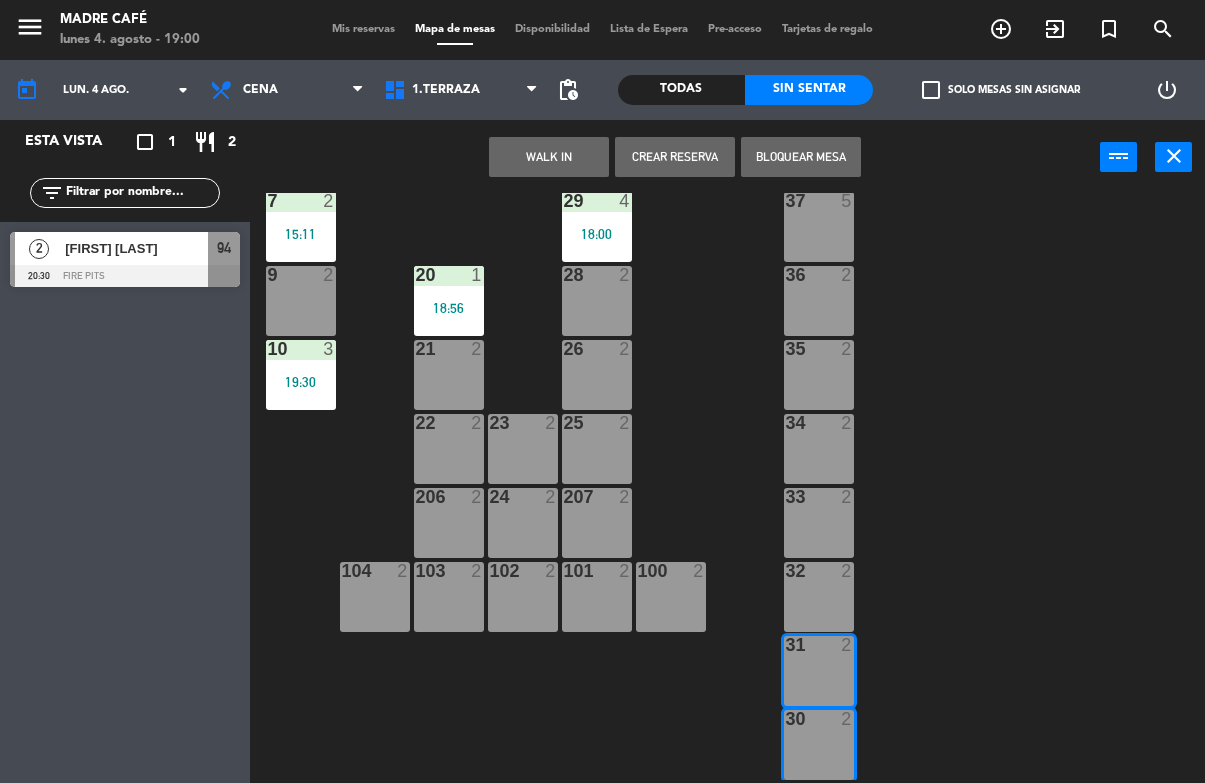click on "32  2" at bounding box center (819, 597) 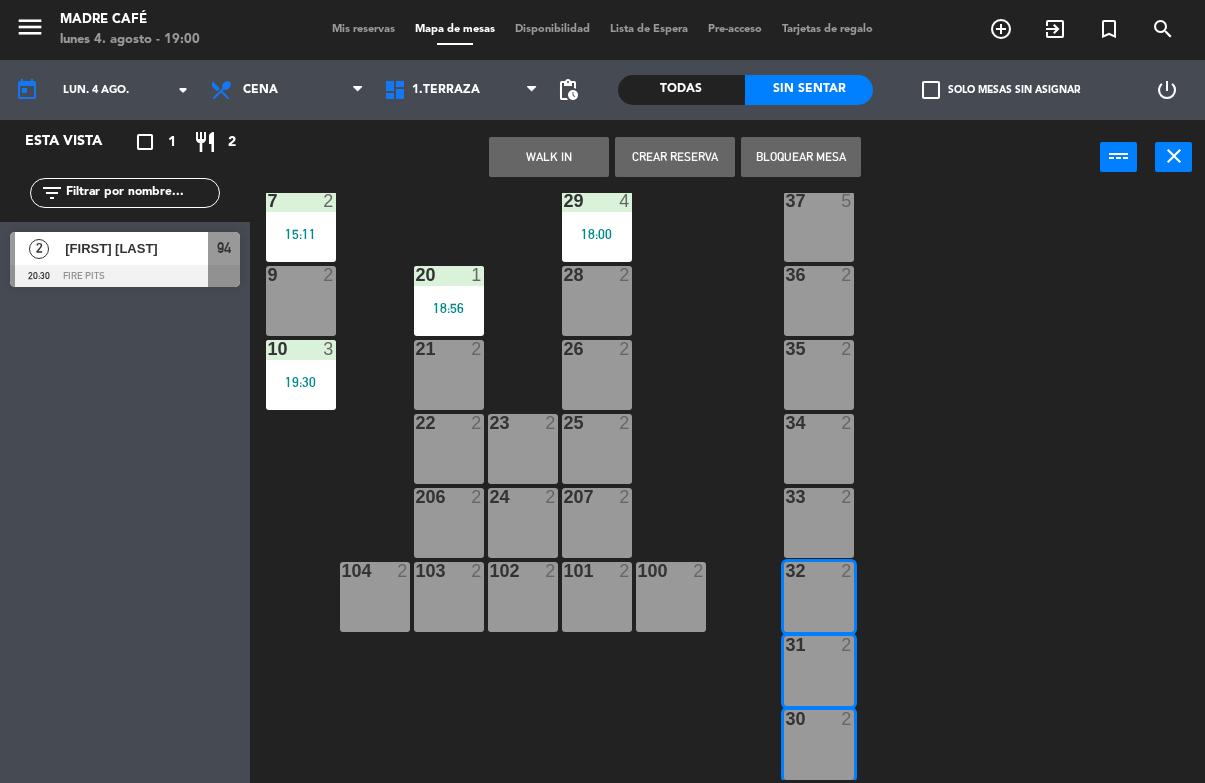 click on "33  2" at bounding box center [819, 523] 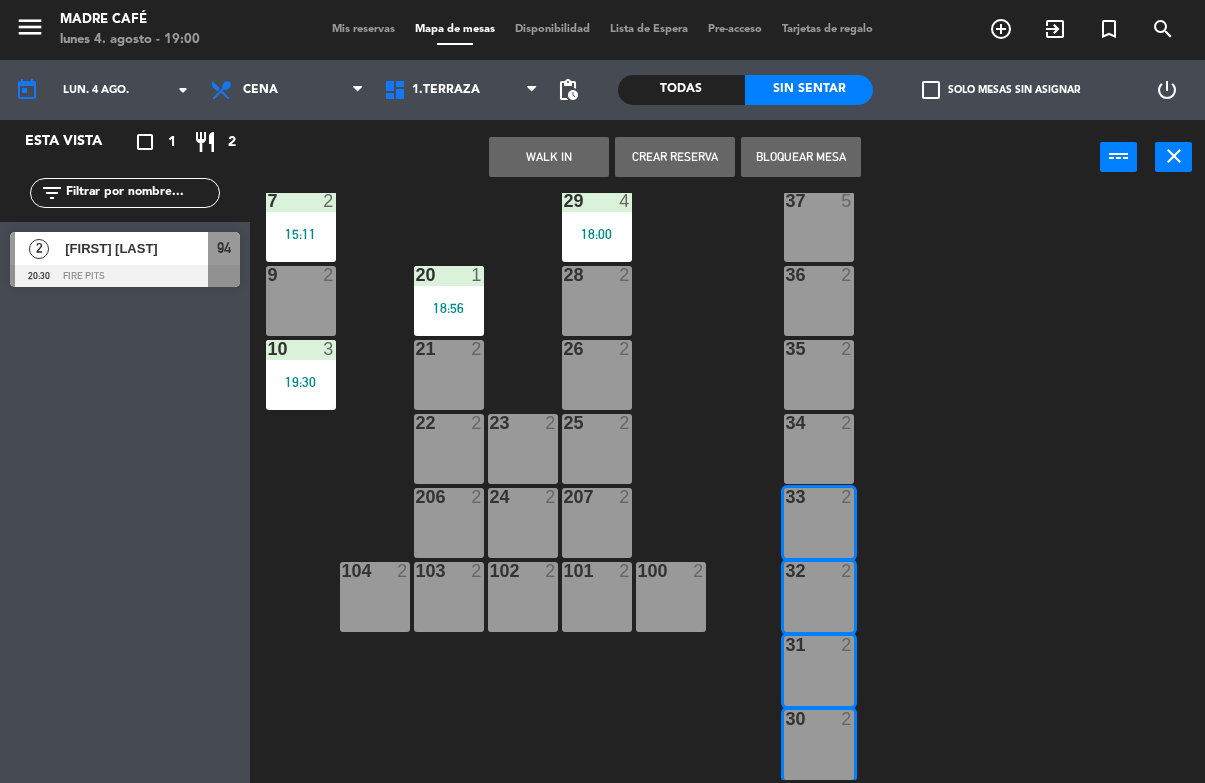 click on "34  2" at bounding box center (819, 449) 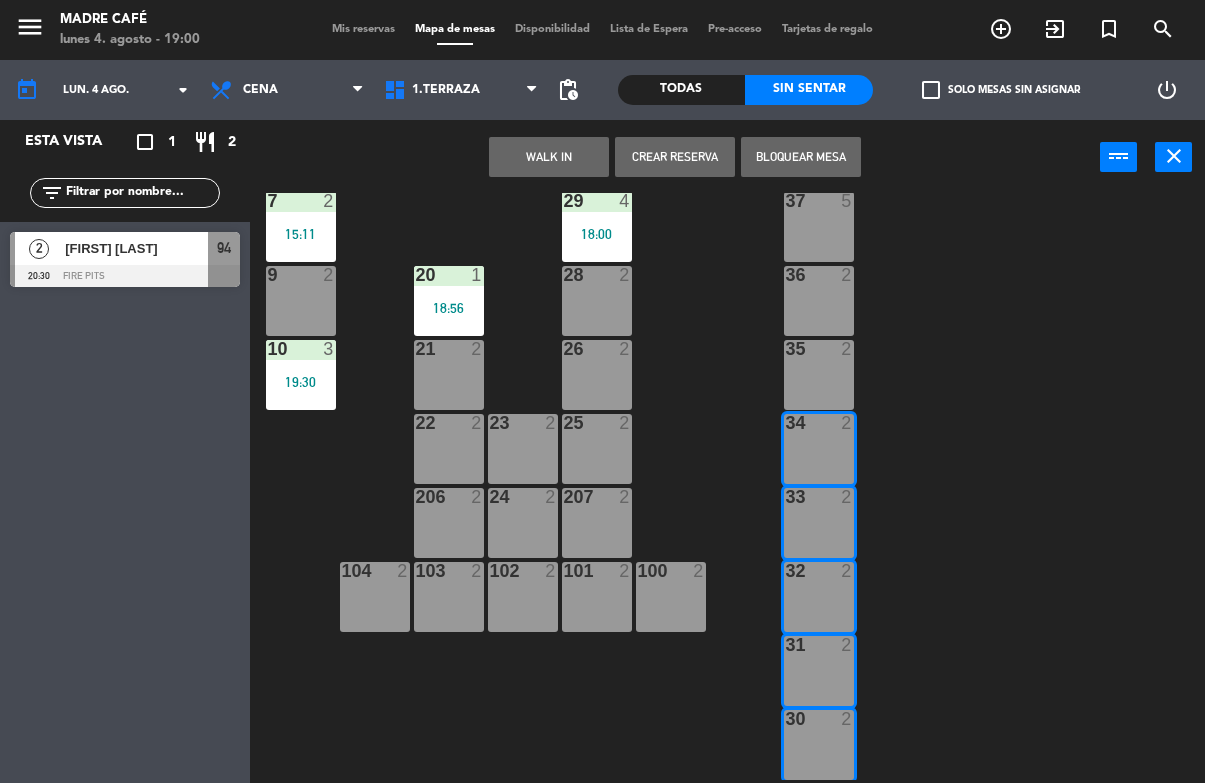 click on "35  2" at bounding box center [819, 375] 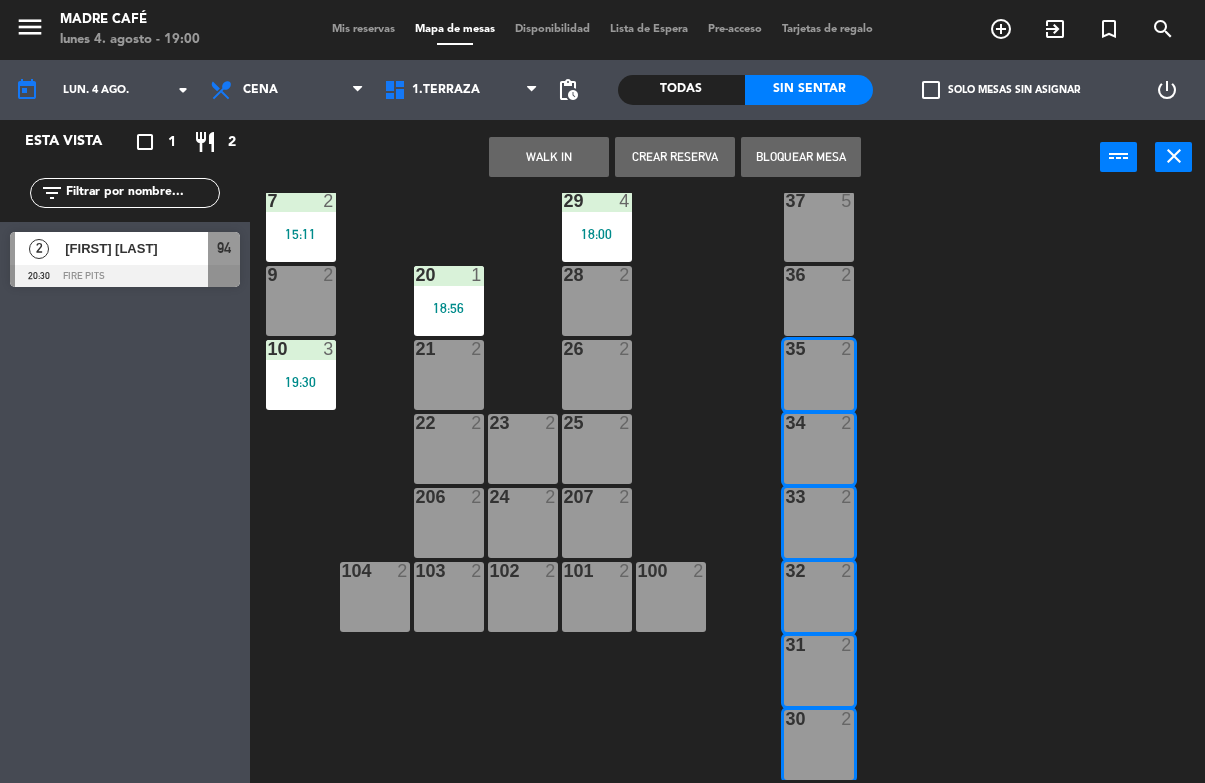 click on "36  2" at bounding box center [819, 301] 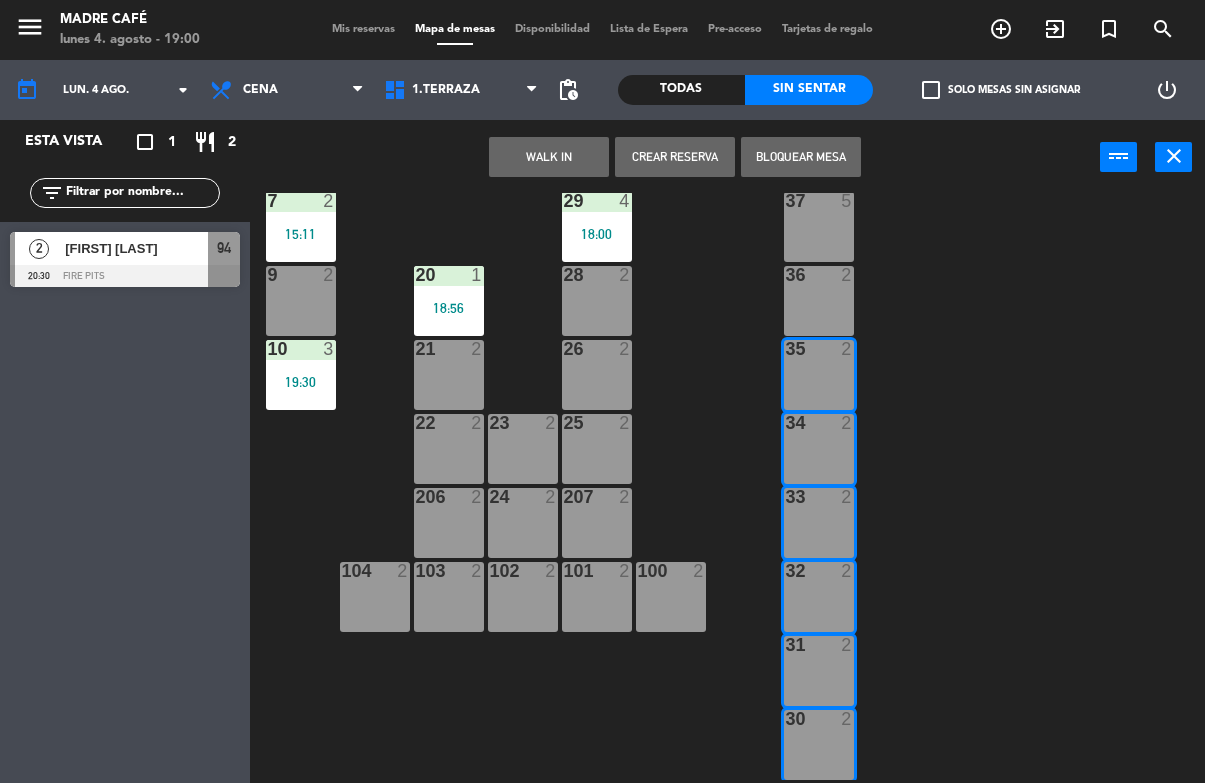 click at bounding box center [818, 275] 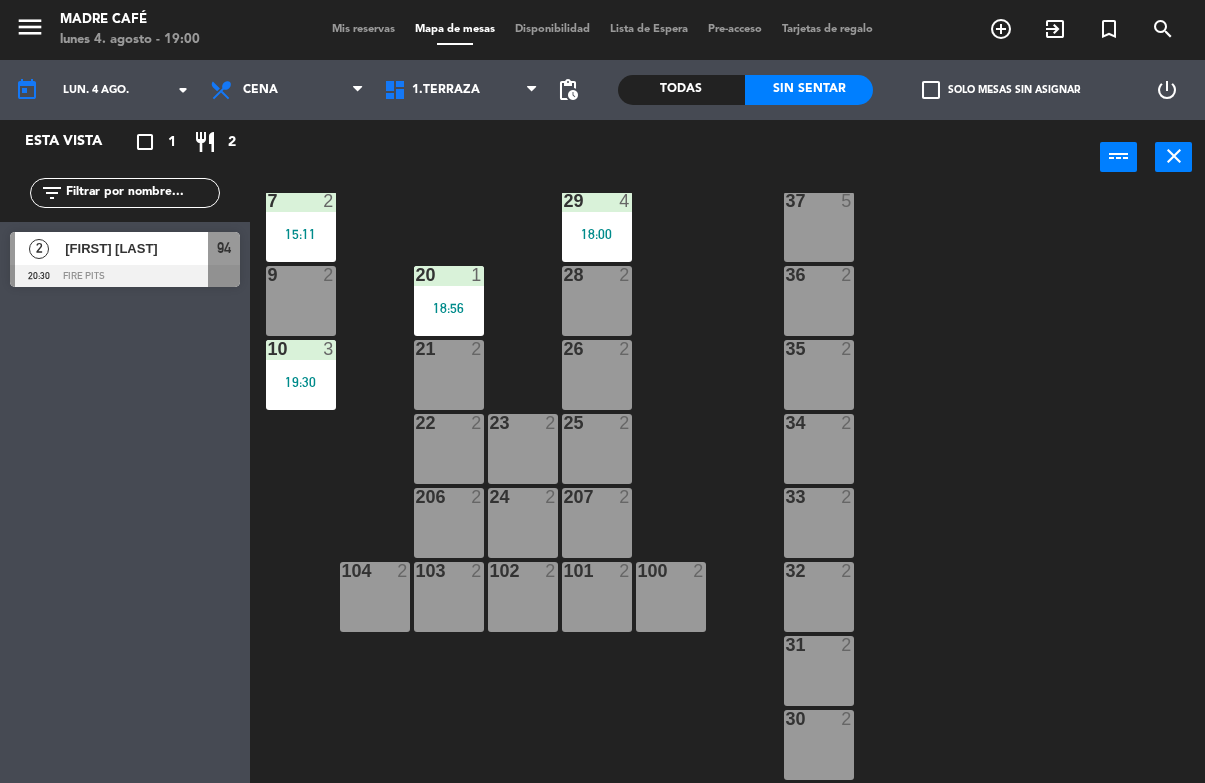 click at bounding box center [818, 719] 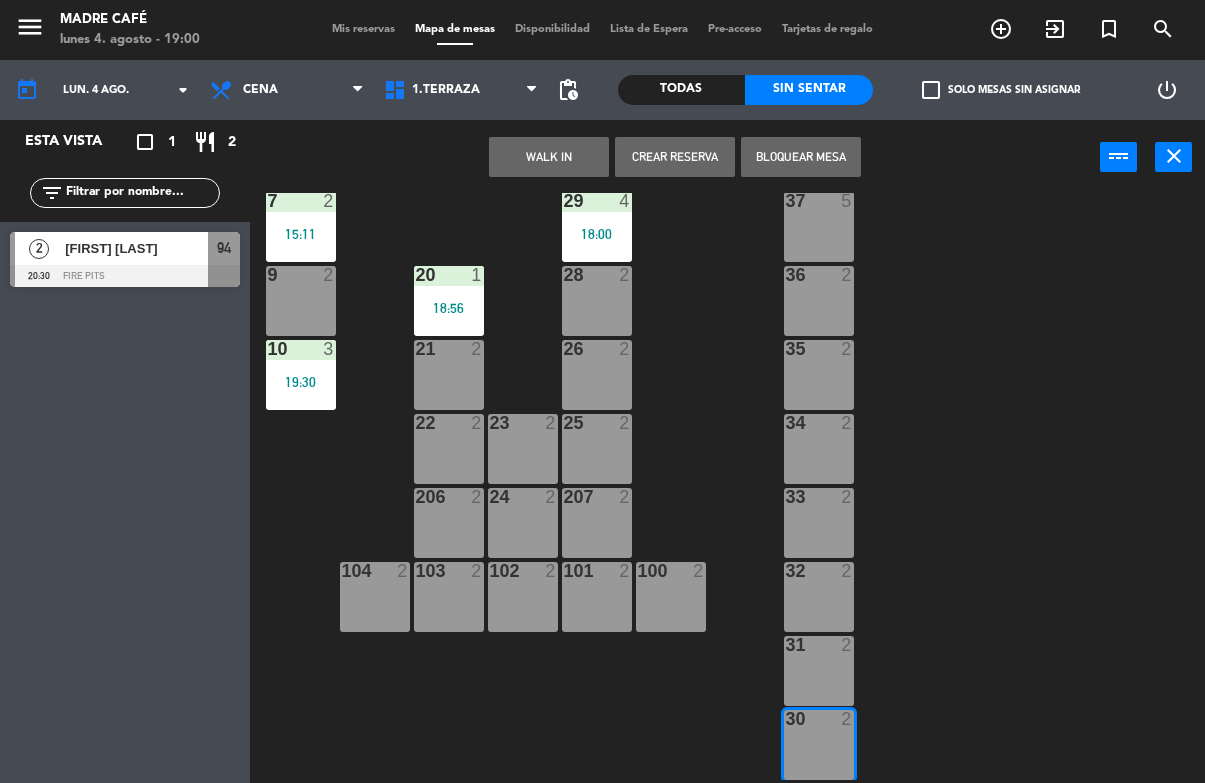 click on "31  2" at bounding box center (819, 646) 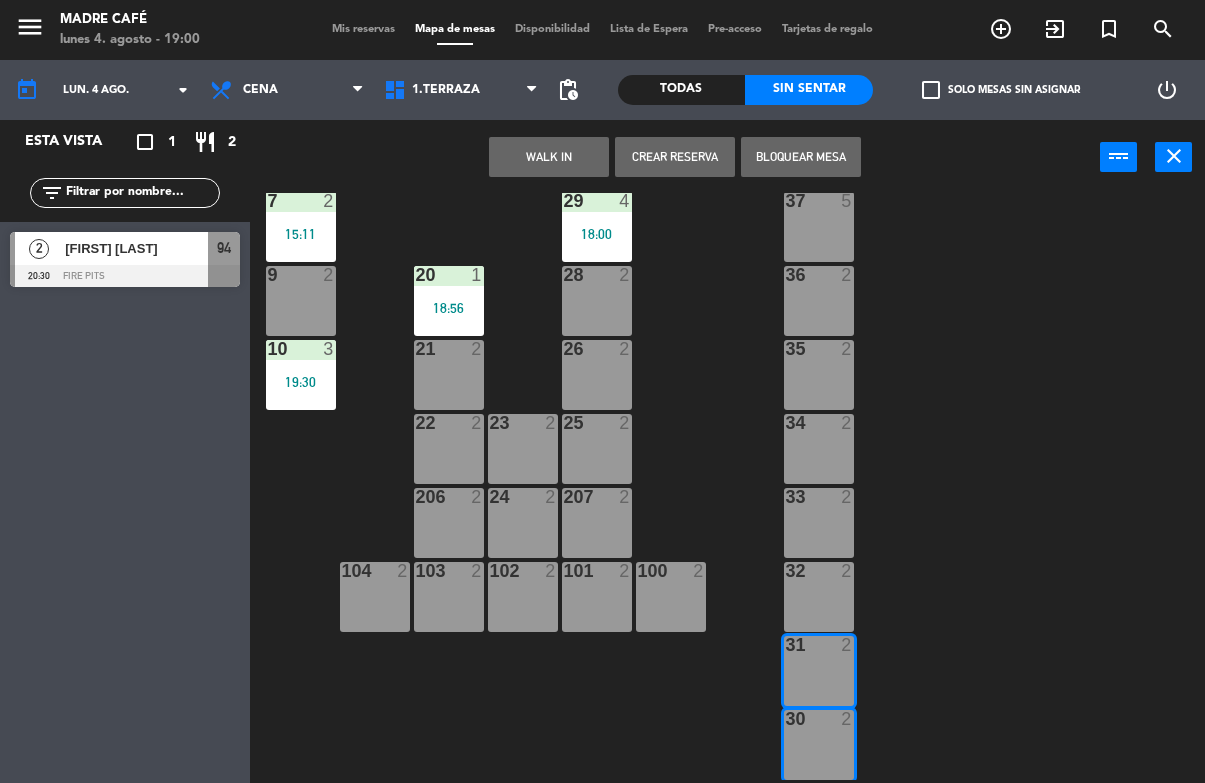 click on "32  2" at bounding box center [819, 597] 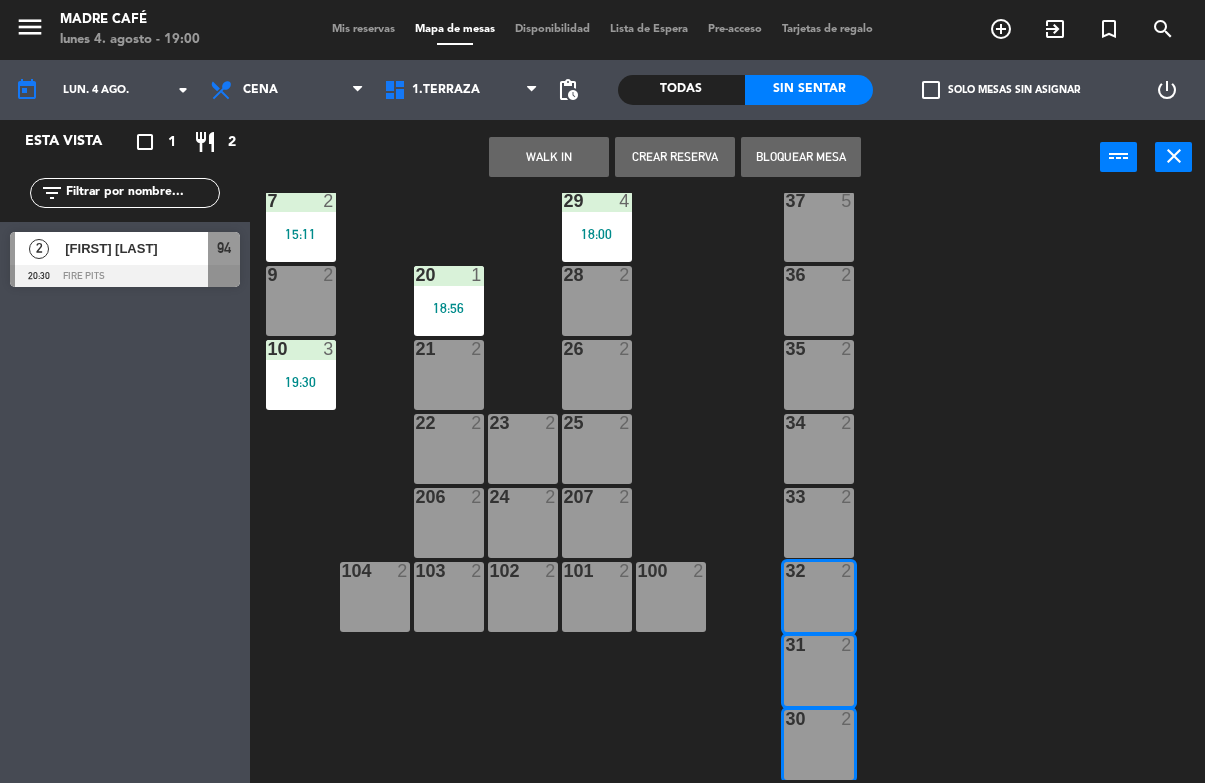 click at bounding box center (818, 497) 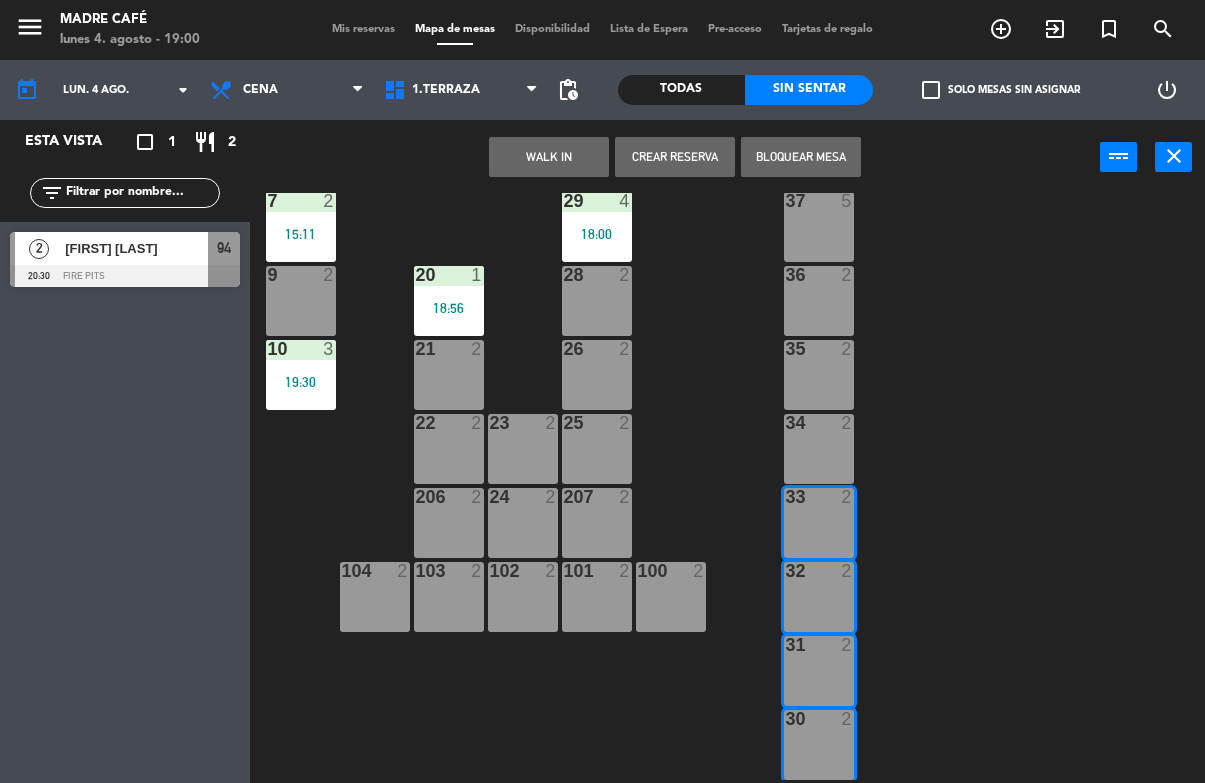 click on "34  2" at bounding box center [819, 449] 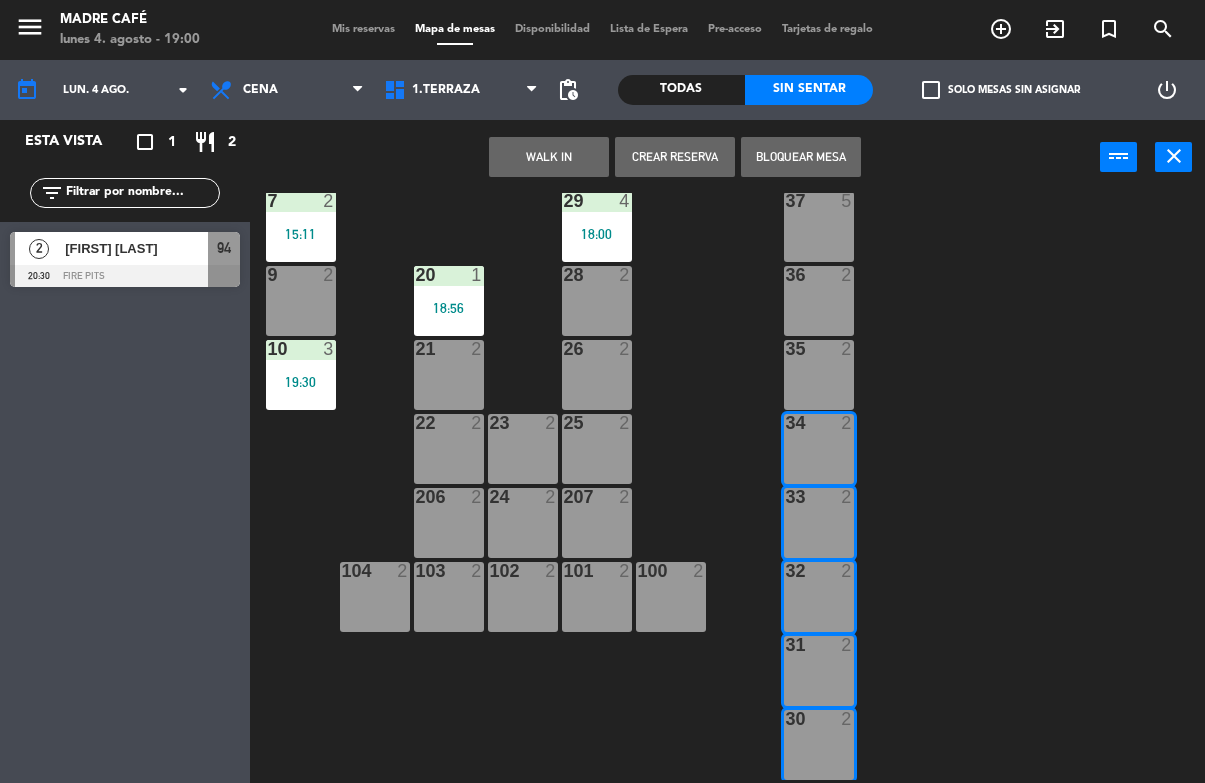 click at bounding box center [818, 349] 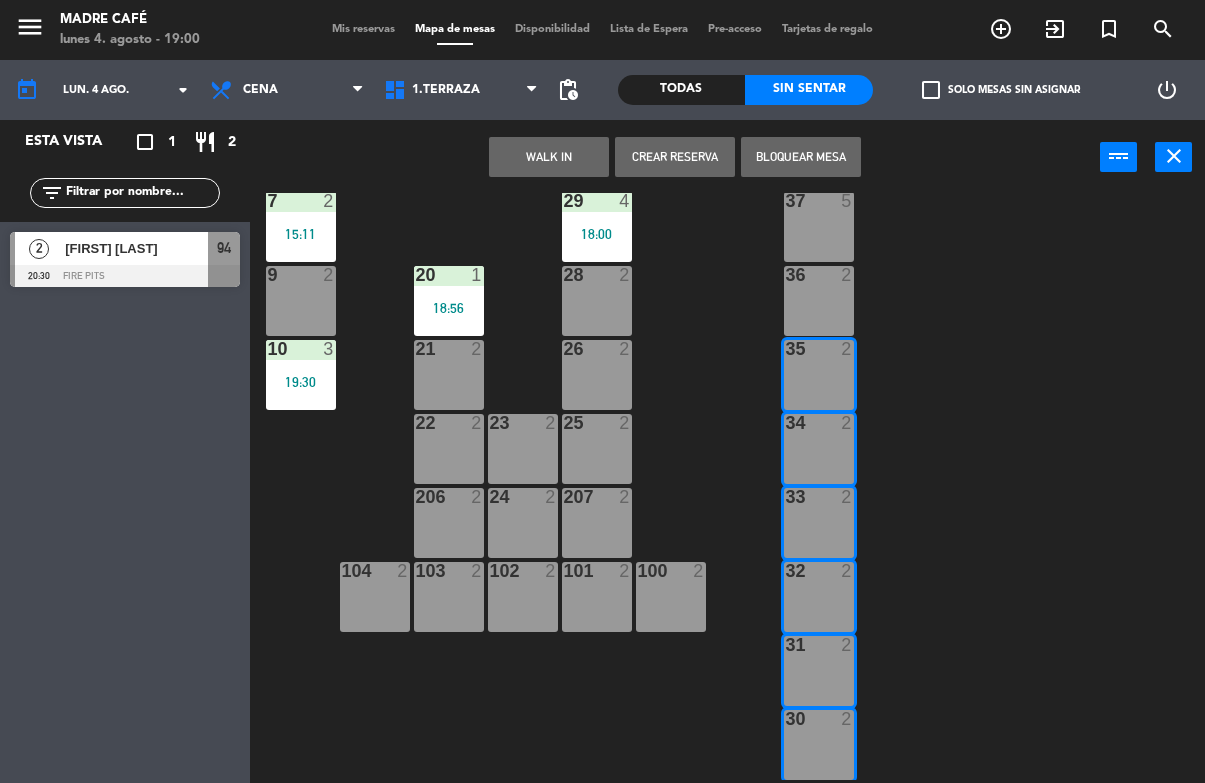 click on "36  2" at bounding box center [819, 301] 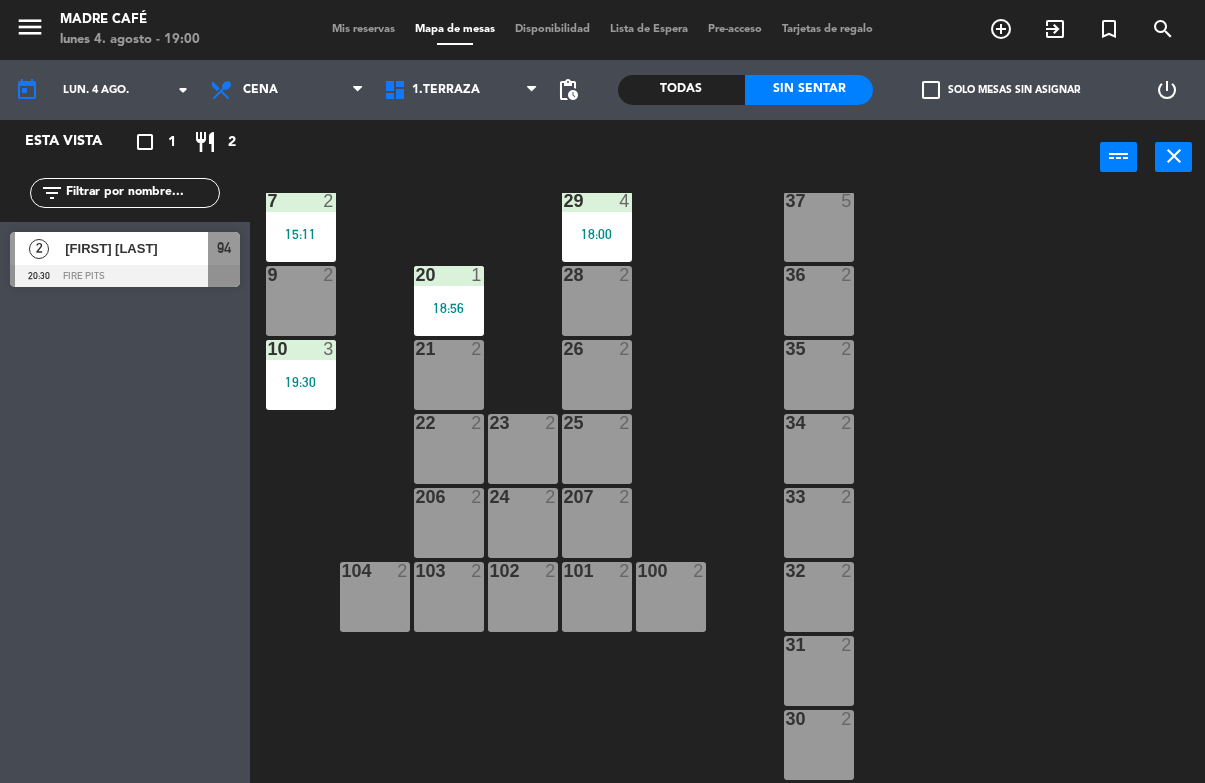 click on "11  2  63  5  62  2  12  2  1  6  61  5  64  5  17  2  13  2  2 lock  6  60  5  65  5  308  5  18  2  311  2  AZUL lock  6  14  2  3  2  309  5  310  5  19  2  PRIV lock  6  93  4  94  2   20:30  15  2  92  2  91  2  90  2  5  2  16  2  6  2   17:47  29  4   18:00  7  2   15:11  37  5  36  2  9  2  28  2  20  1   18:56  10  3   19:30  21  2  26  2  35  2  22  2  23  2  25  2  34  2  206  2  207  2  33  2  24  2  101  2  100  2  104  2  102  2  103  2  32  2  31  2  30  2" 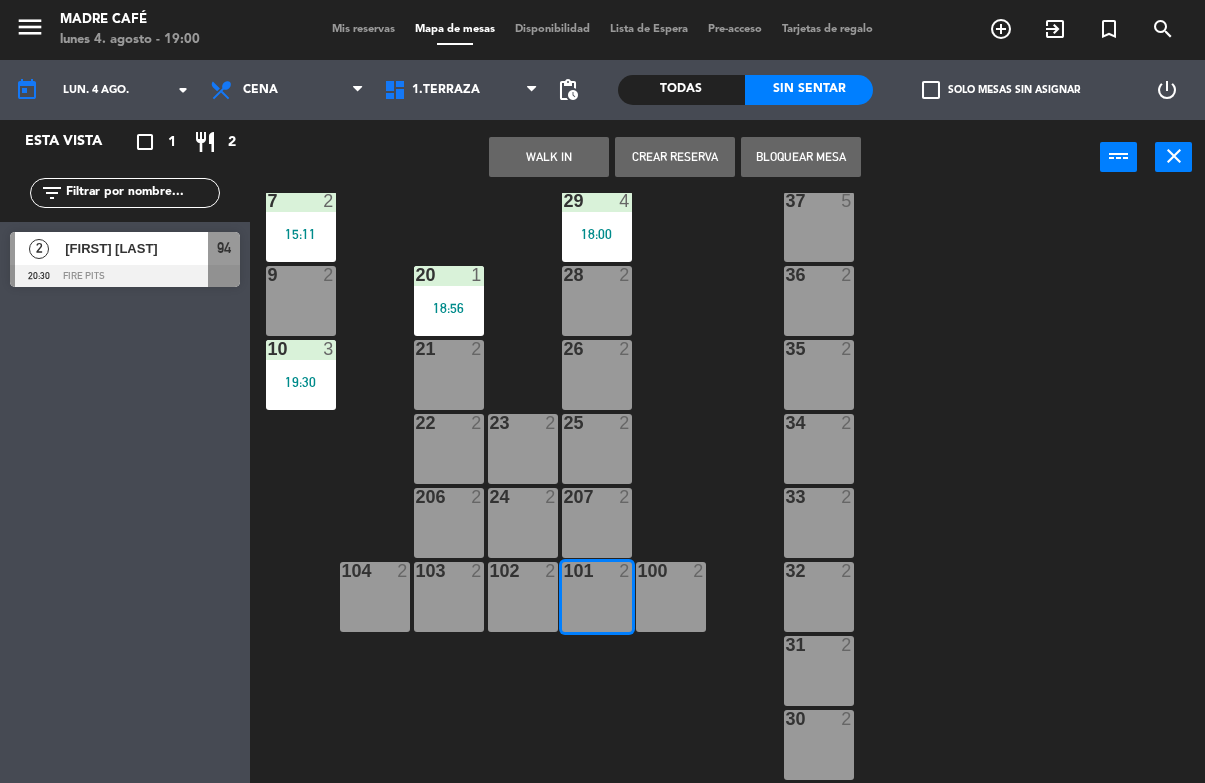 click on "207  2" at bounding box center (597, 523) 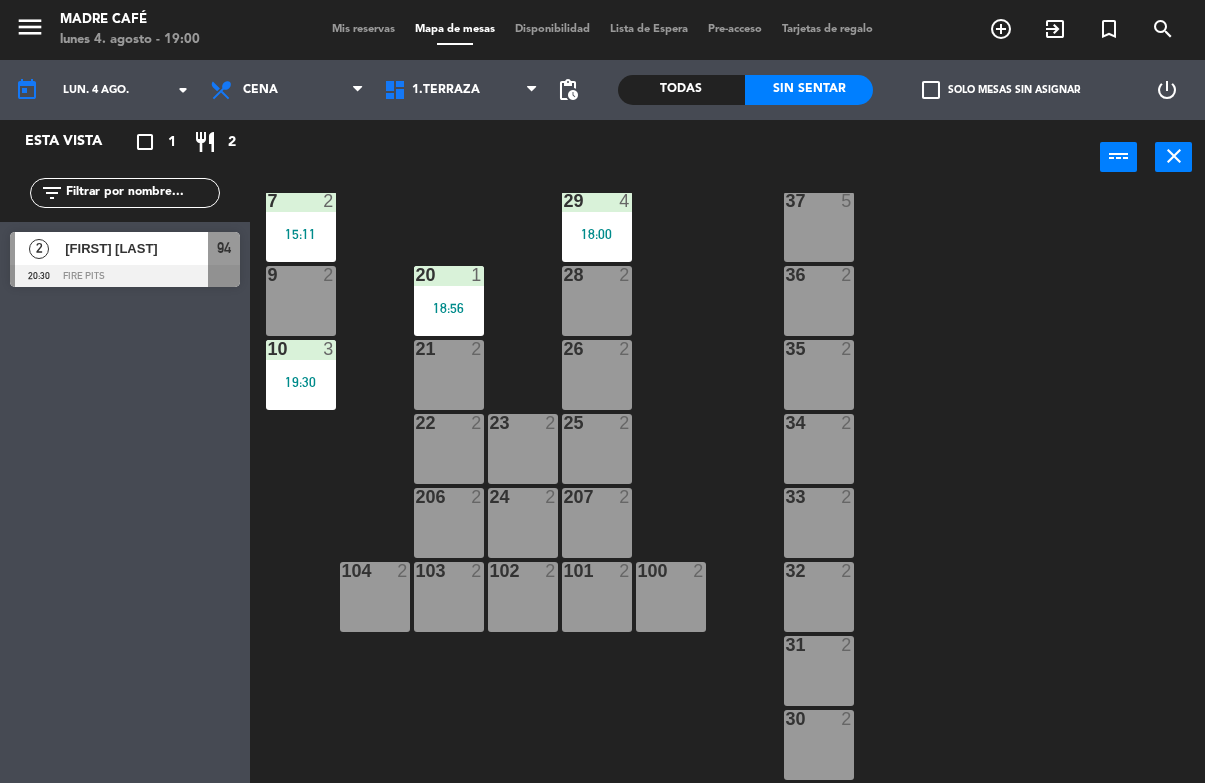 click on "11  2  63  5  62  2  12  2  1  6  61  5  64  5  17  2  13  2  2 lock  6  60  5  65  5  308  5  18  2  311  2  AZUL lock  6  14  2  3  2  309  5  310  5  19  2  PRIV lock  6  93  4  94  2   20:30  15  2  92  2  91  2  90  2  5  2  16  2  6  2   17:47  29  4   18:00  7  2   15:11  37  5  36  2  9  2  28  2  20  1   18:56  10  3   19:30  21  2  26  2  35  2  22  2  23  2  25  2  34  2  206  2  207  2  33  2  24  2  101  2  100  2  104  2  102  2  103  2  32  2  31  2  30  2" 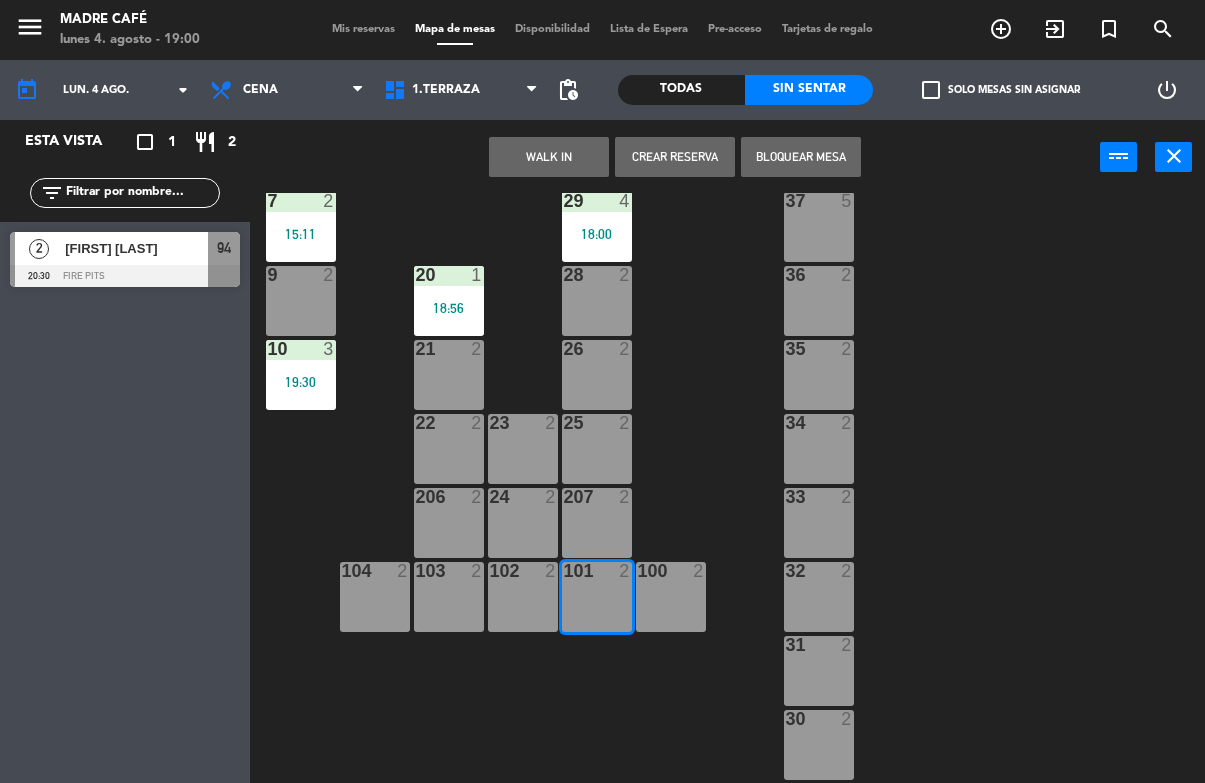 click on "207  2" at bounding box center (597, 523) 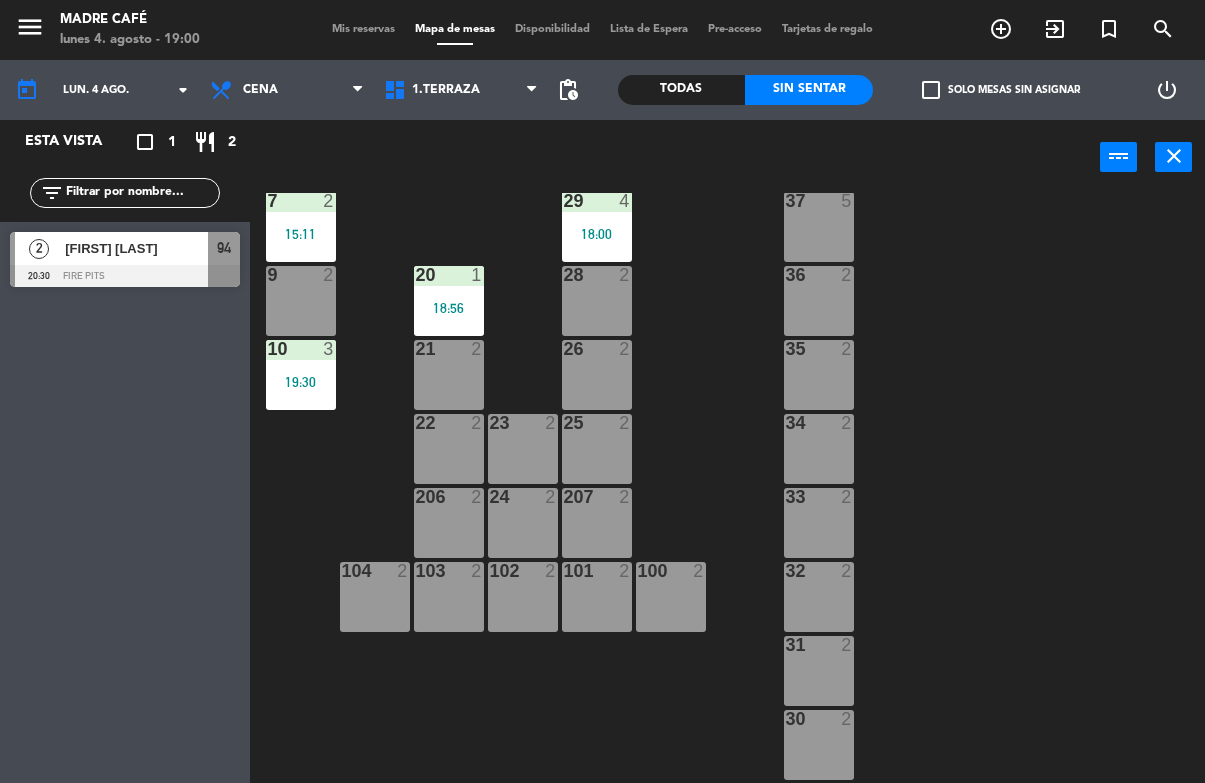 click on "11  2  63  5  62  2  12  2  1  6  61  5  64  5  17  2  13  2  2 lock  6  60  5  65  5  308  5  18  2  311  2  AZUL lock  6  14  2  3  2  309  5  310  5  19  2  PRIV lock  6  93  4  94  2   20:30  15  2  92  2  91  2  90  2  5  2  16  2  6  2   17:47  29  4   18:00  7  2   15:11  37  5  36  2  9  2  28  2  20  1   18:56  10  3   19:30  21  2  26  2  35  2  22  2  23  2  25  2  34  2  206  2  207  2  33  2  24  2  101  2  100  2  104  2  102  2  103  2  32  2  31  2  30  2" 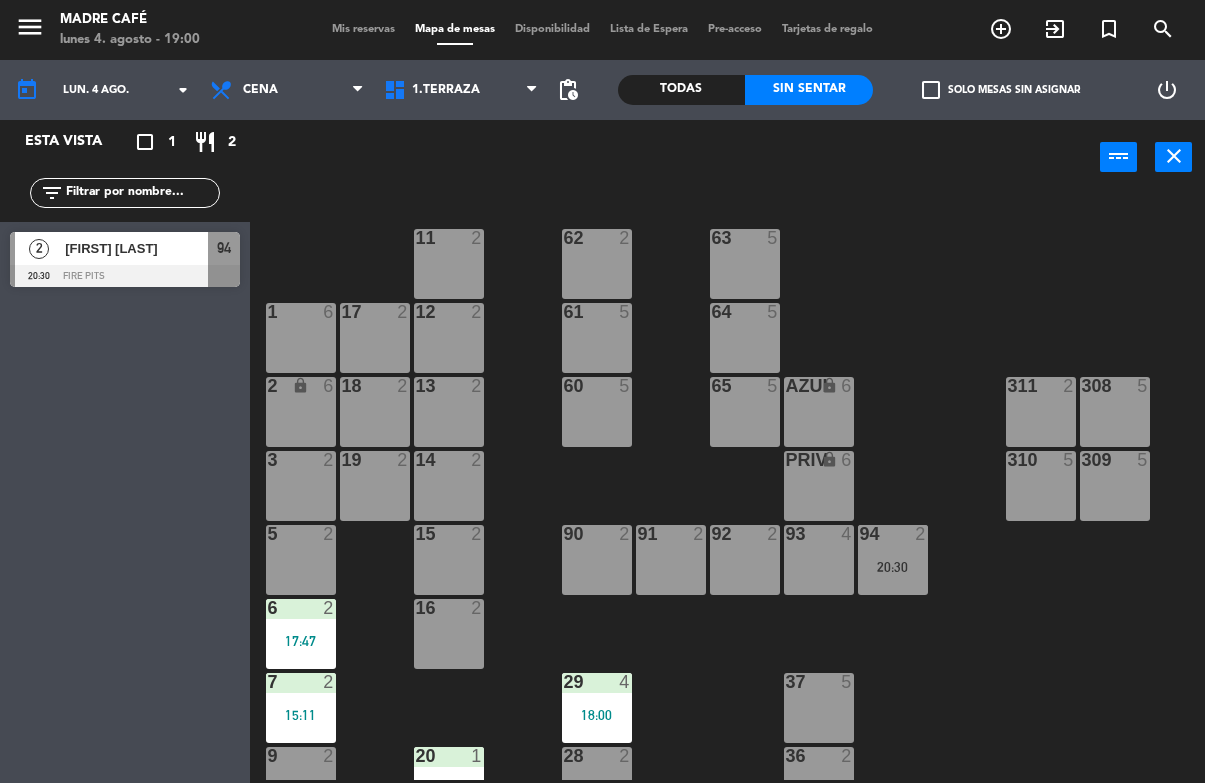 scroll, scrollTop: 0, scrollLeft: 0, axis: both 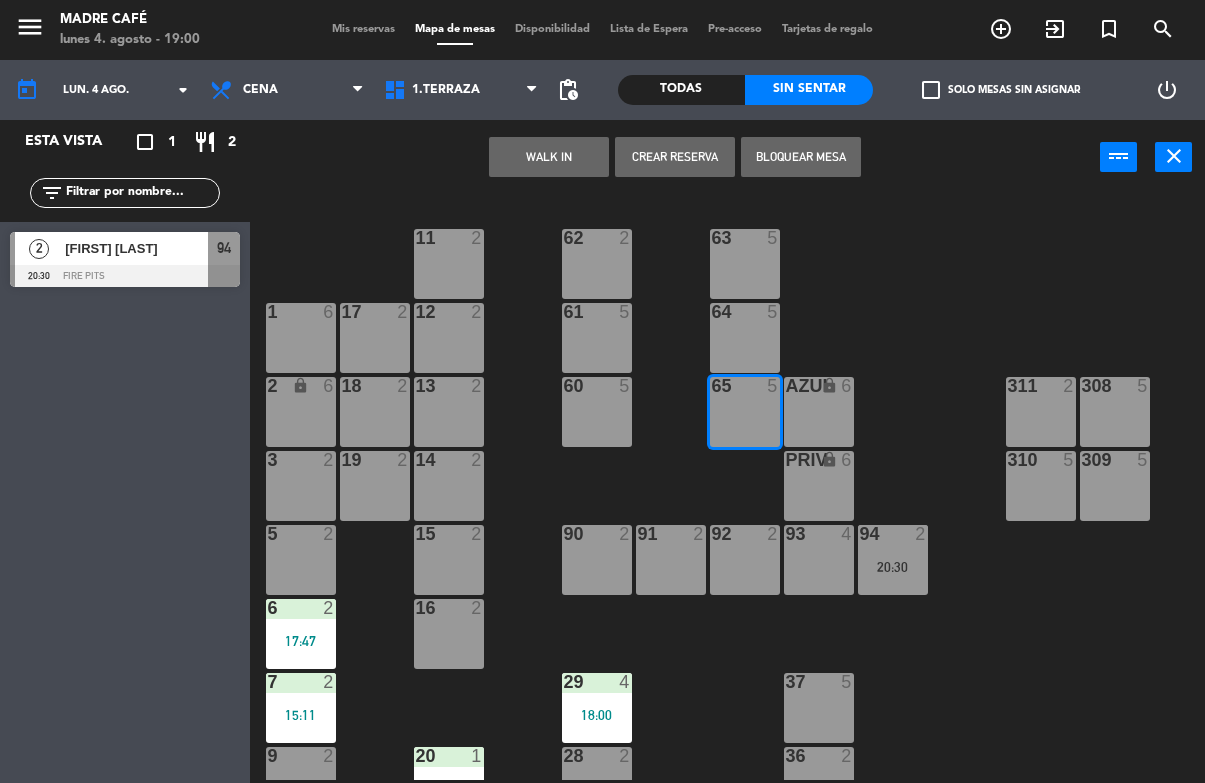 click on "64  5" at bounding box center [745, 338] 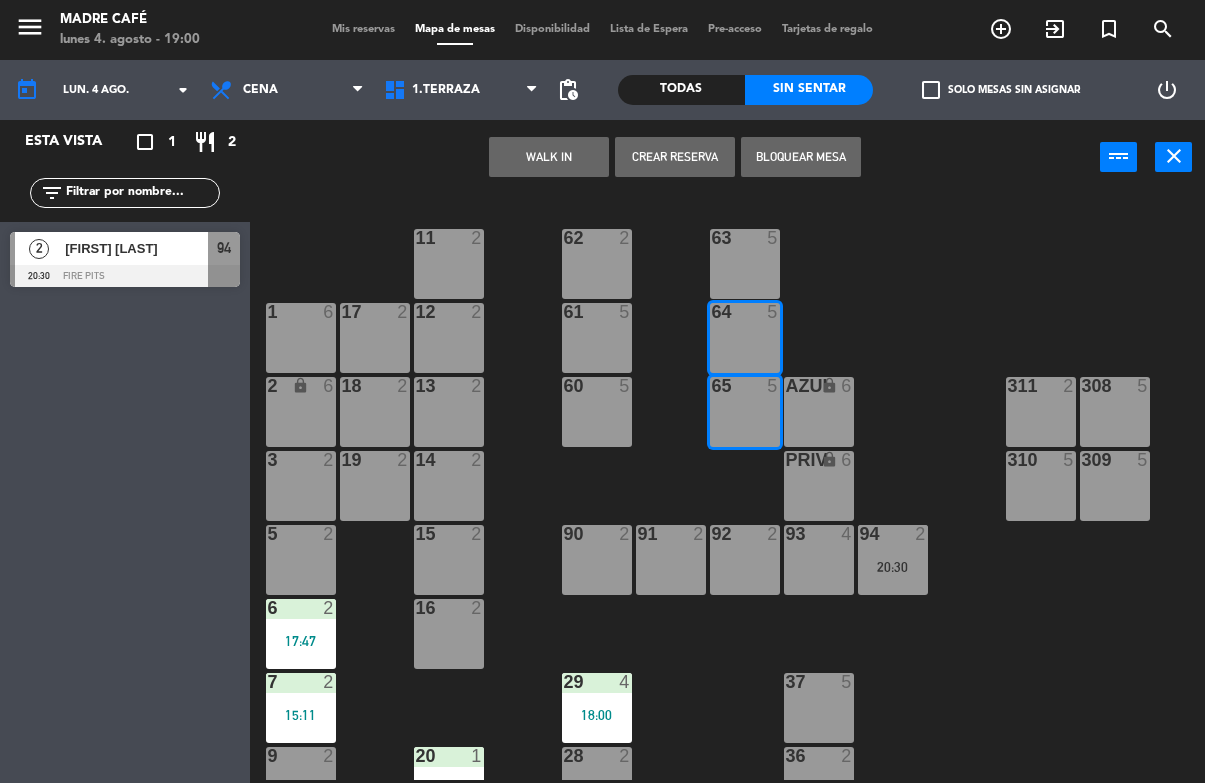 click on "63  5" at bounding box center (745, 264) 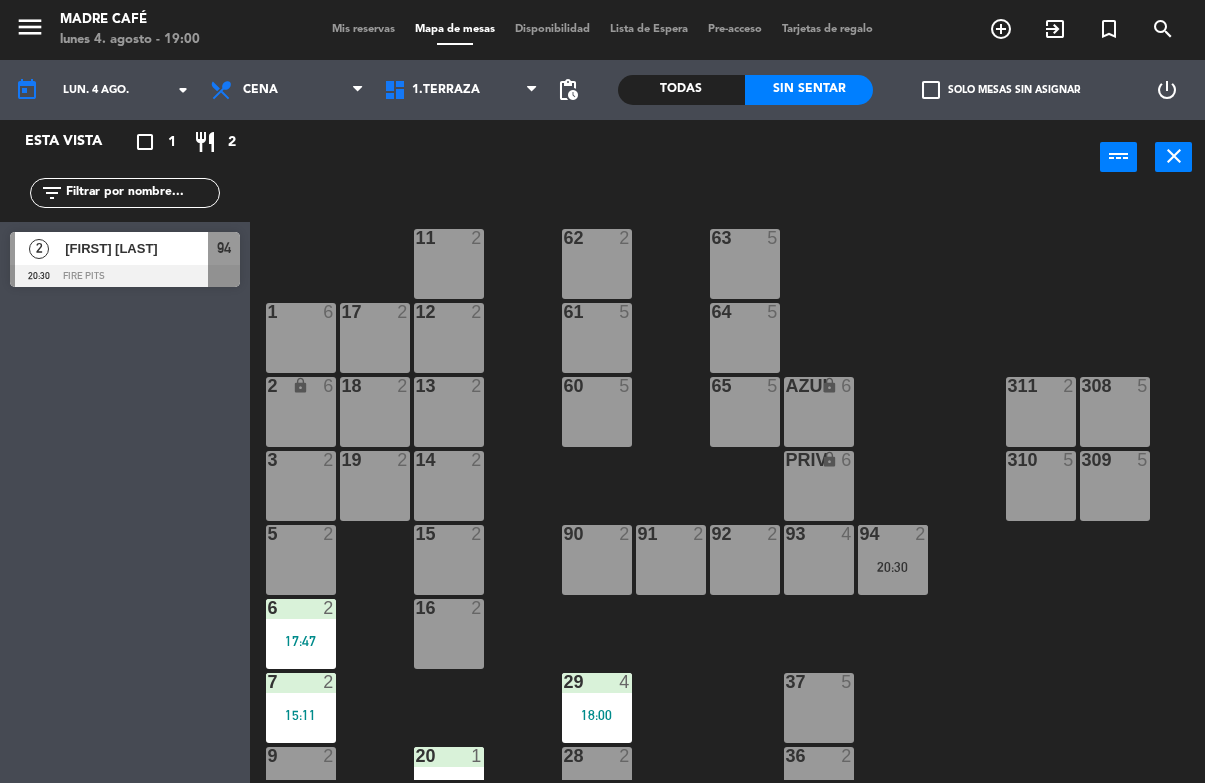 click on "11  2  63  5  62  2  12  2  1  6  61  5  64  5  17  2  13  2  2 lock  6  60  5  65  5  308  5  18  2  311  2  AZUL lock  6  14  2  3  2  309  5  310  5  19  2  PRIV lock  6  93  4  94  2   20:30  15  2  92  2  91  2  90  2  5  2  16  2  6  2   17:47  29  4   18:00  7  2   15:11  37  5  36  2  9  2  28  2  20  1   18:56  10  3   19:30  21  2  26  2  35  2  22  2  23  2  25  2  34  2  206  2  207  2  33  2  24  2  101  2  100  2  104  2  102  2  103  2  32  2  31  2  30  2" 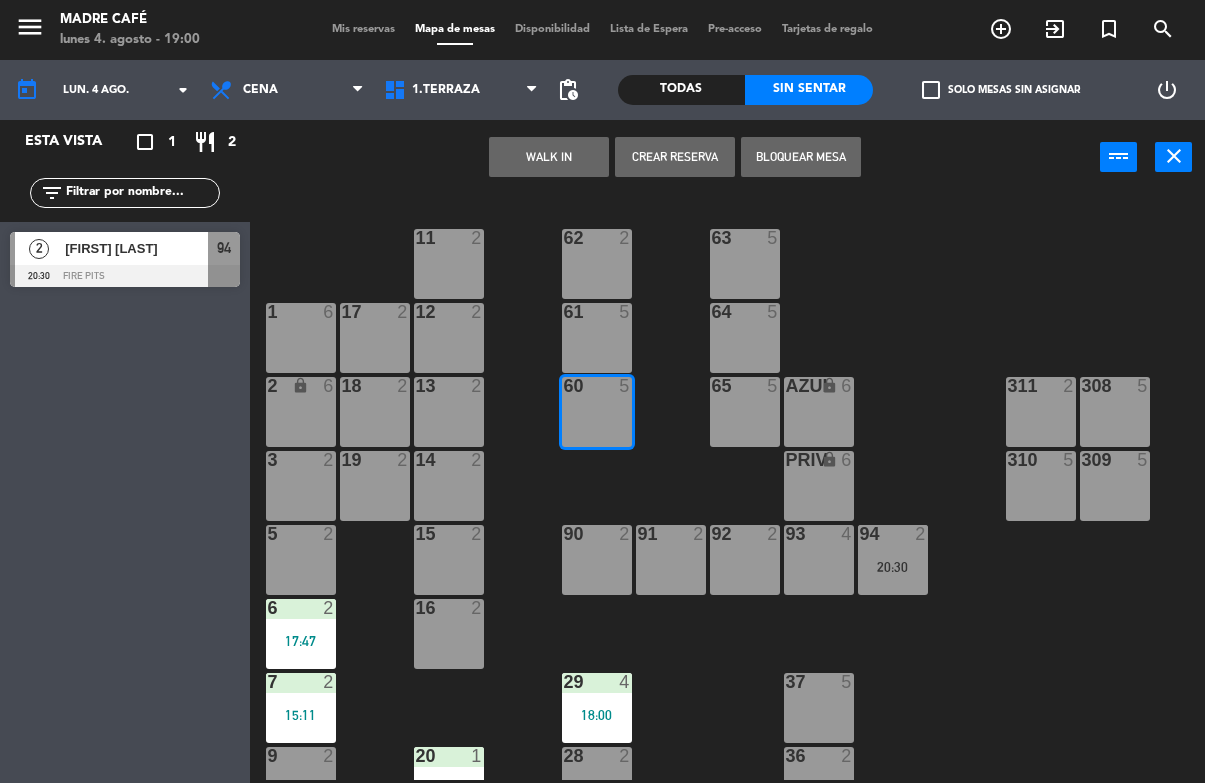 click on "61  5" at bounding box center [597, 338] 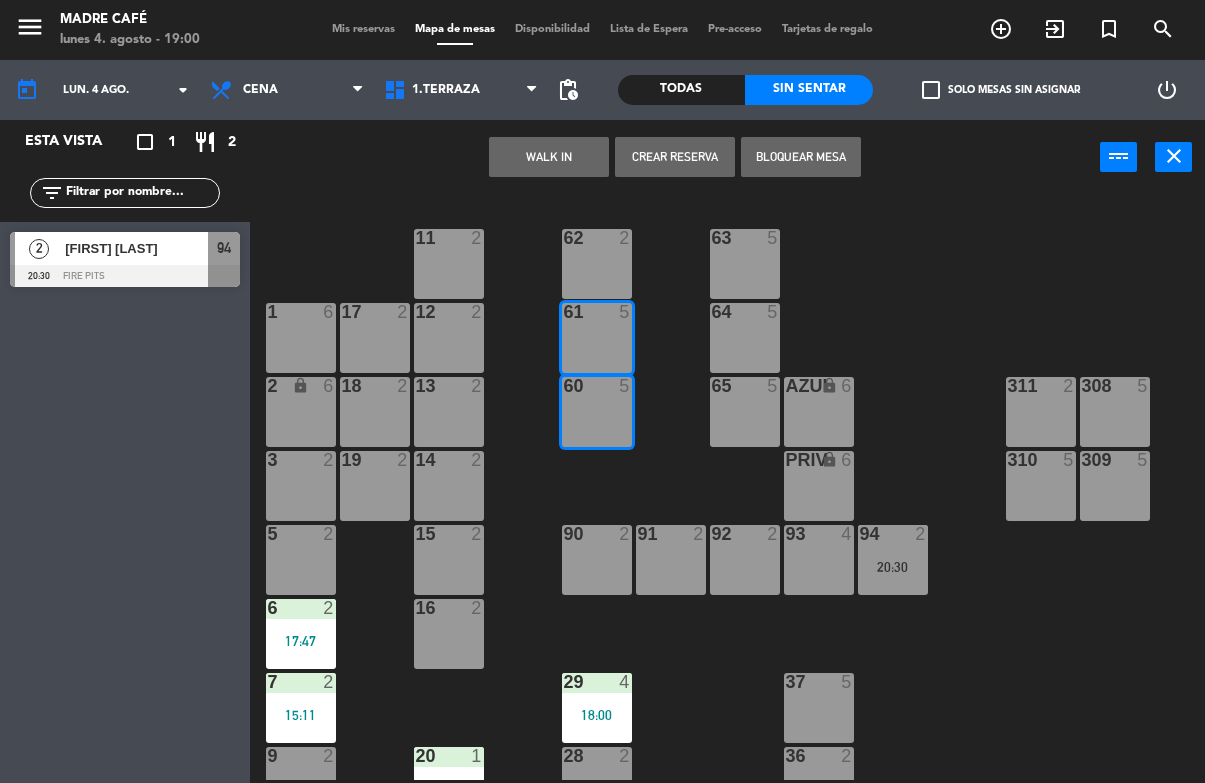 click on "62  2" at bounding box center [597, 264] 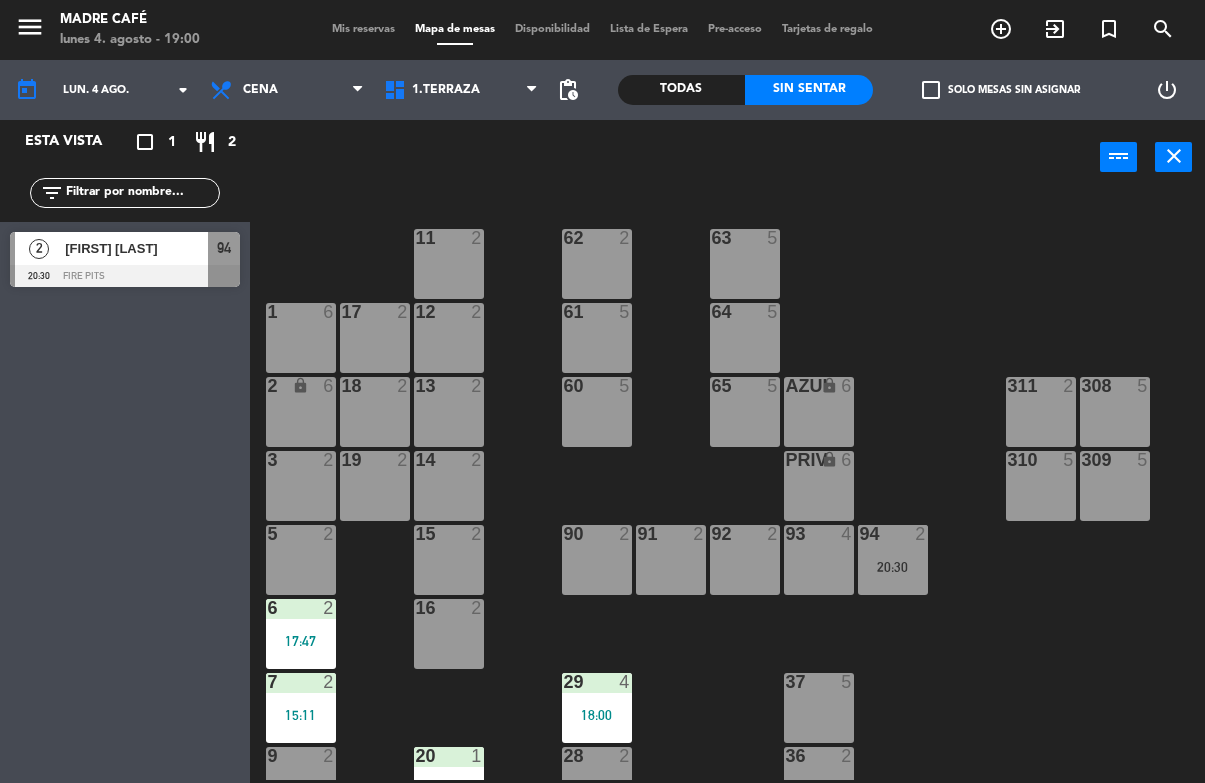 click on "11  2  63  5  62  2  12  2  1  6  61  5  64  5  17  2  13  2  2 lock  6  60  5  65  5  308  5  18  2  311  2  AZUL lock  6  14  2  3  2  309  5  310  5  19  2  PRIV lock  6  93  4  94  2   20:30  15  2  92  2  91  2  90  2  5  2  16  2  6  2   17:47  29  4   18:00  7  2   15:11  37  5  36  2  9  2  28  2  20  1   18:56  10  3   19:30  21  2  26  2  35  2  22  2  23  2  25  2  34  2  206  2  207  2  33  2  24  2  101  2  100  2  104  2  102  2  103  2  32  2  31  2  30  2" 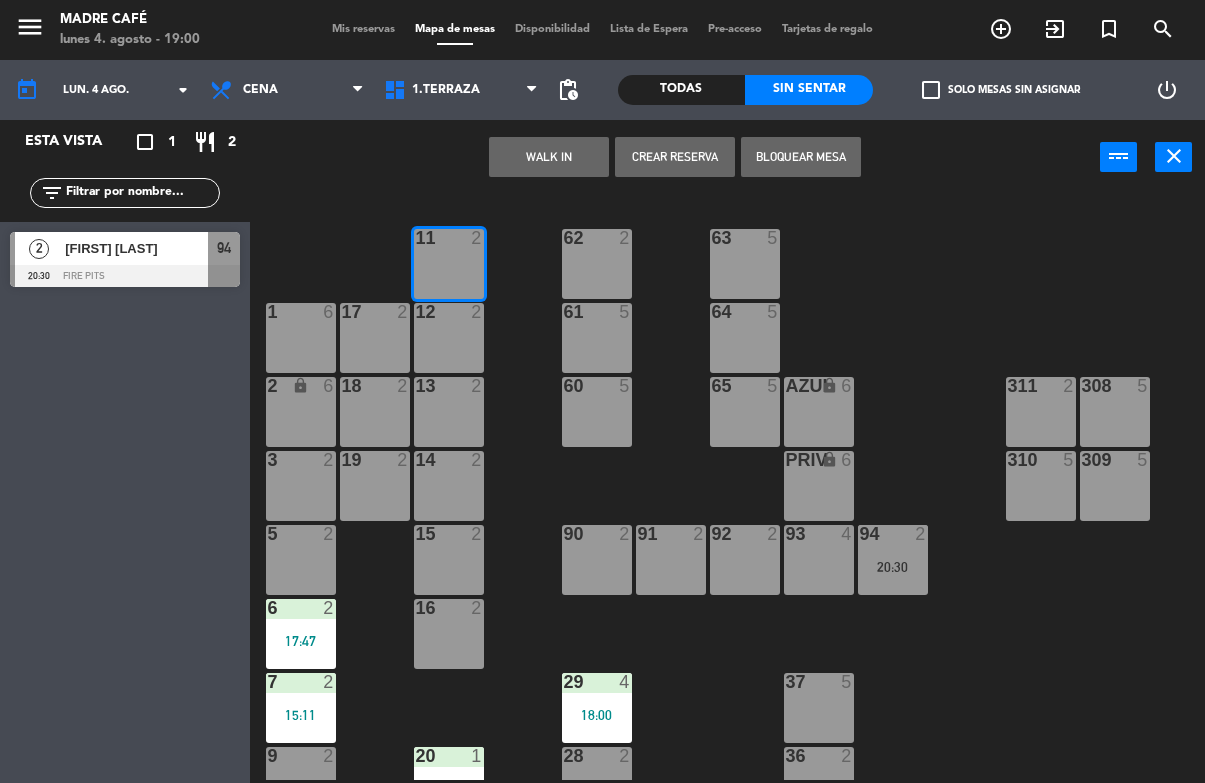 click on "12  2" at bounding box center [449, 338] 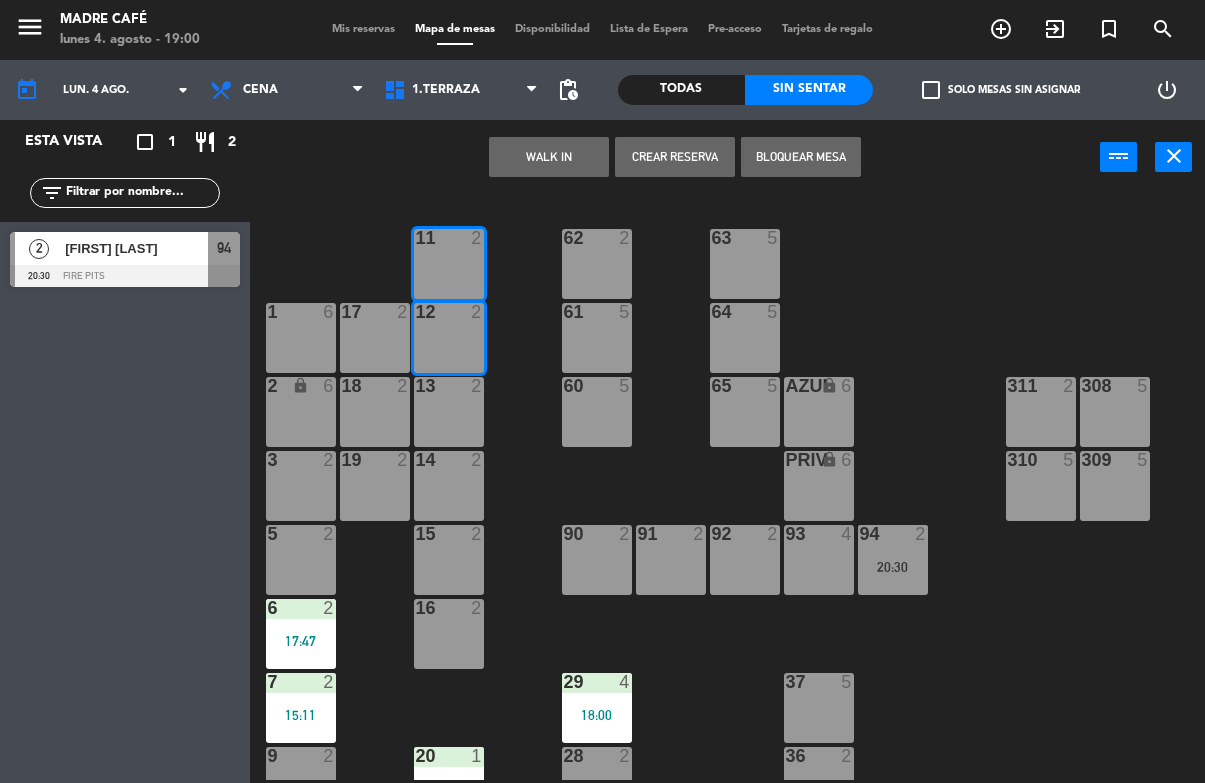 click on "13  2" at bounding box center (449, 412) 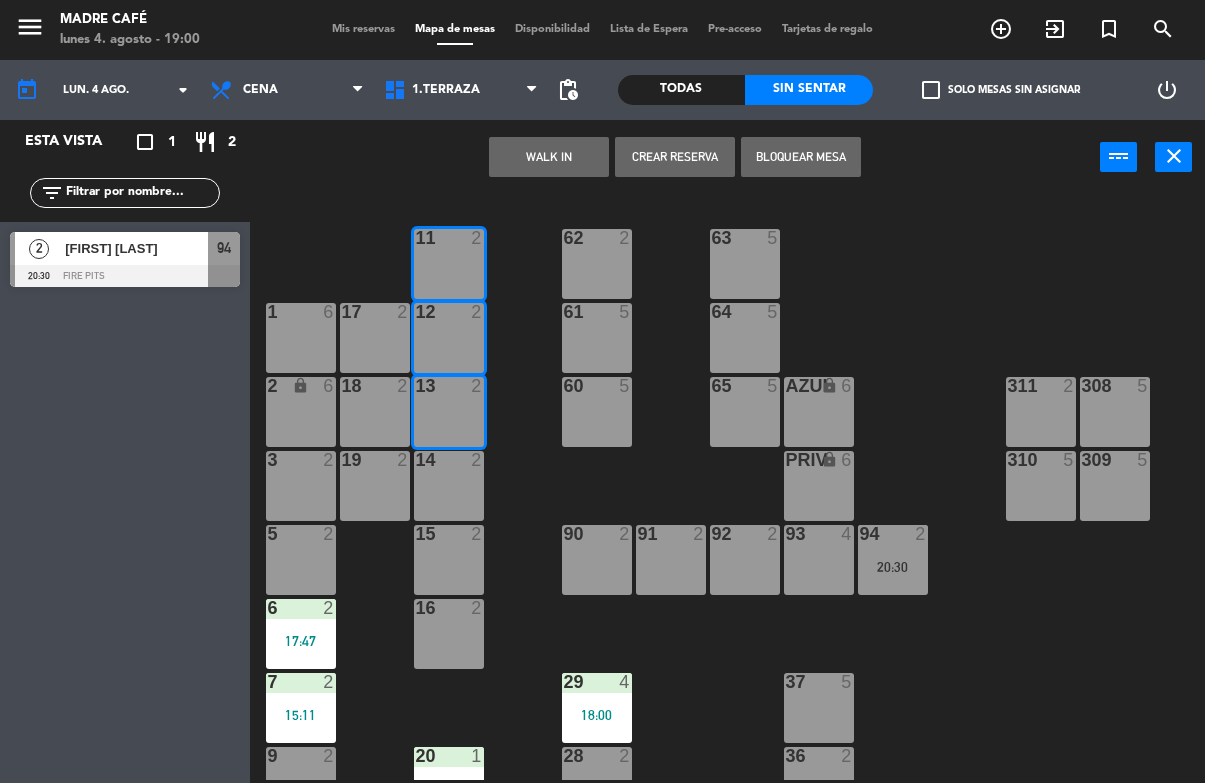 click on "14  2" at bounding box center [449, 486] 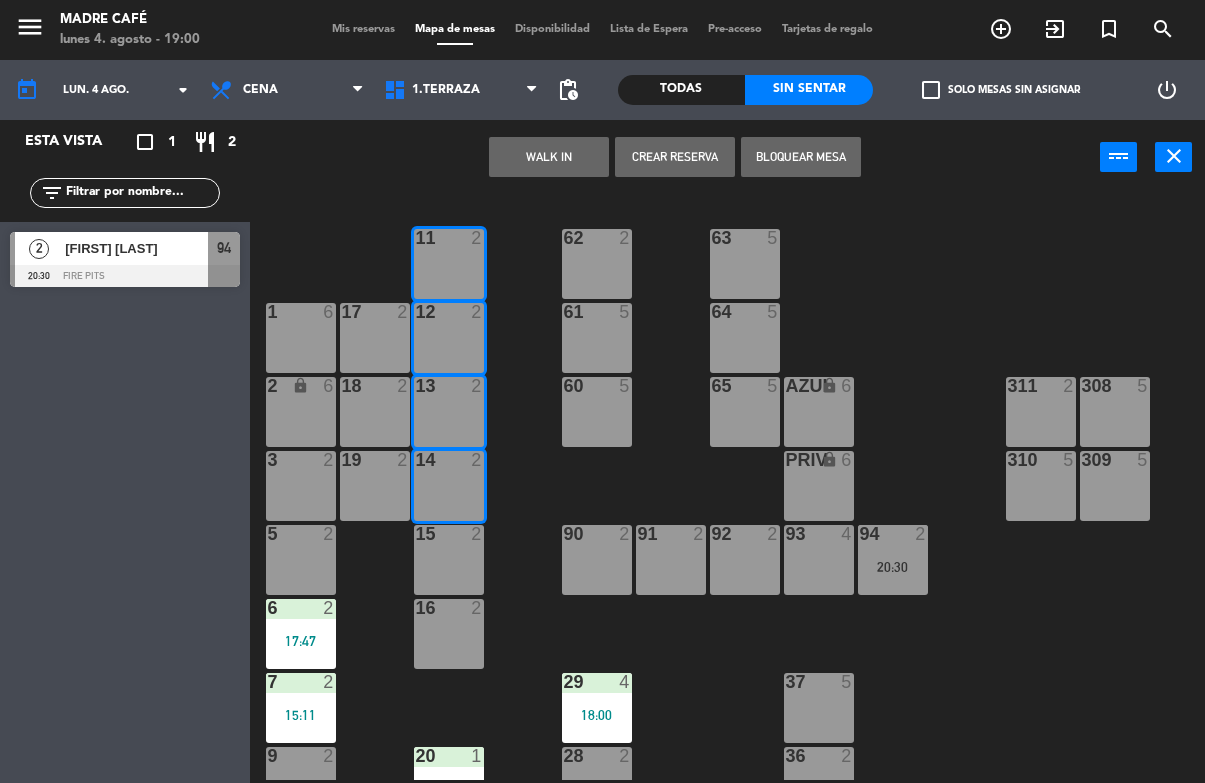 click on "15  2" at bounding box center [449, 560] 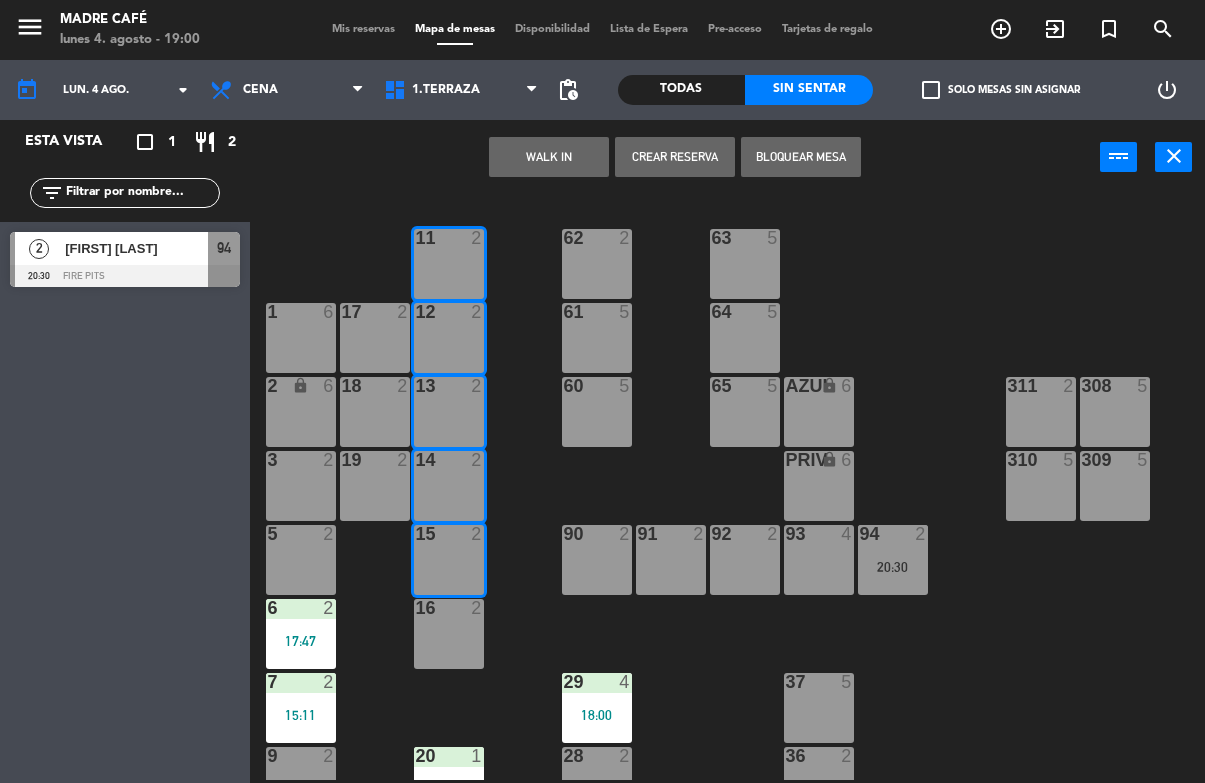 click at bounding box center [448, 608] 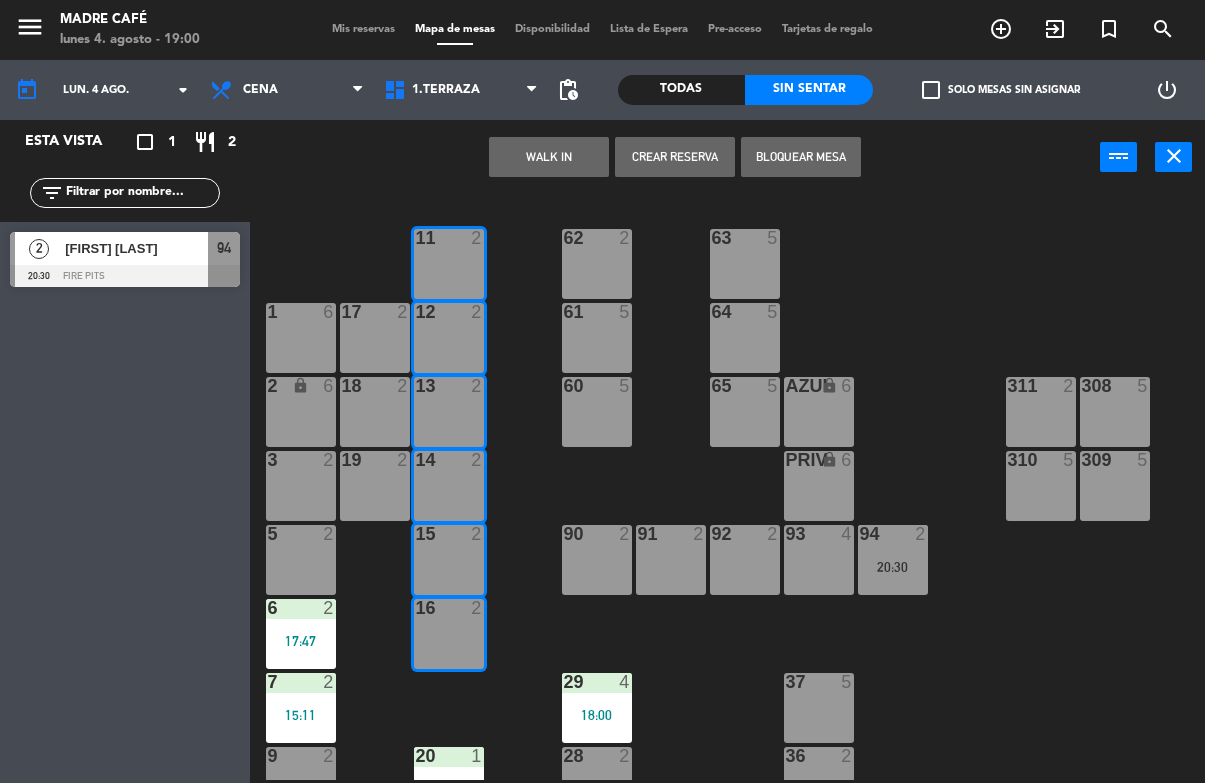 click on "2" at bounding box center (407, 312) 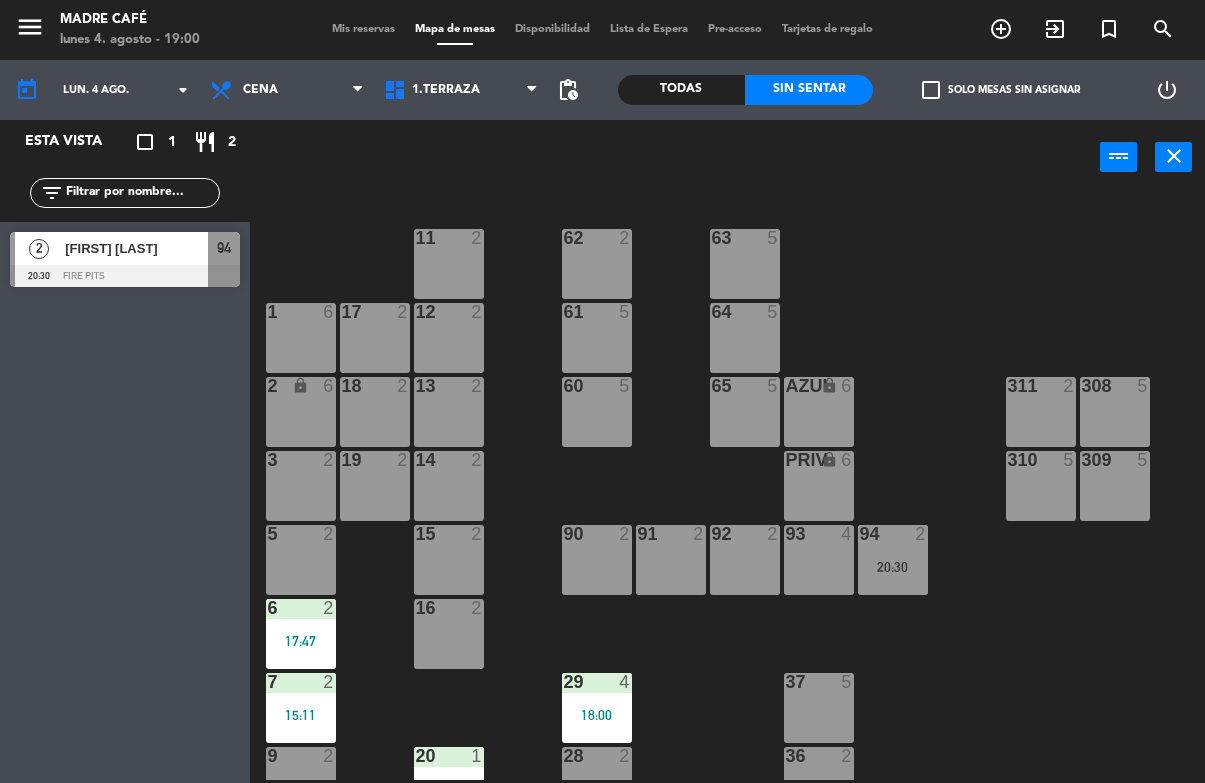 click on "11  2  63  5  62  2  12  2  1  6  61  5  64  5  17  2  13  2  2 lock  6  60  5  65  5  308  5  18  2  311  2  AZUL lock  6  14  2  3  2  309  5  310  5  19  2  PRIV lock  6  93  4  94  2   20:30  15  2  92  2  91  2  90  2  5  2  16  2  6  2   17:47  29  4   18:00  7  2   15:11  37  5  36  2  9  2  28  2  20  1   18:56  10  3   19:30  21  2  26  2  35  2  22  2  23  2  25  2  34  2  206  2  207  2  33  2  24  2  101  2  100  2  104  2  102  2  103  2  32  2  31  2  30  2" 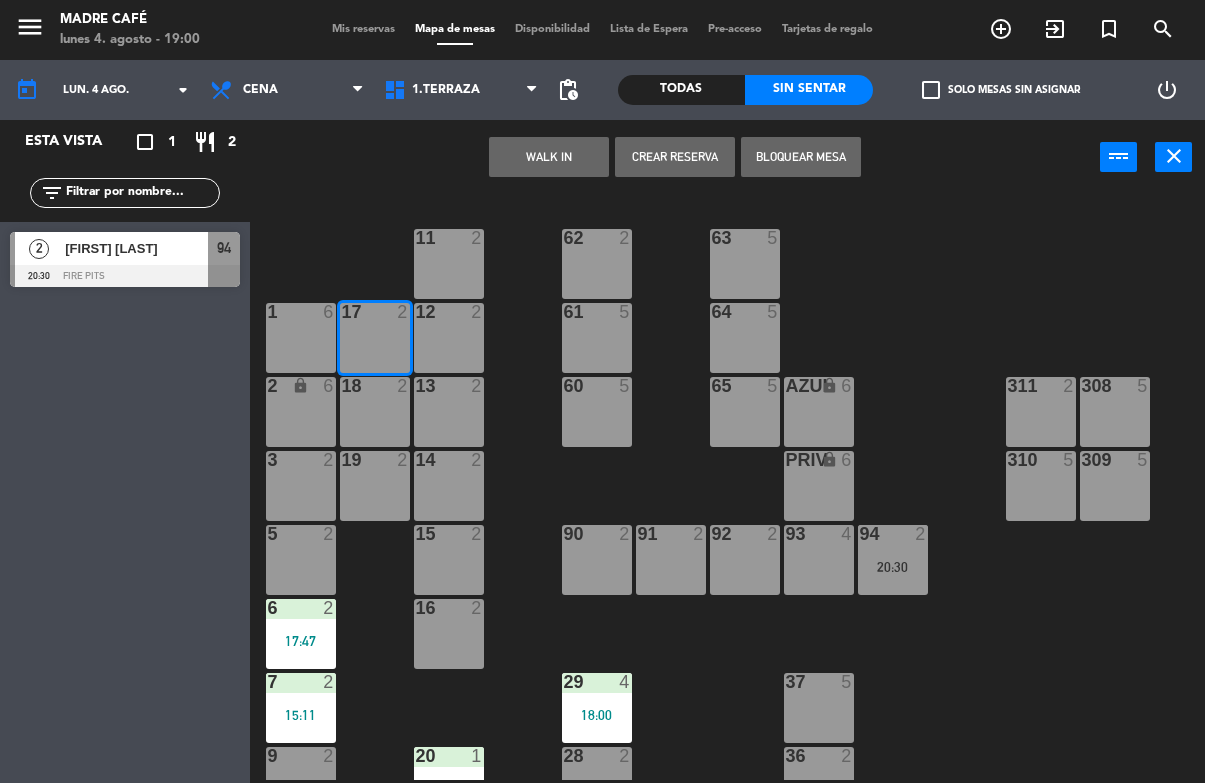 click on "18  2" at bounding box center (375, 412) 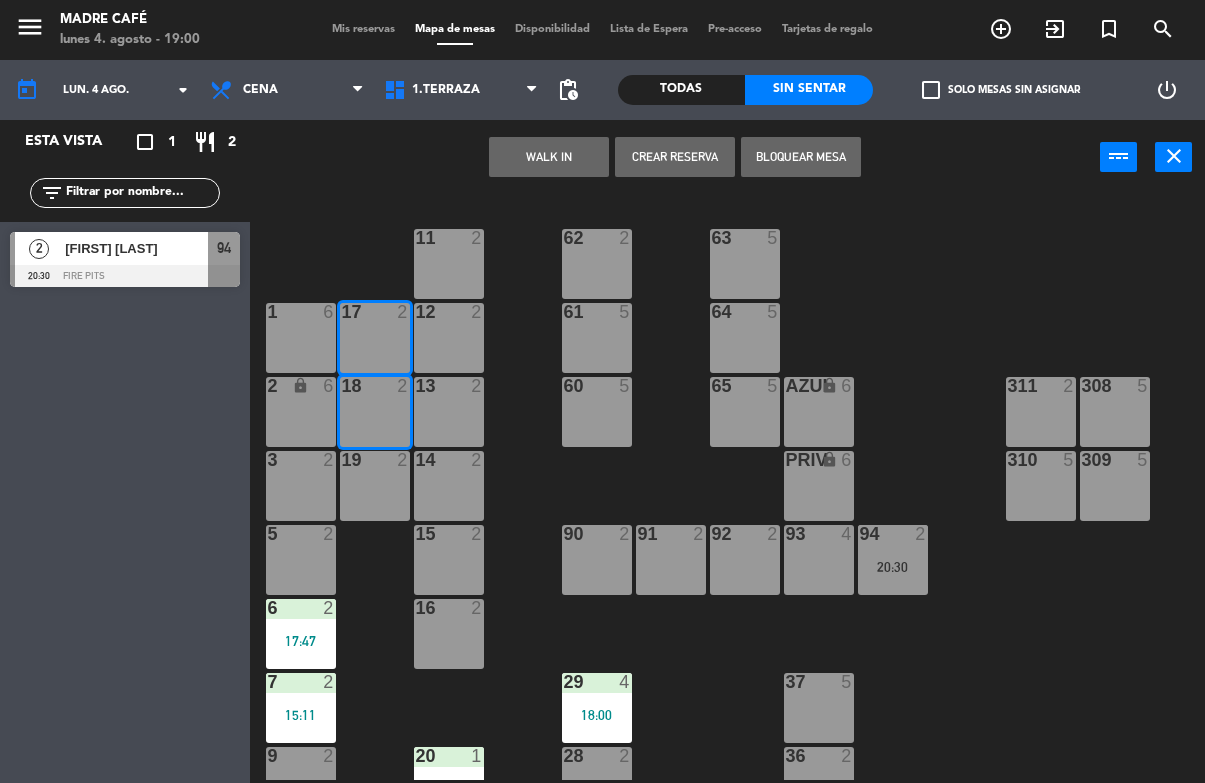click on "19  2" at bounding box center [375, 486] 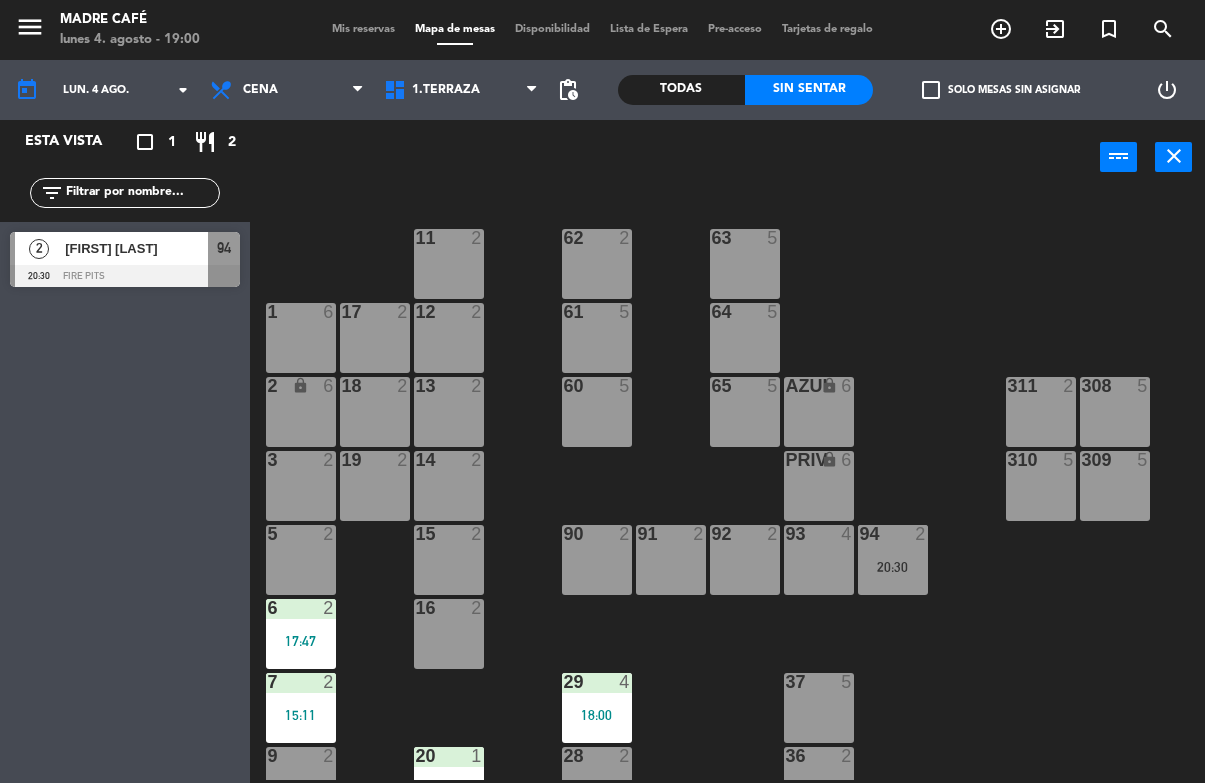 click on "11  2  63  5  62  2  12  2  1  6  61  5  64  5  17  2  13  2  2 lock  6  60  5  65  5  308  5  18  2  311  2  AZUL lock  6  14  2  3  2  309  5  310  5  19  2  PRIV lock  6  93  4  94  2   20:30  15  2  92  2  91  2  90  2  5  2  16  2  6  2   17:47  29  4   18:00  7  2   15:11  37  5  36  2  9  2  28  2  20  1   18:56  10  3   19:30  21  2  26  2  35  2  22  2  23  2  25  2  34  2  206  2  207  2  33  2  24  2  101  2  100  2  104  2  102  2  103  2  32  2  31  2  30  2" 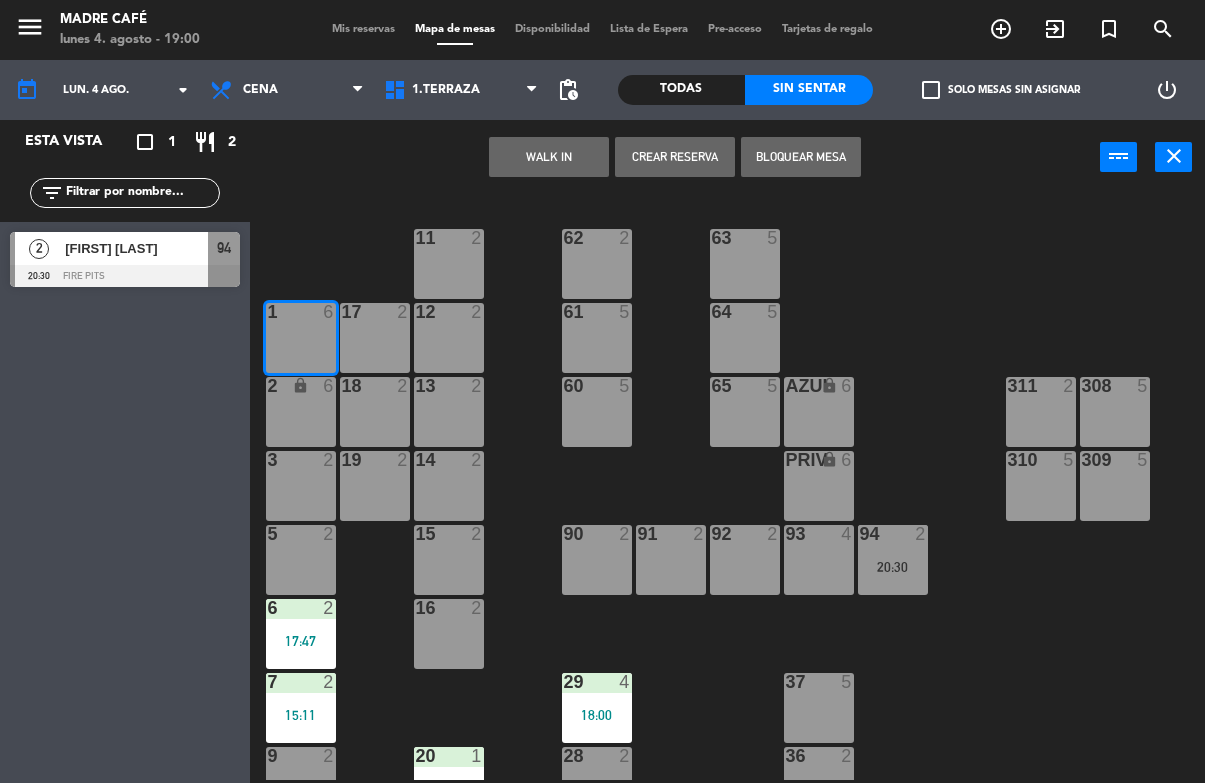 click on "2 lock  6" at bounding box center [301, 412] 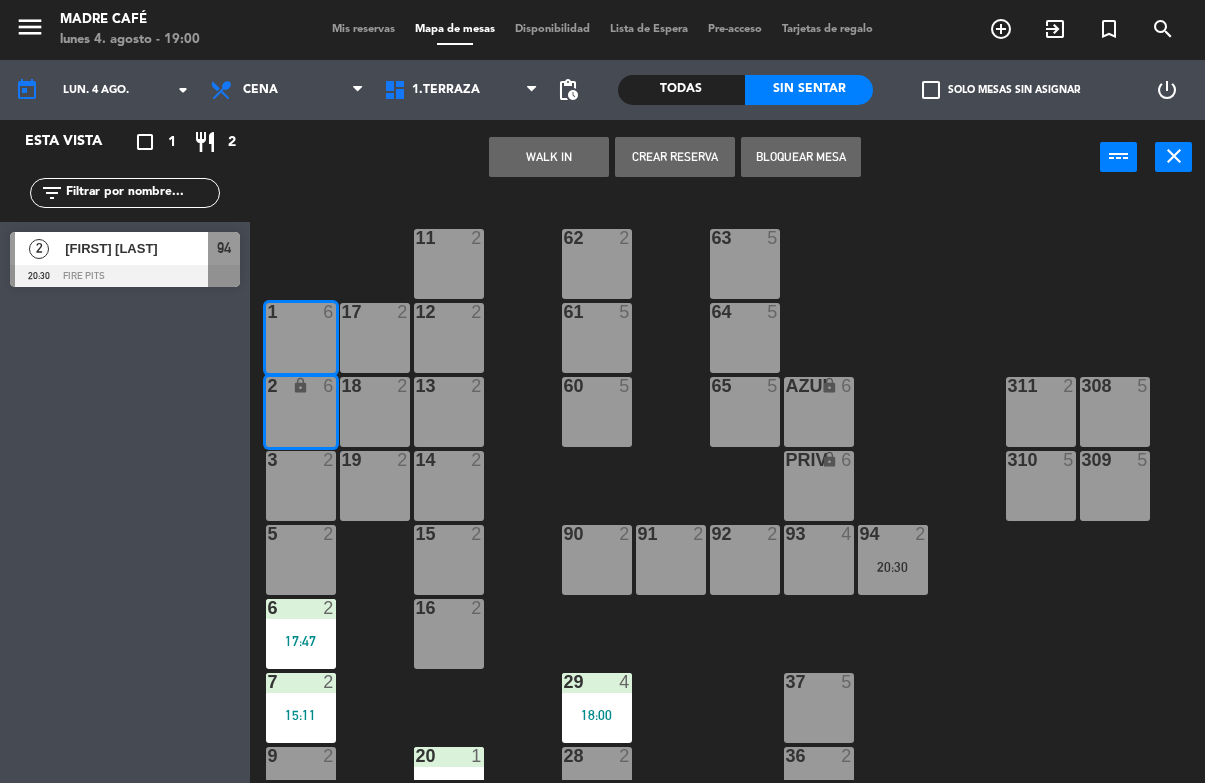 click on "3  2" at bounding box center (301, 486) 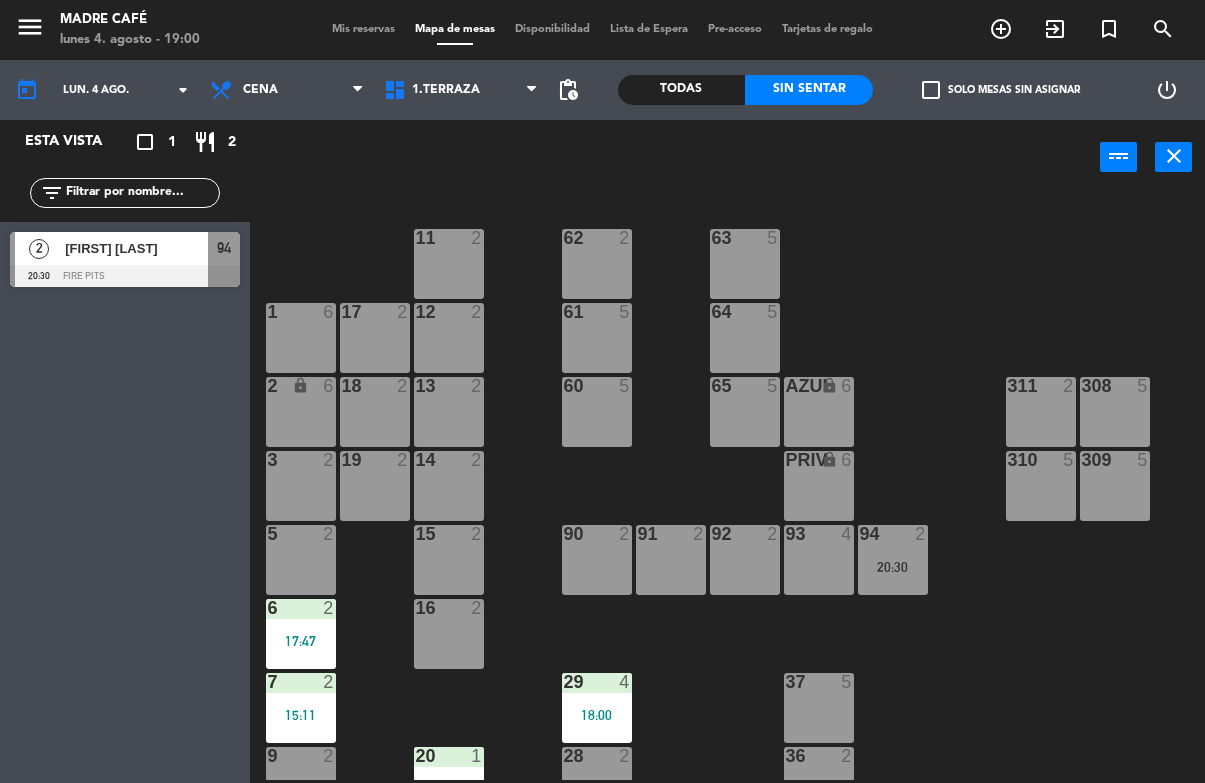 click on "5  2" at bounding box center [301, 560] 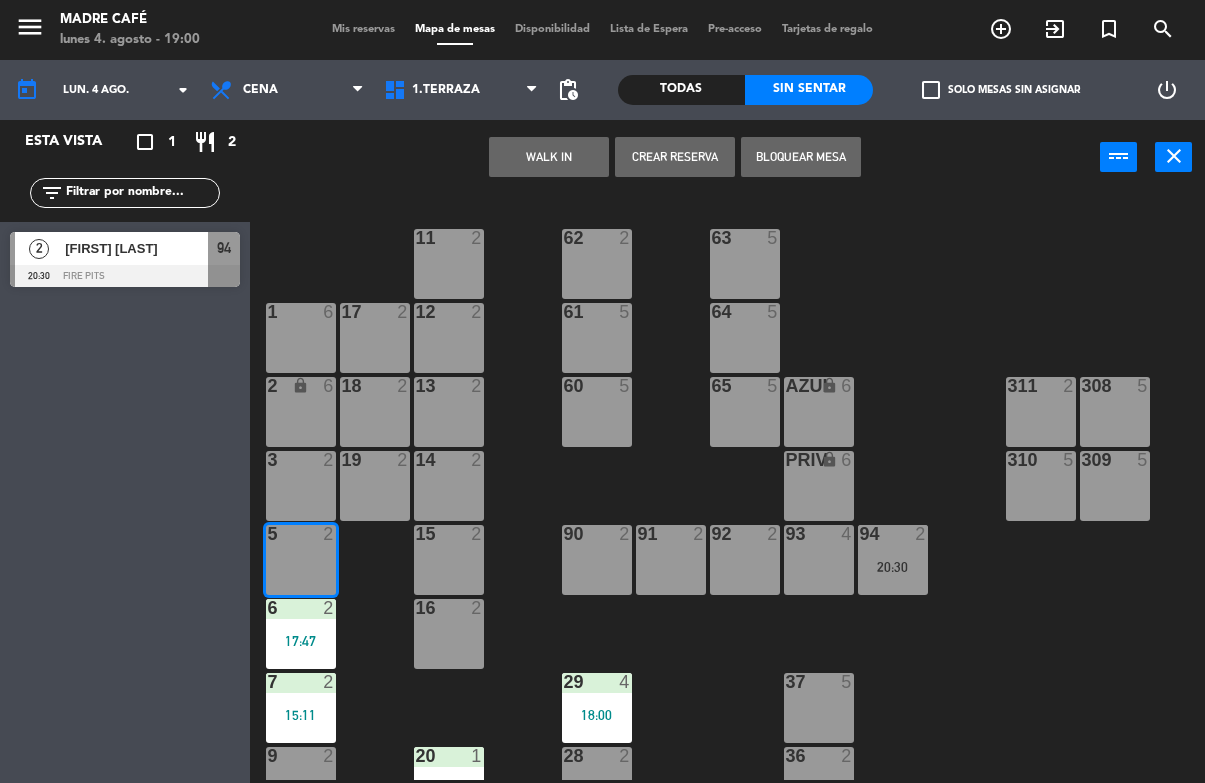 click on "11  2  63  5  62  2  12  2  1  6  61  5  64  5  17  2  13  2  2 lock  6  60  5  65  5  308  5  18  2  311  2  AZUL lock  6  14  2  3  2  309  5  310  5  19  2  PRIV lock  6  93  4  94  2   20:30  15  2  92  2  91  2  90  2  5  2  16  2  6  2   17:47  29  4   18:00  7  2   15:11  37  5  36  2  9  2  28  2  20  1   18:56  10  3   19:30  21  2  26  2  35  2  22  2  23  2  25  2  34  2  206  2  207  2  33  2  24  2  101  2  100  2  104  2  102  2  103  2  32  2  31  2  30  2" 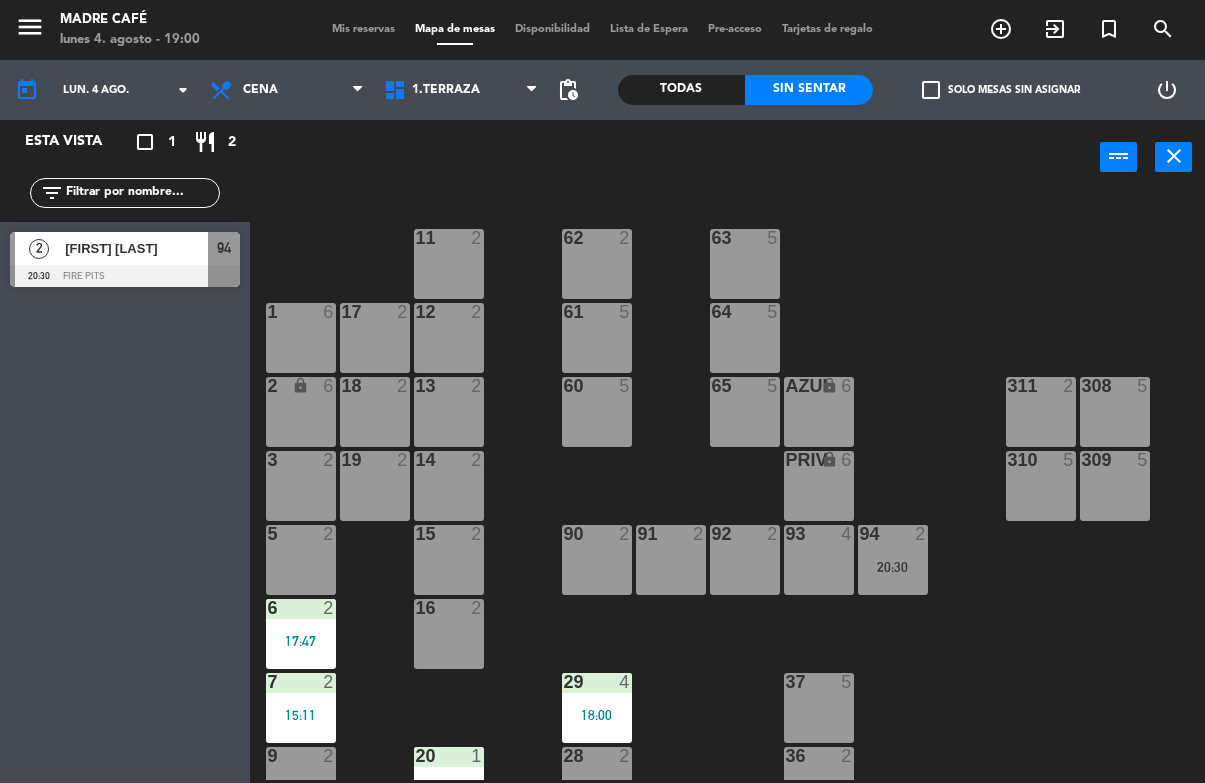 click on "1  6" at bounding box center (301, 338) 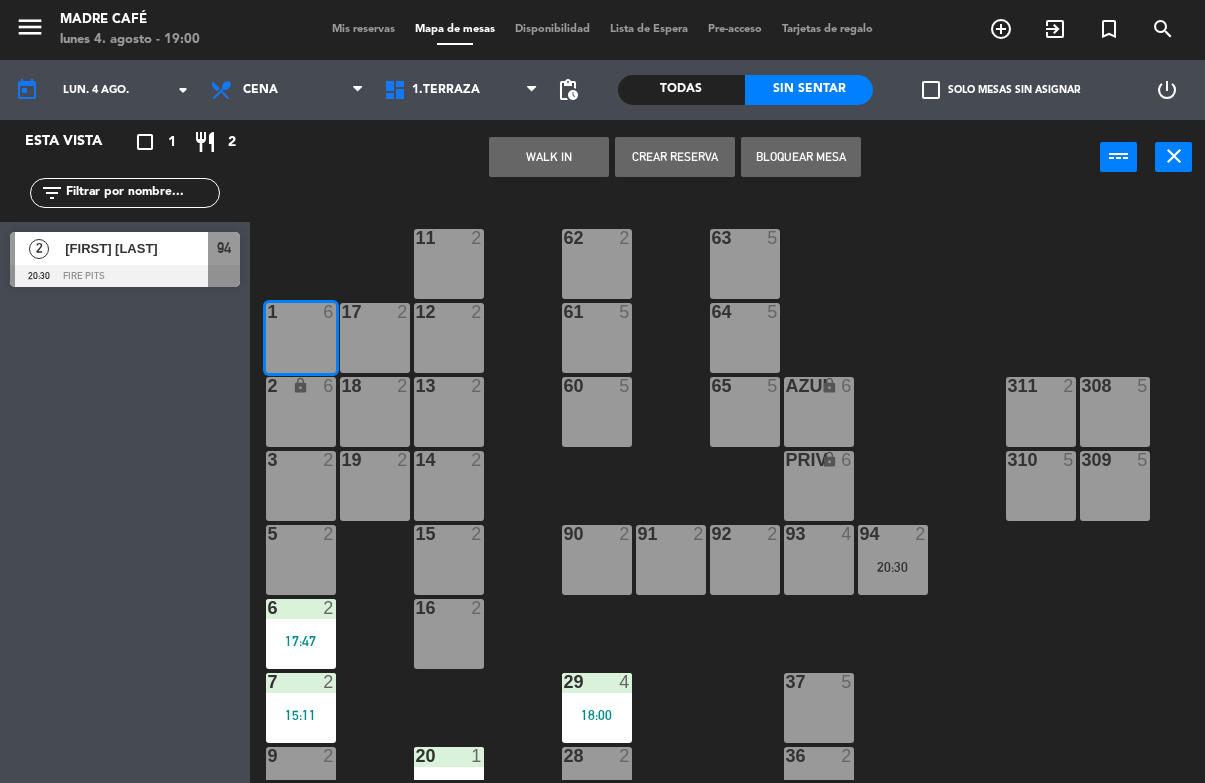 click on "2 lock  6" at bounding box center [301, 412] 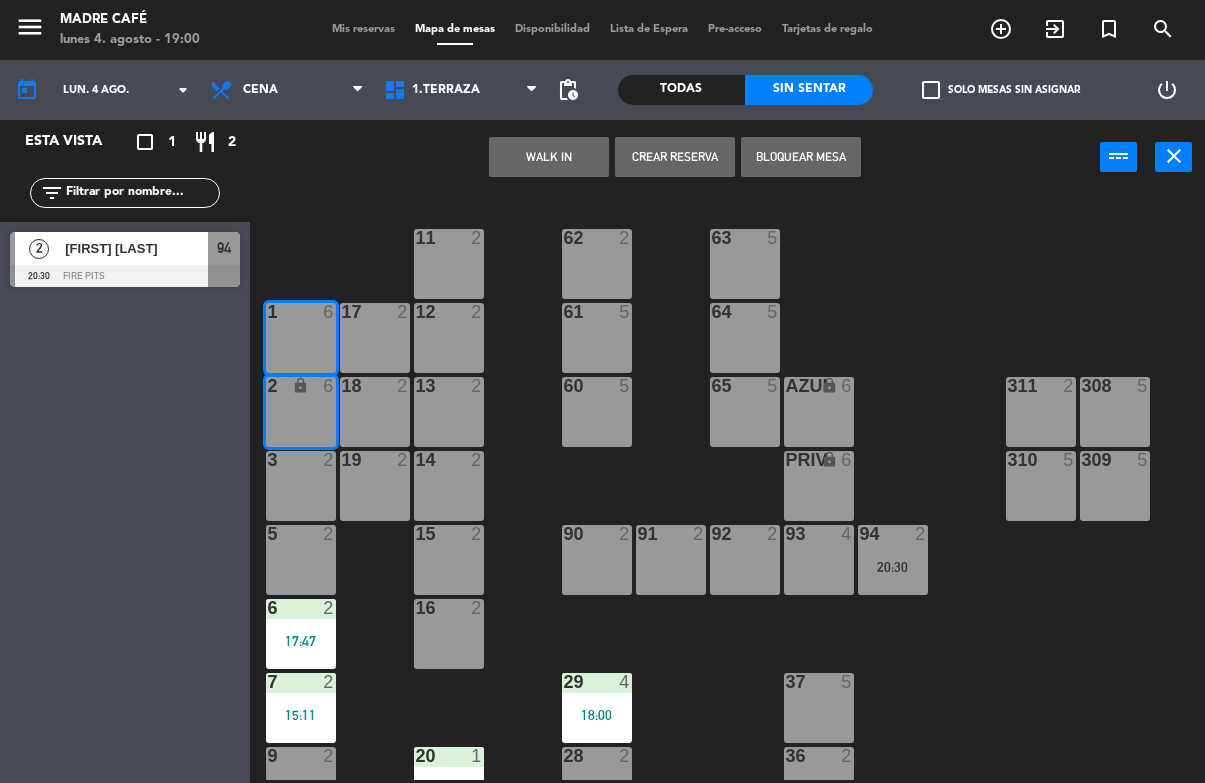 click on "3  2" at bounding box center [301, 486] 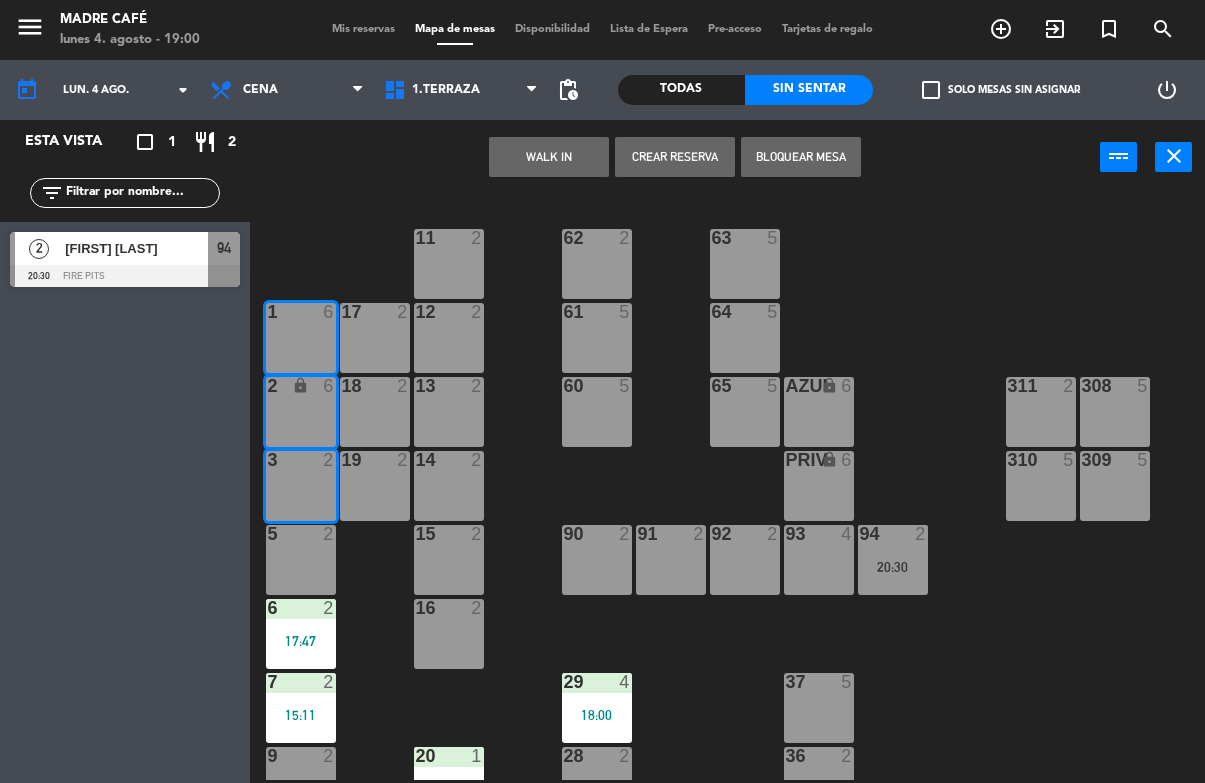 click on "5  2" at bounding box center (301, 560) 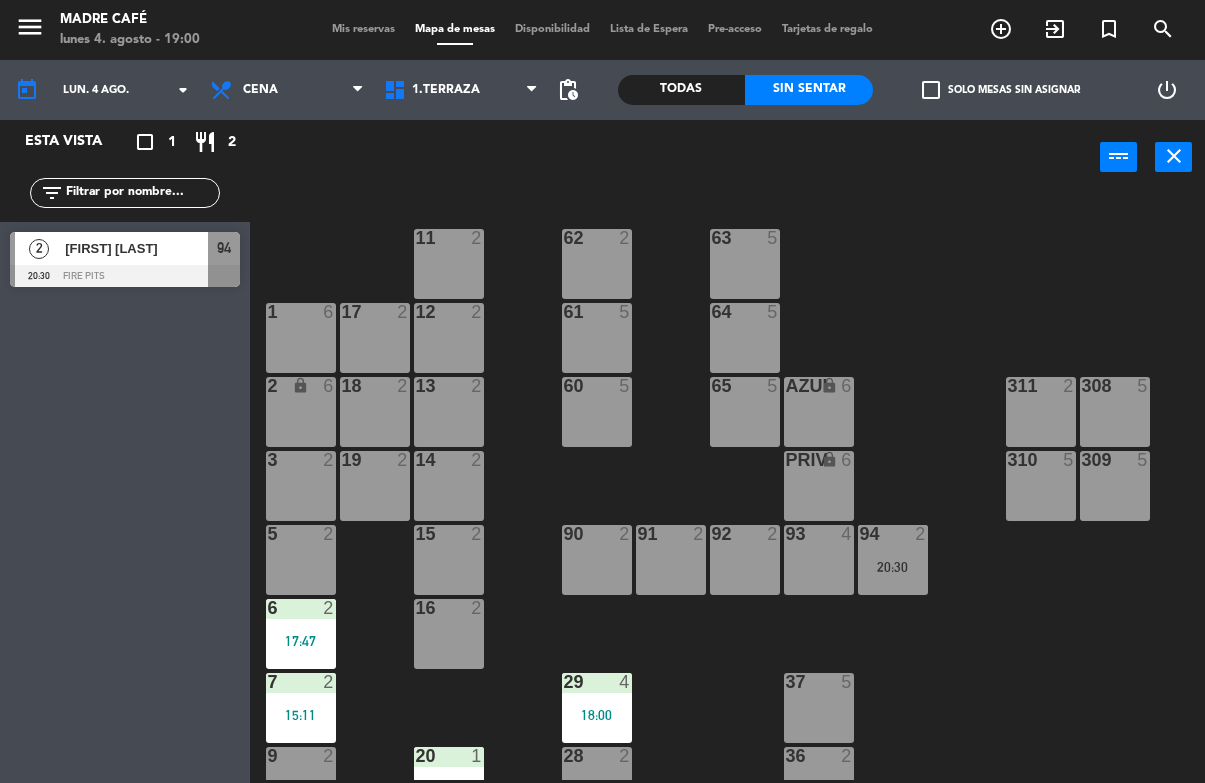 click on "11  2  63  5  62  2  12  2  1  6  61  5  64  5  17  2  13  2  2 lock  6  60  5  65  5  308  5  18  2  311  2  AZUL lock  6  14  2  3  2  309  5  310  5  19  2  PRIV lock  6  93  4  94  2   20:30  15  2  92  2  91  2  90  2  5  2  16  2  6  2   17:47  29  4   18:00  7  2   15:11  37  5  36  2  9  2  28  2  20  1   18:56  10  3   19:30  21  2  26  2  35  2  22  2  23  2  25  2  34  2  206  2  207  2  33  2  24  2  101  2  100  2  104  2  102  2  103  2  32  2  31  2  30  2" 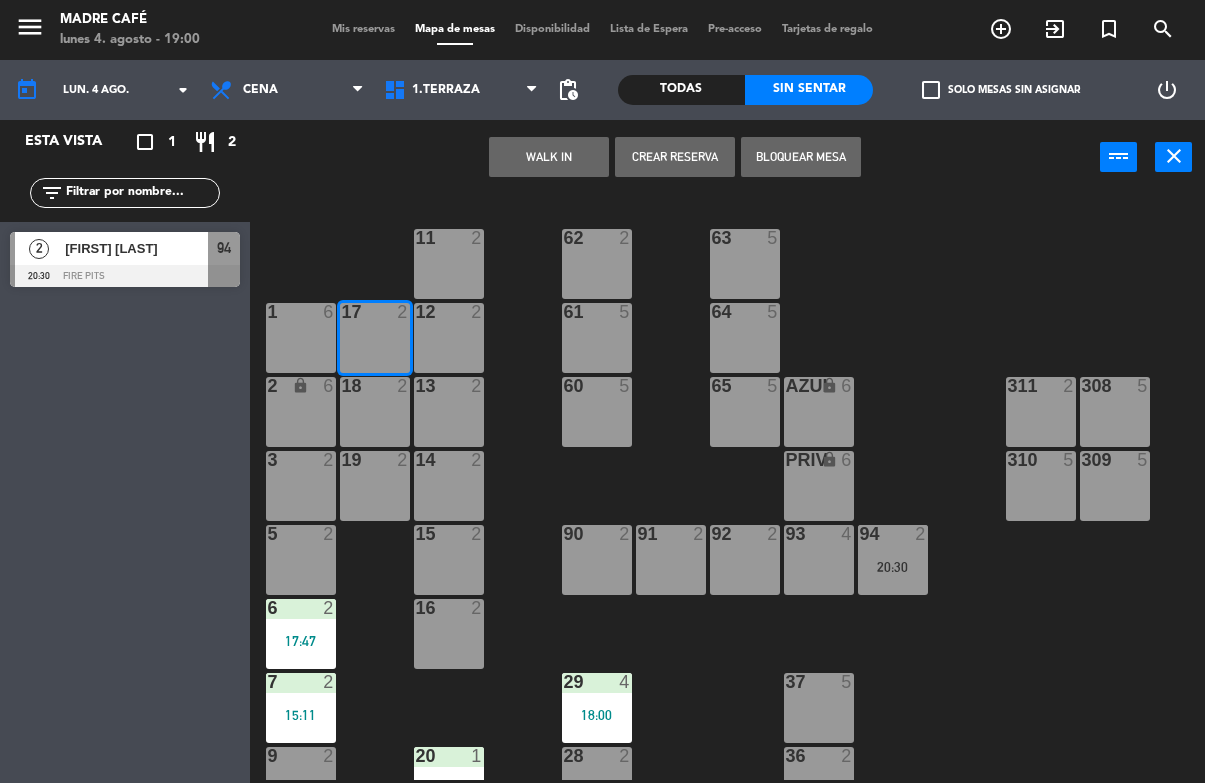 click on "18  2" at bounding box center (375, 412) 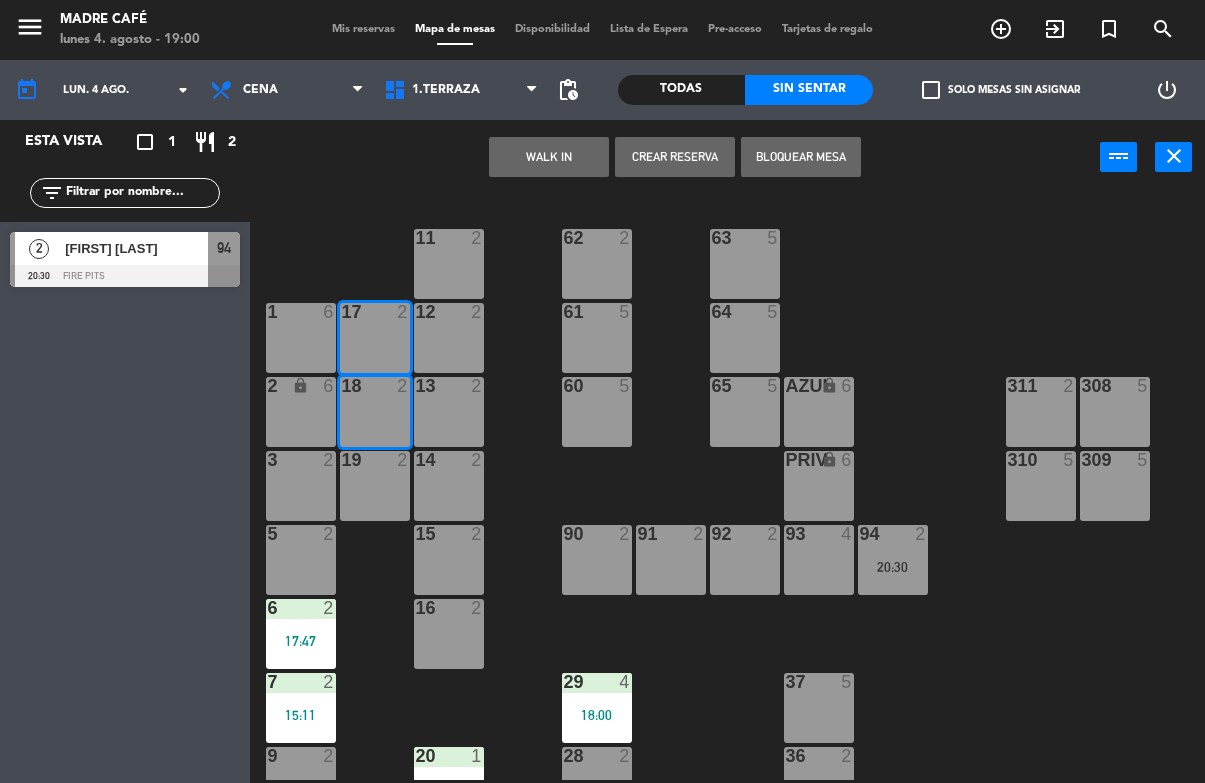 click on "19  2" at bounding box center (375, 486) 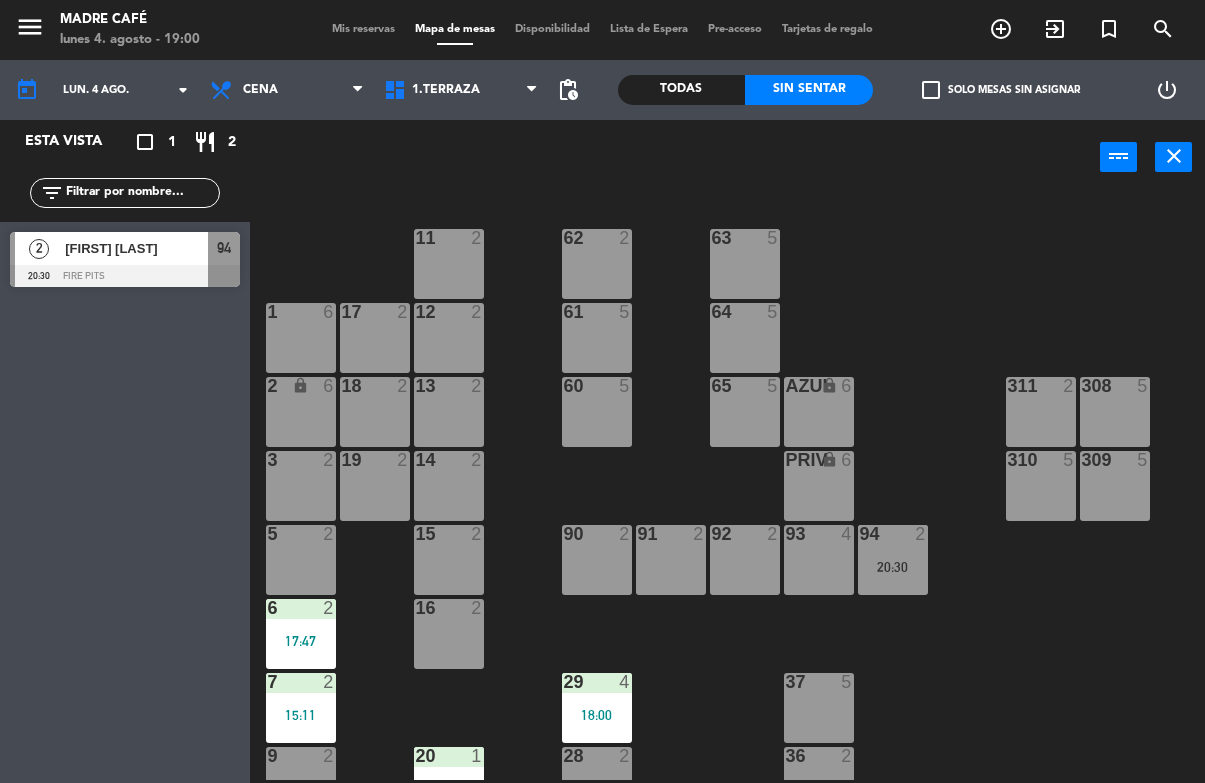 click on "11  2" at bounding box center [449, 264] 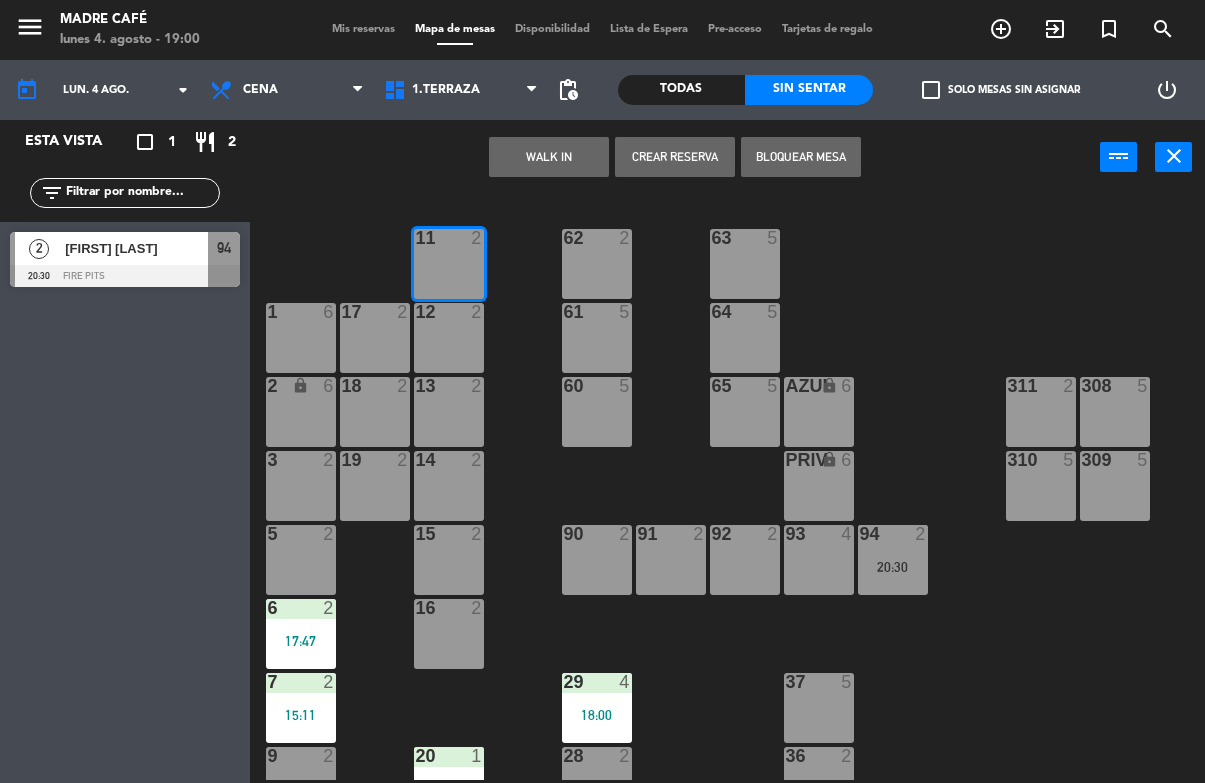 click on "12  2" at bounding box center [449, 338] 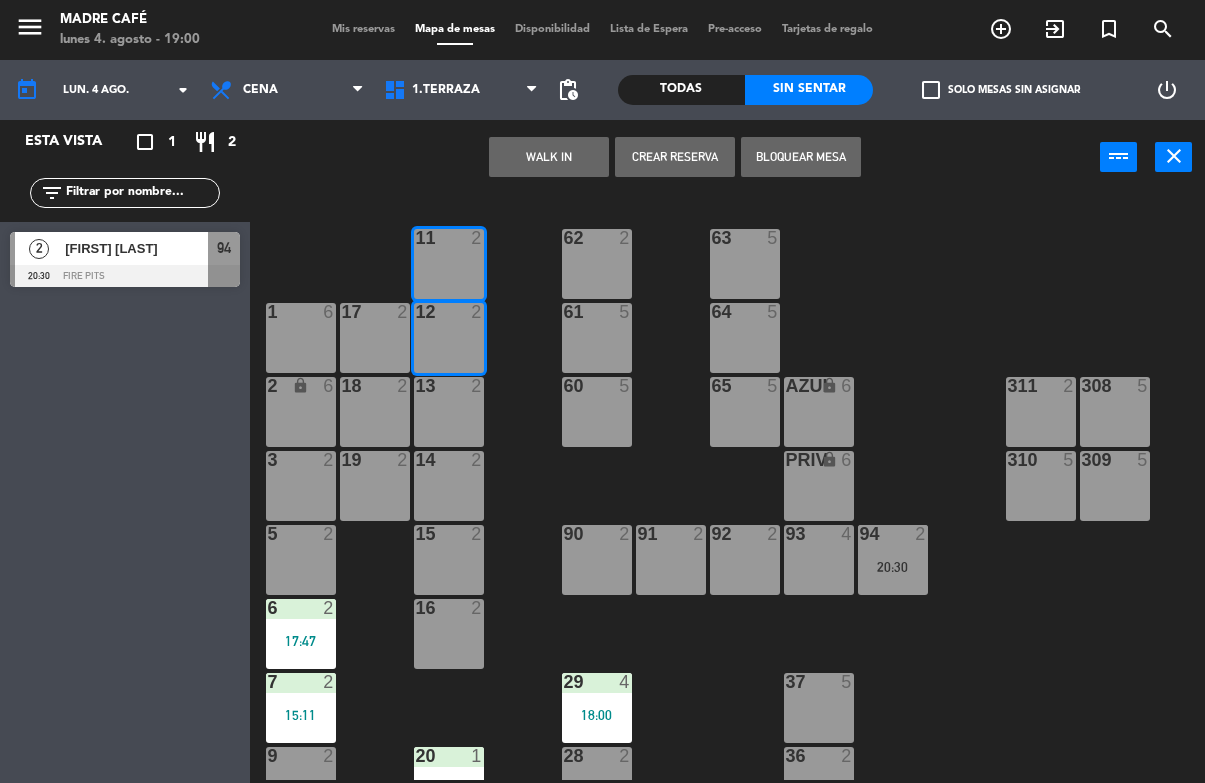 click on "13  2" at bounding box center [449, 412] 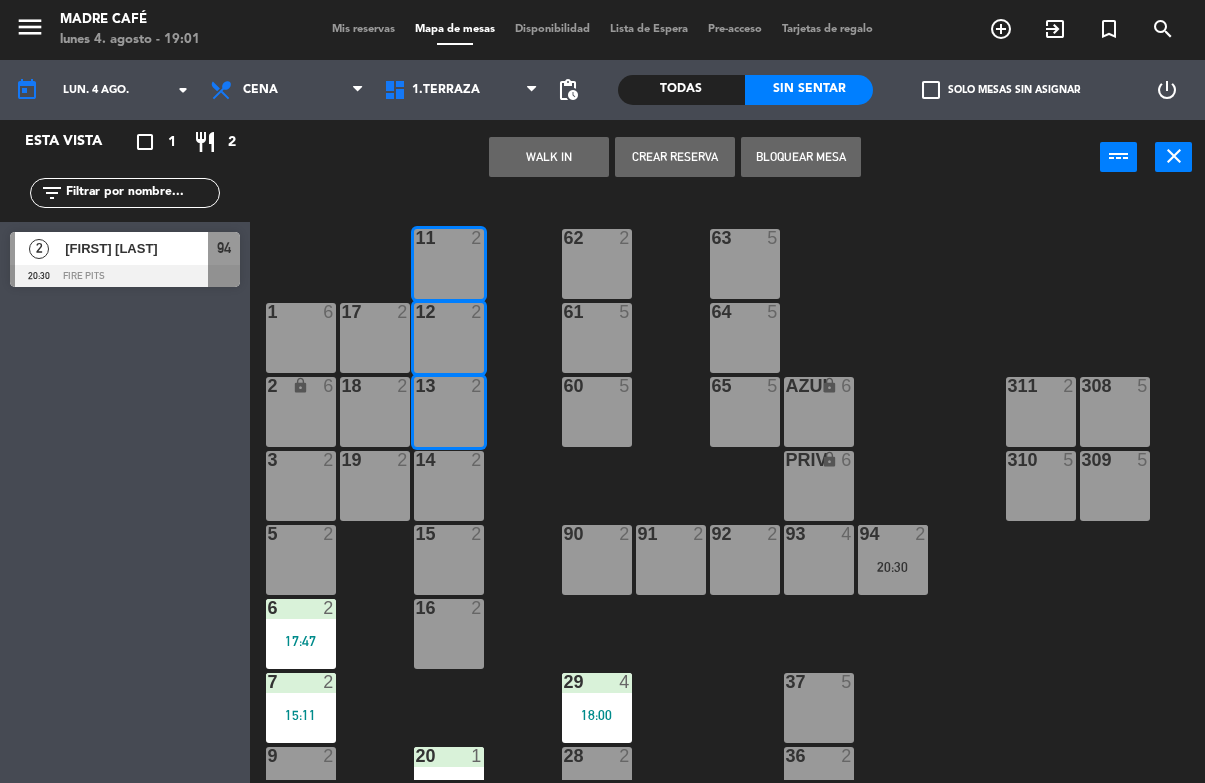 click on "14  2" at bounding box center (449, 486) 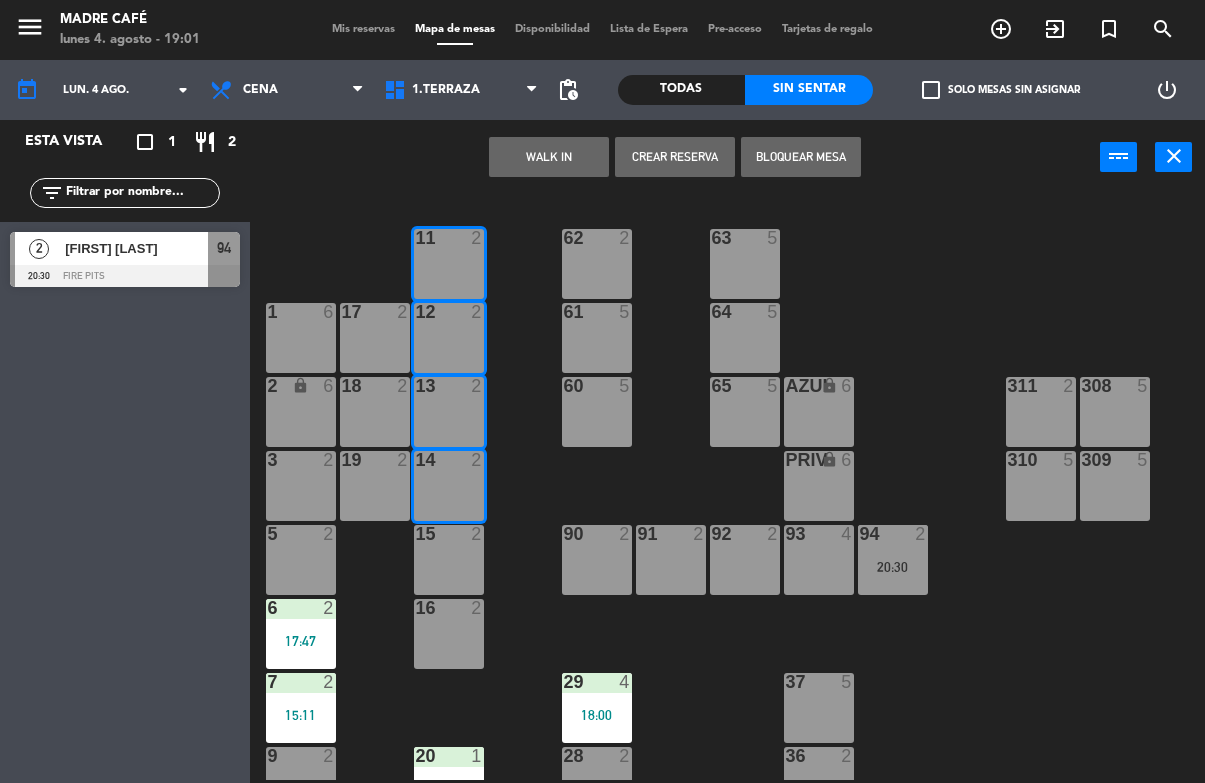click on "15  2" at bounding box center (449, 560) 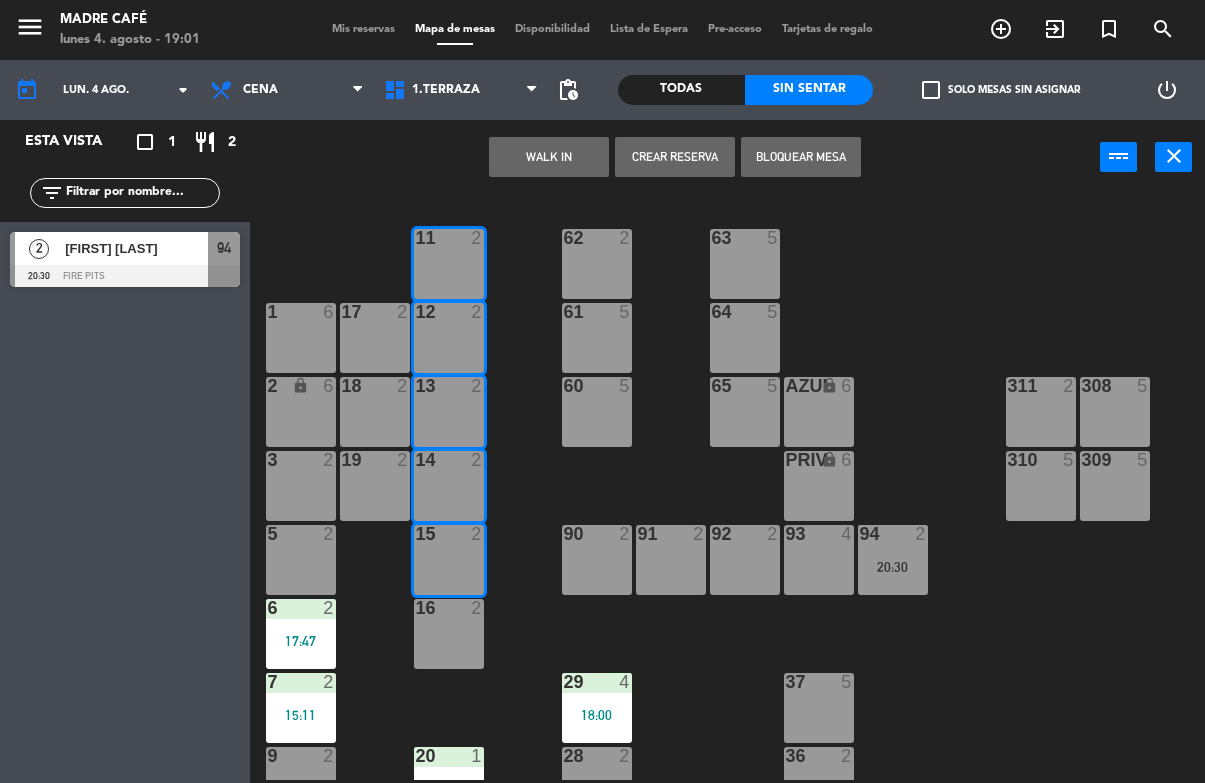 click on "16  2" at bounding box center (449, 634) 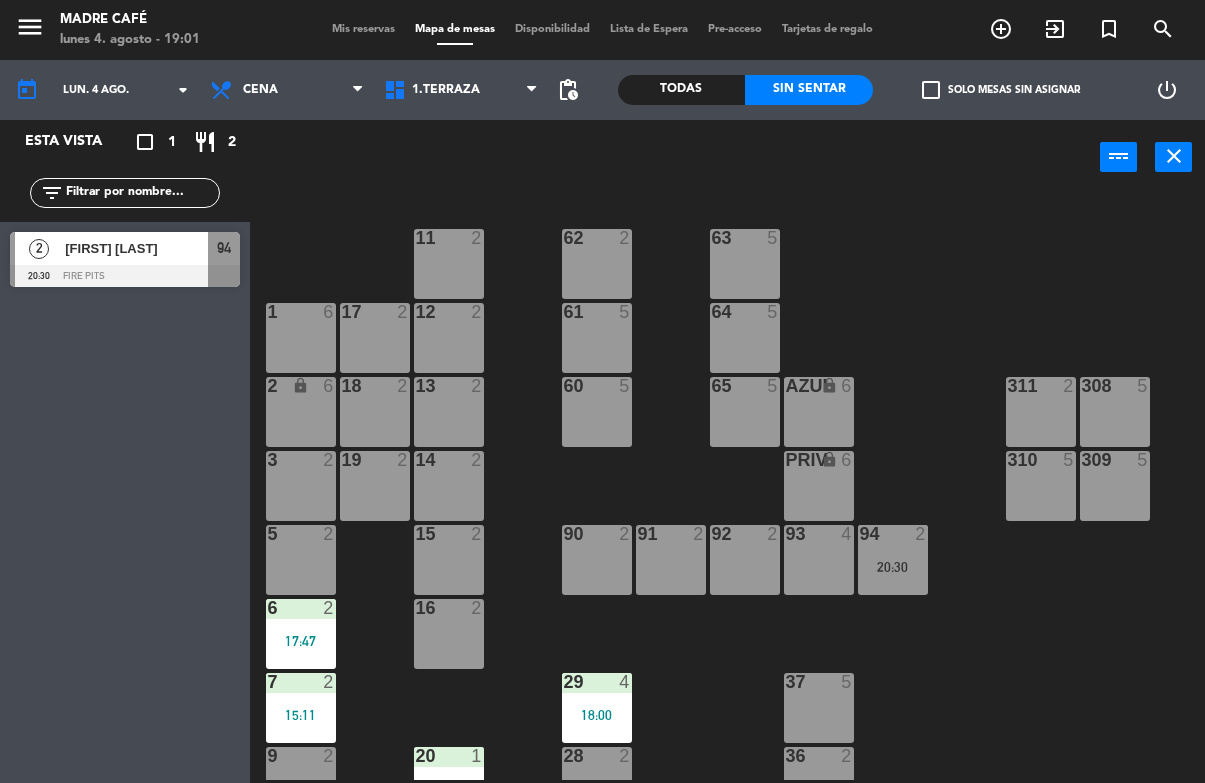 click on "11  2  63  5  62  2  12  2  1  6  61  5  64  5  17  2  13  2  2 lock  6  60  5  65  5  308  5  18  2  311  2  AZUL lock  6  14  2  3  2  309  5  310  5  19  2  PRIV lock  6  93  4  94  2   20:30  15  2  92  2  91  2  90  2  5  2  16  2  6  2   17:47  29  4   18:00  7  2   15:11  37  5  36  2  9  2  28  2  20  1   18:56  10  3   19:30  21  2  26  2  35  2  22  2  23  2  25  2  34  2  206  2  207  2  33  2  24  2  101  2  100  2  104  2  102  2  103  2  32  2  31  2  30  2" 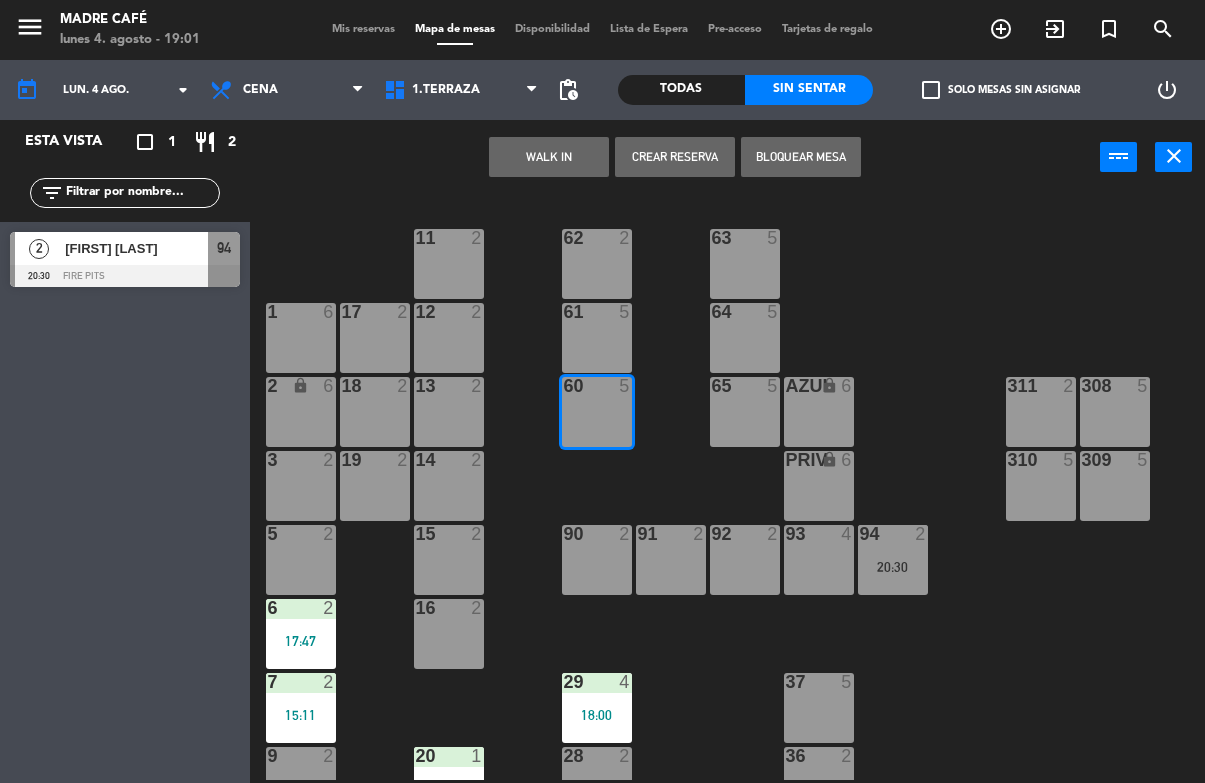 click on "61  5" at bounding box center (597, 338) 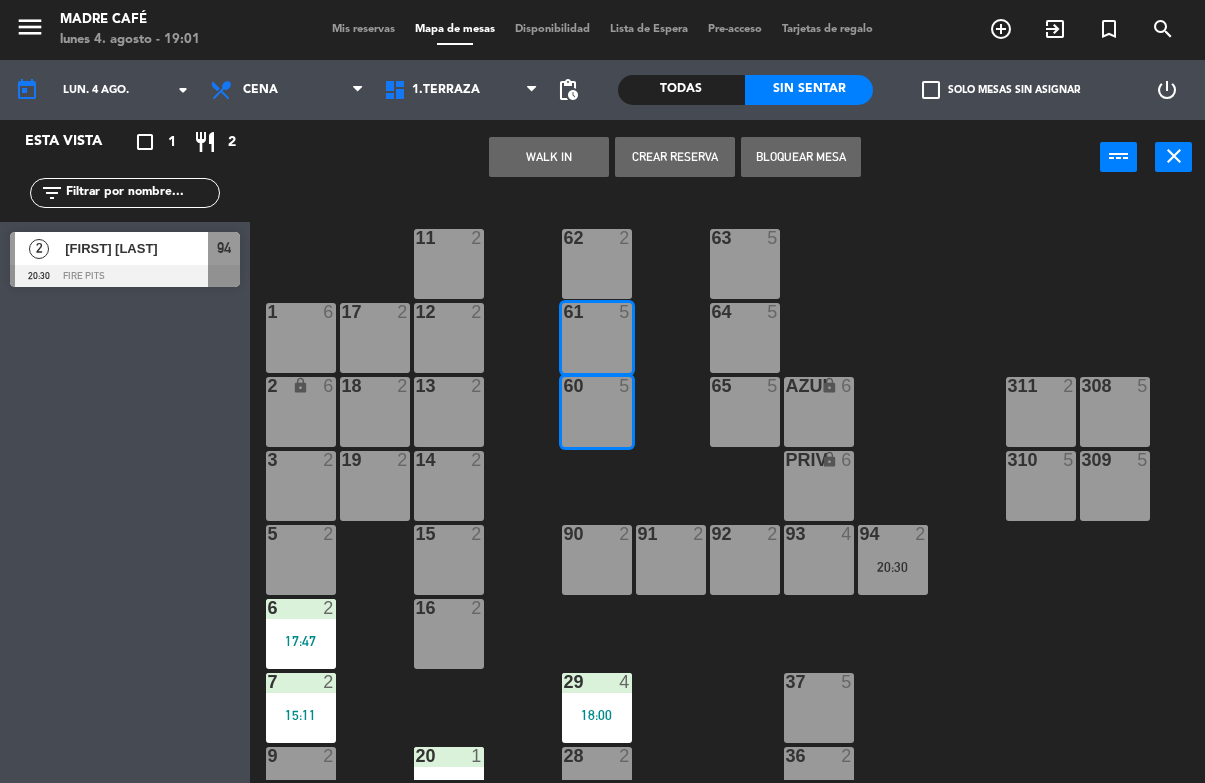 click on "62  2" at bounding box center [597, 264] 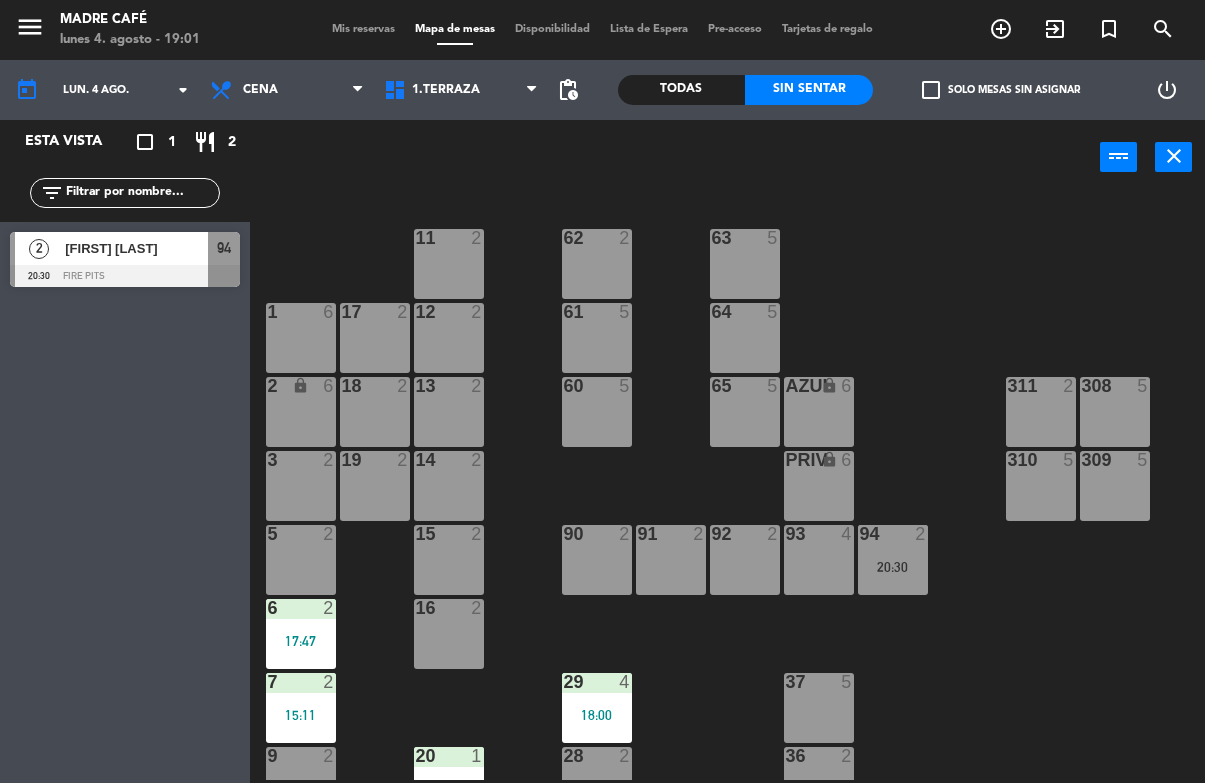 click on "11  2  63  5  62  2  12  2  1  6  61  5  64  5  17  2  13  2  2 lock  6  60  5  65  5  308  5  18  2  311  2  AZUL lock  6  14  2  3  2  309  5  310  5  19  2  PRIV lock  6  93  4  94  2   20:30  15  2  92  2  91  2  90  2  5  2  16  2  6  2   17:47  29  4   18:00  7  2   15:11  37  5  36  2  9  2  28  2  20  1   18:56  10  3   19:30  21  2  26  2  35  2  22  2  23  2  25  2  34  2  206  2  207  2  33  2  24  2  101  2  100  2  104  2  102  2  103  2  32  2  31  2  30  2" 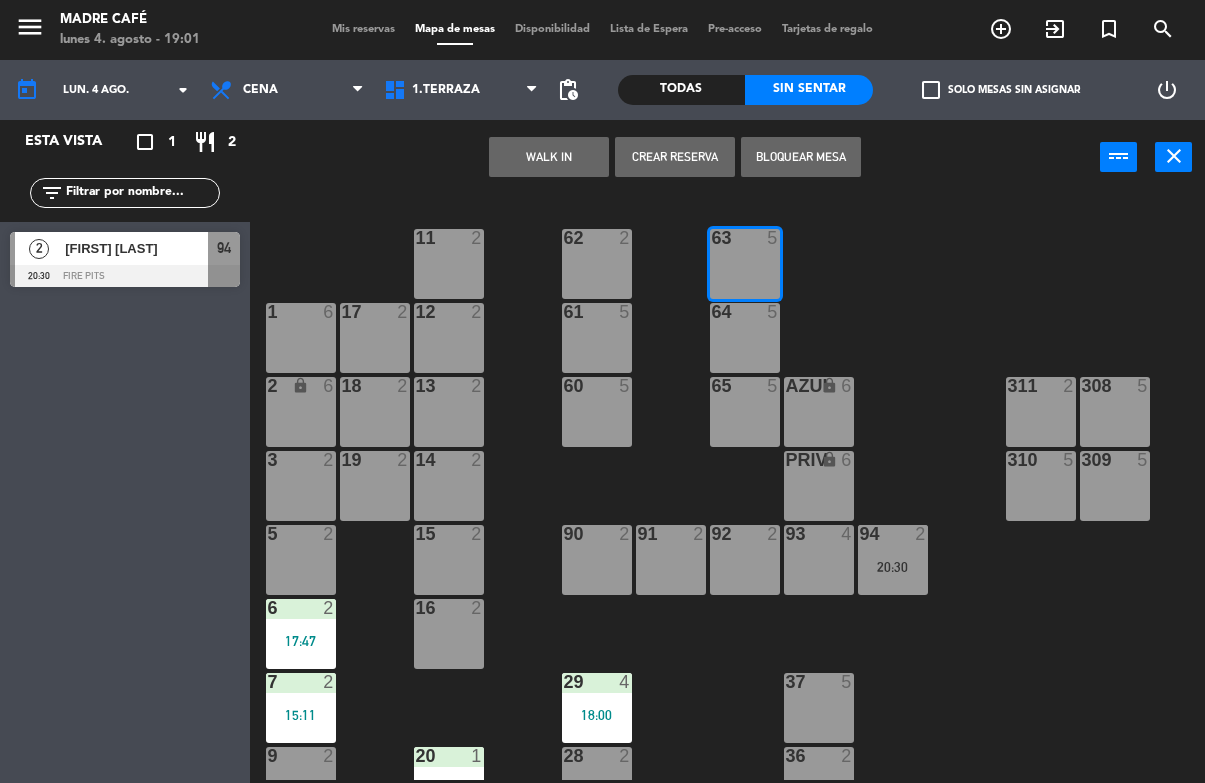 click at bounding box center [744, 312] 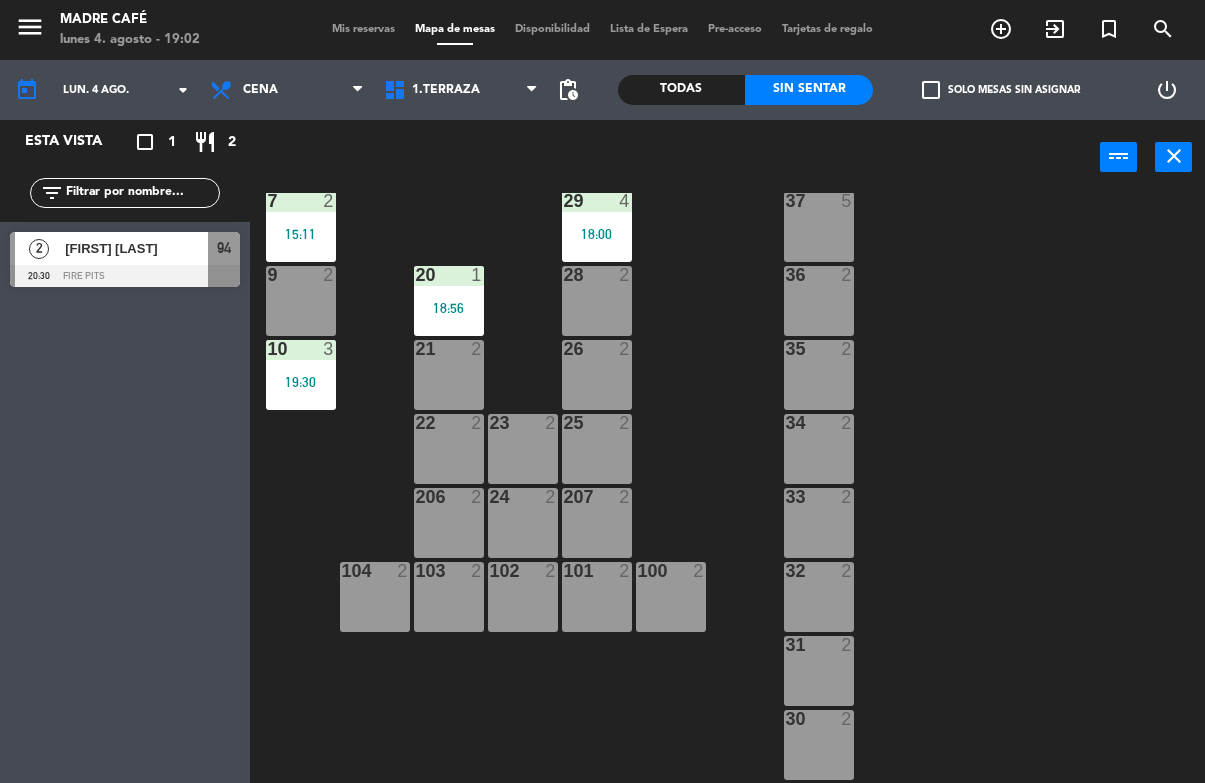 scroll, scrollTop: 481, scrollLeft: 0, axis: vertical 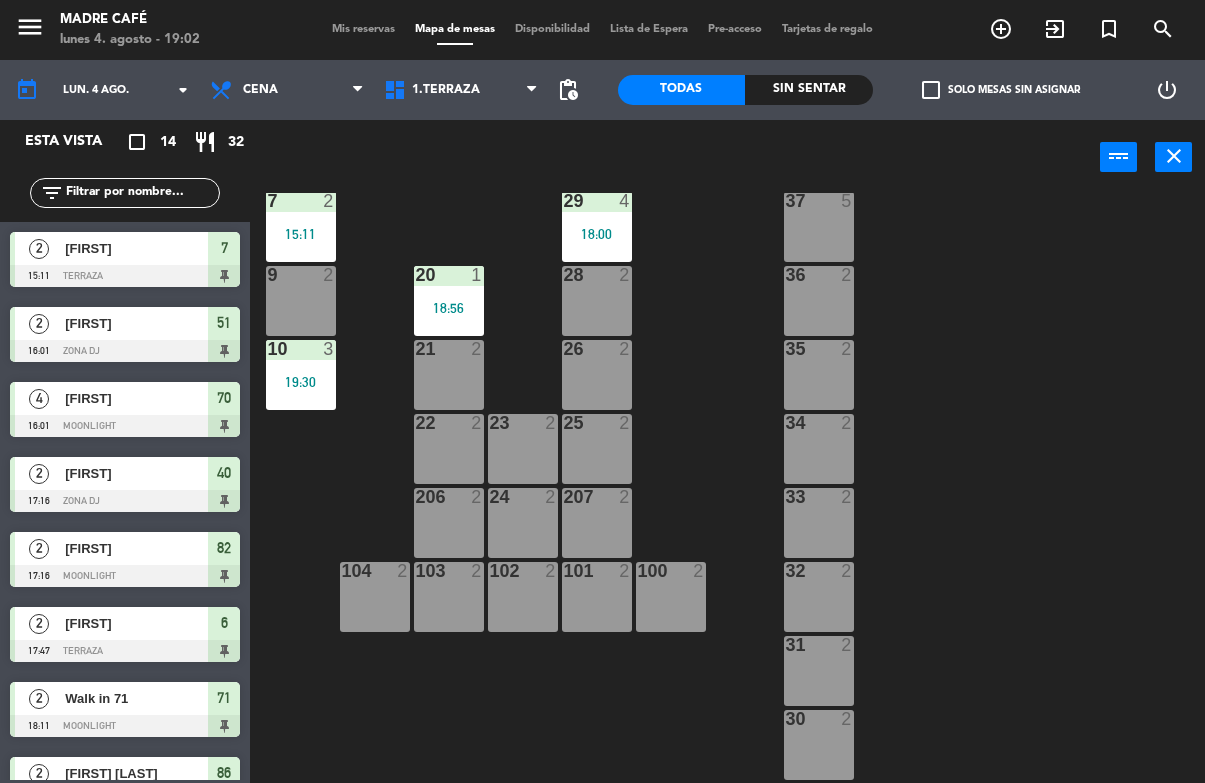 click on "Todas" 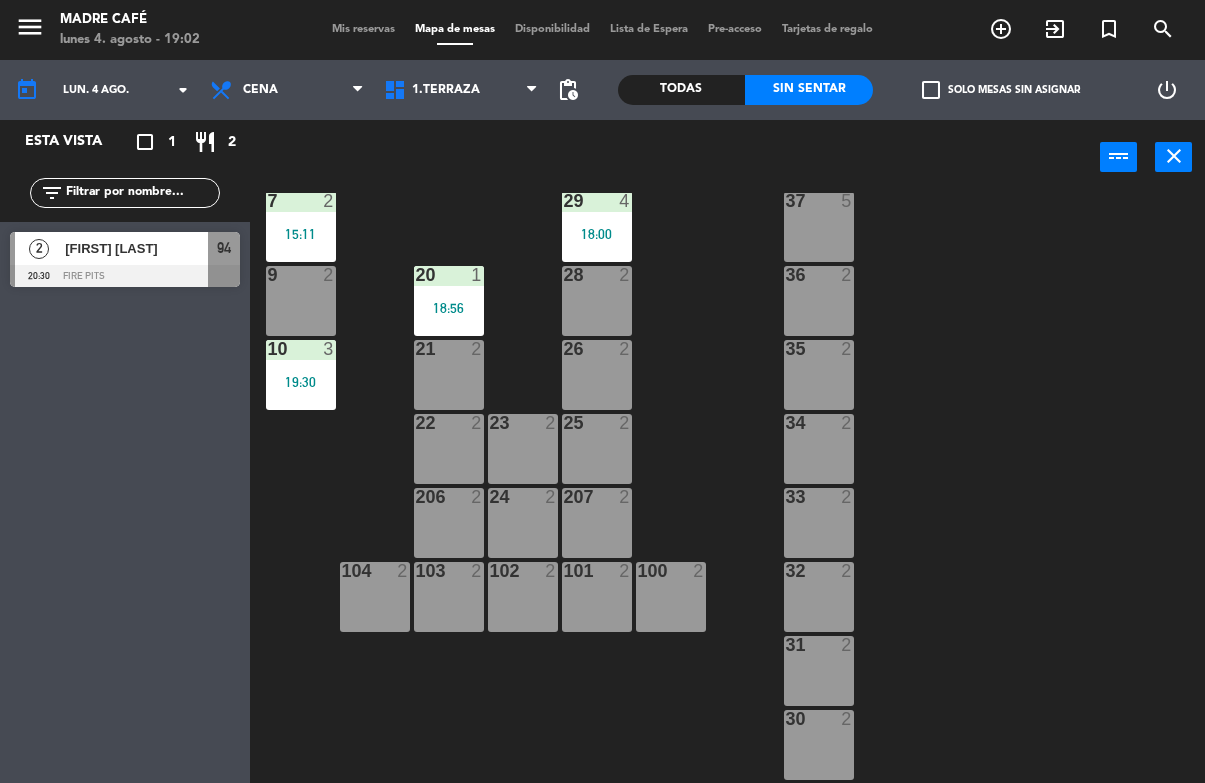 click on "Todas" 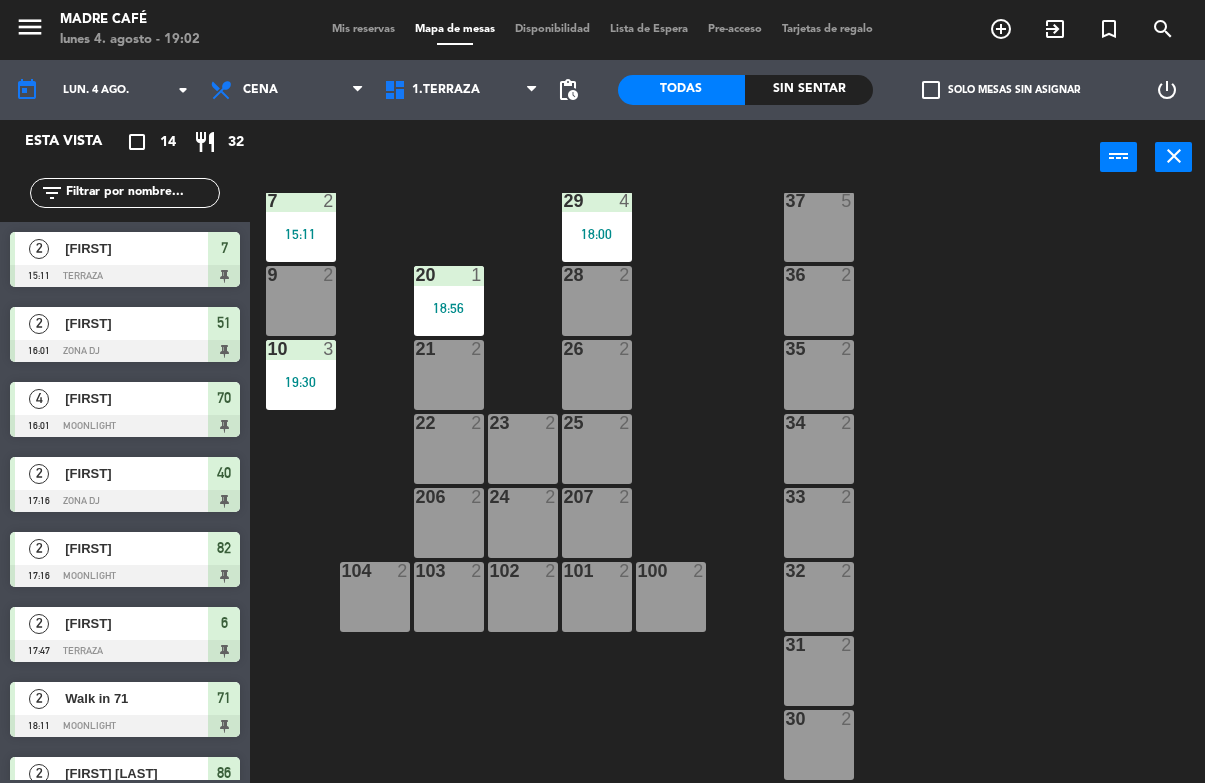 click on "Sin sentar" 